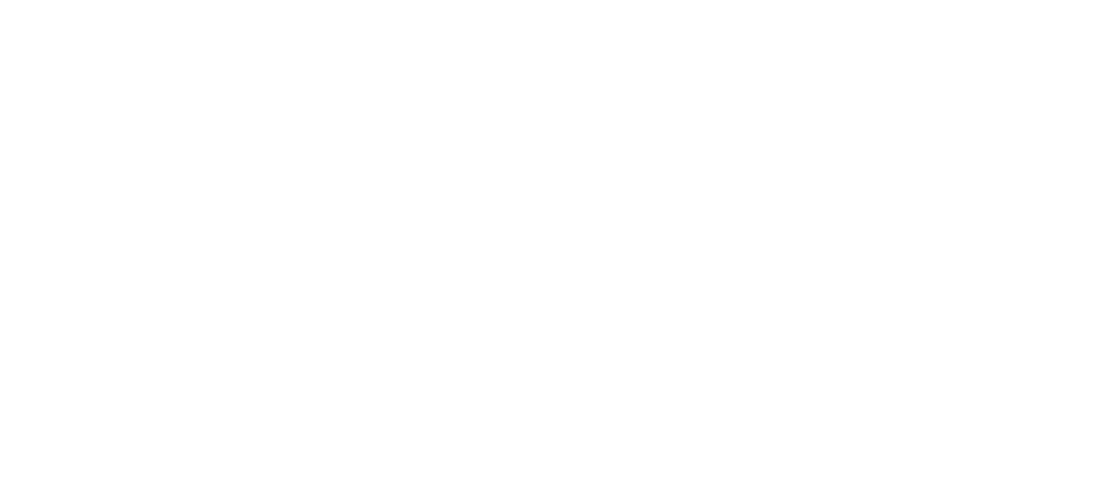 scroll, scrollTop: 0, scrollLeft: 0, axis: both 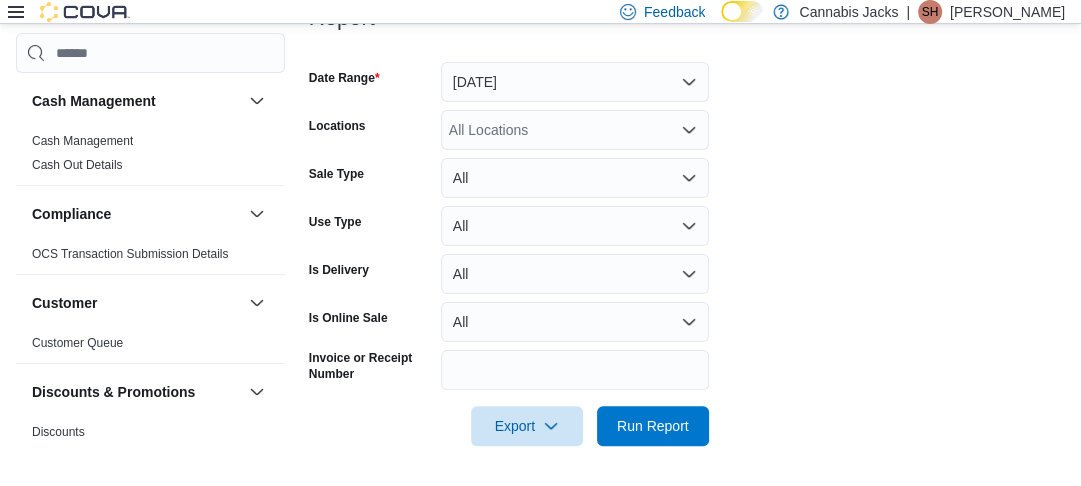 click 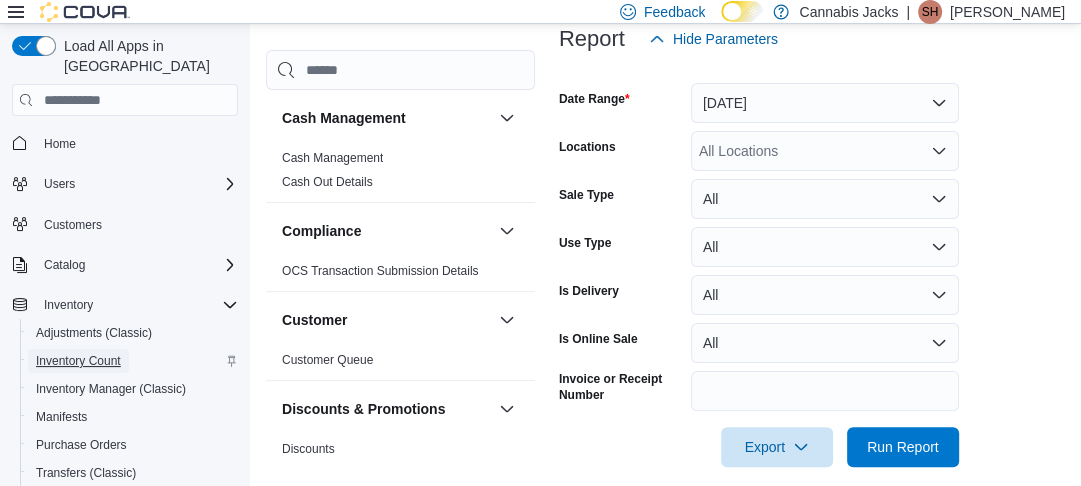 click on "Inventory Count" at bounding box center [78, 361] 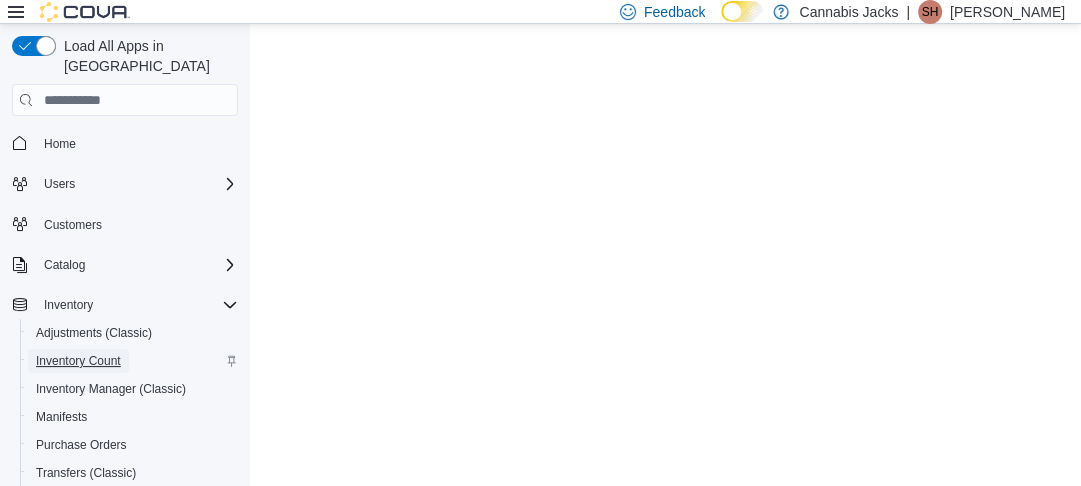 scroll, scrollTop: 0, scrollLeft: 0, axis: both 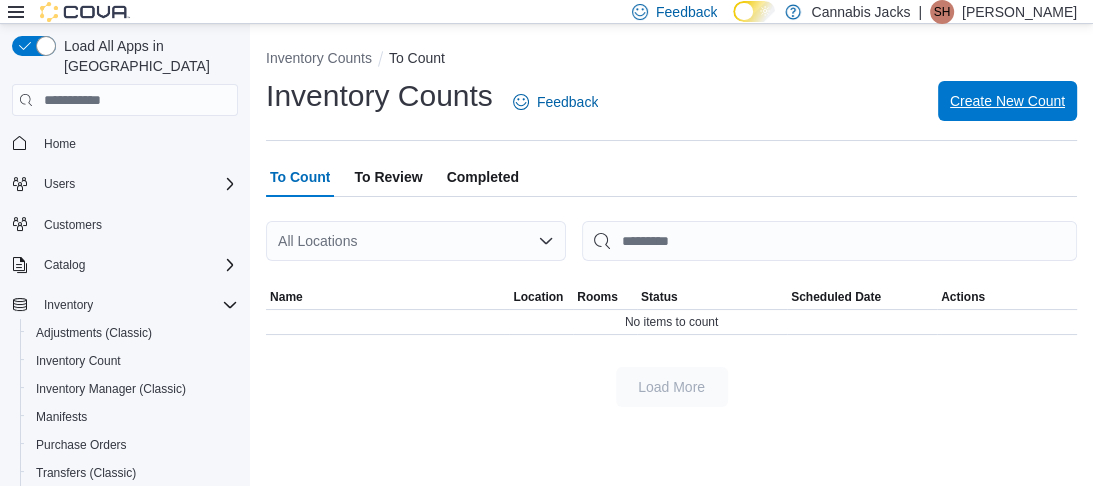 click on "Create New Count" at bounding box center [1007, 101] 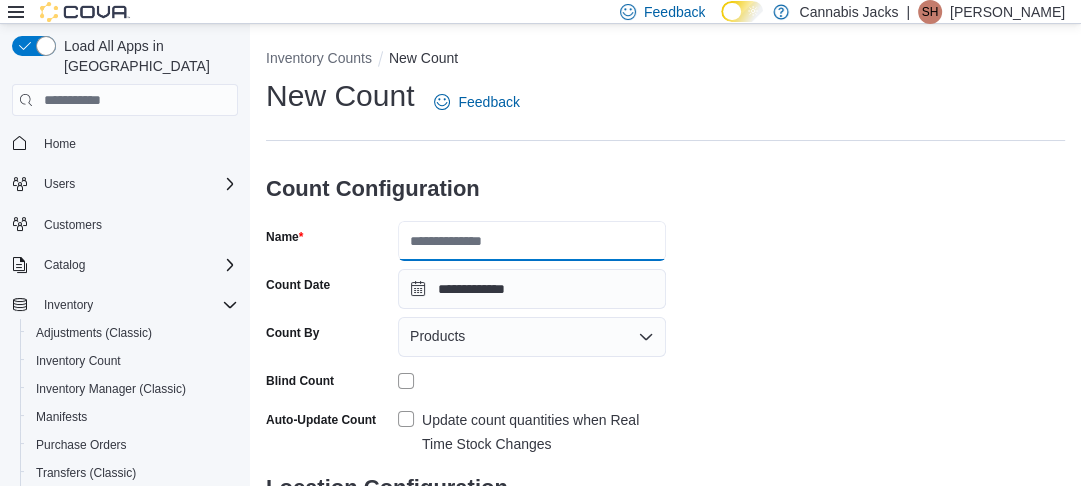 click on "Name" at bounding box center (532, 241) 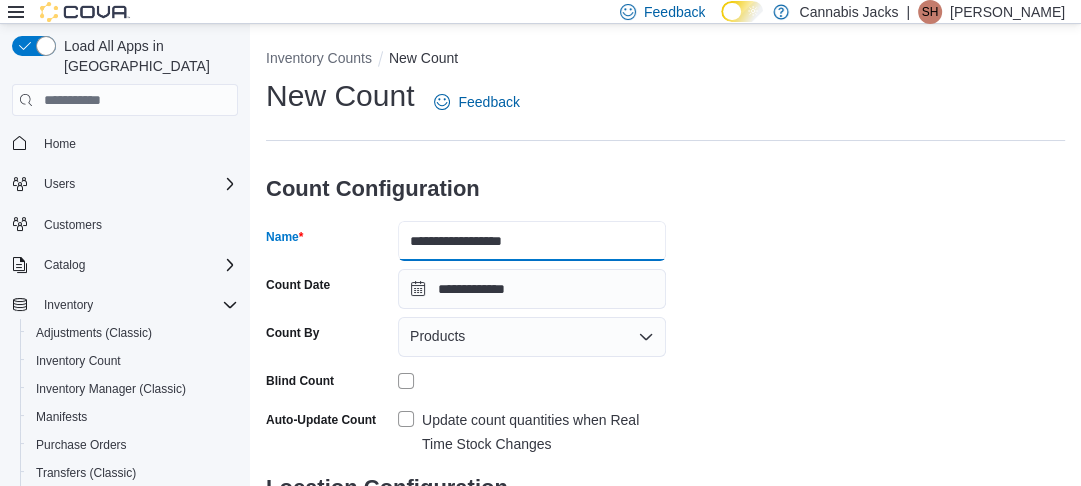 type on "**********" 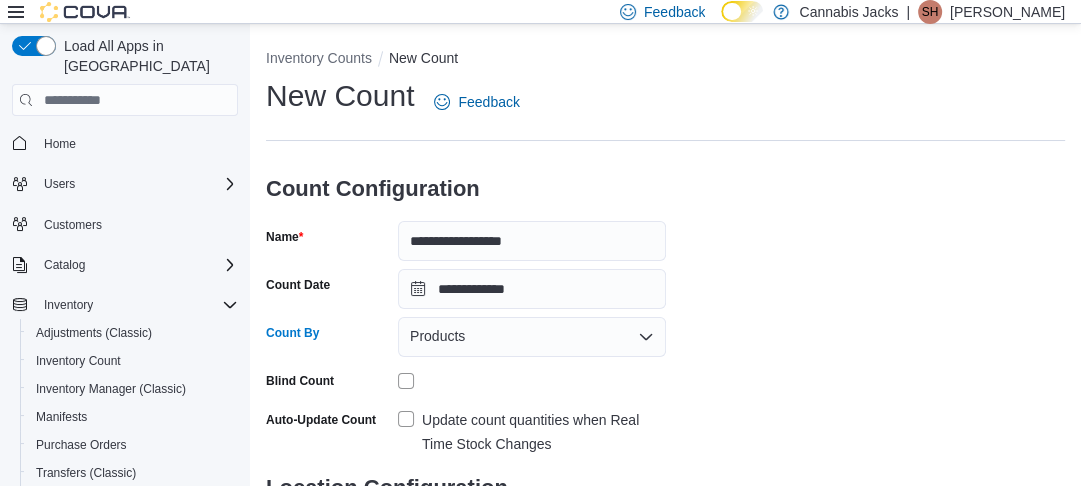 click on "Products" at bounding box center [437, 336] 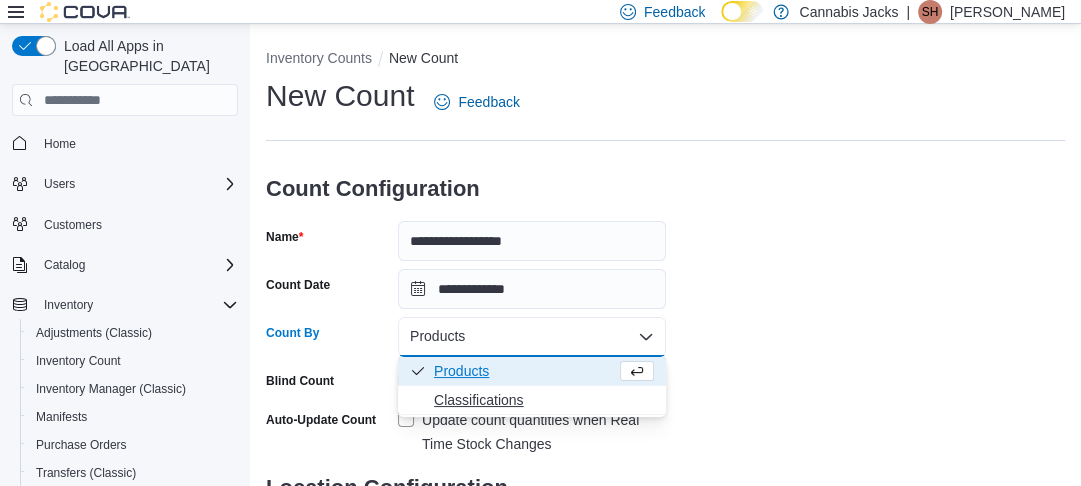 click on "Classifications" at bounding box center [544, 400] 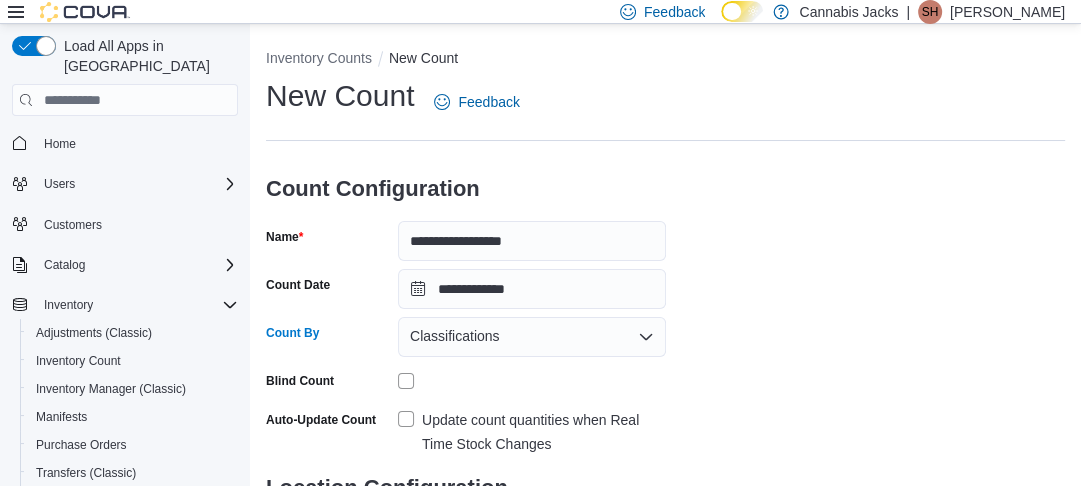 click on "Update count quantities when Real Time Stock Changes" at bounding box center [532, 432] 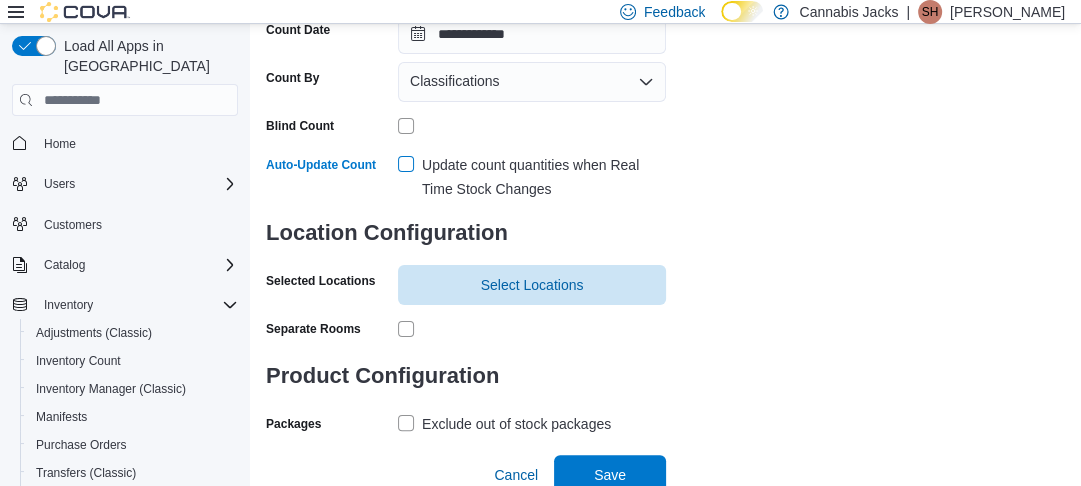 scroll, scrollTop: 264, scrollLeft: 0, axis: vertical 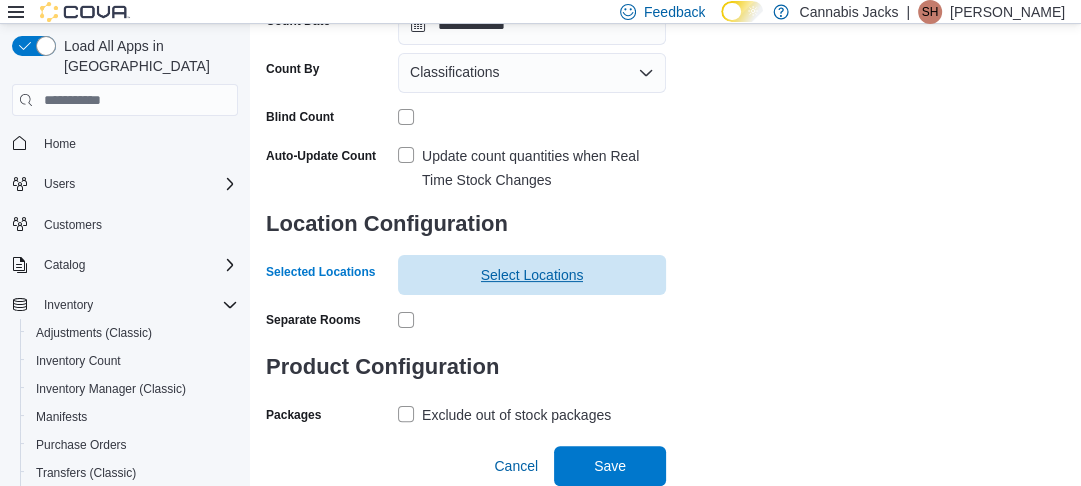 click on "Select Locations" at bounding box center (532, 275) 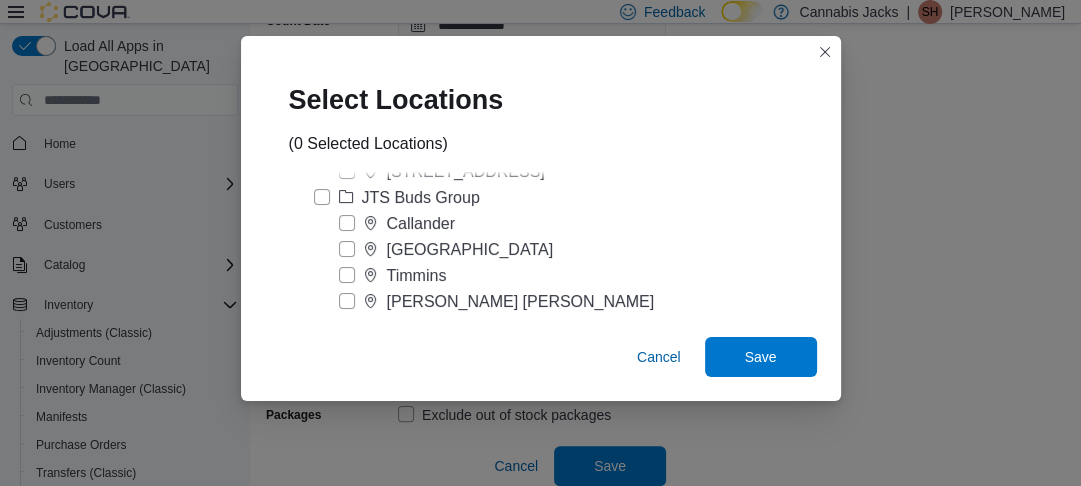 scroll, scrollTop: 153, scrollLeft: 0, axis: vertical 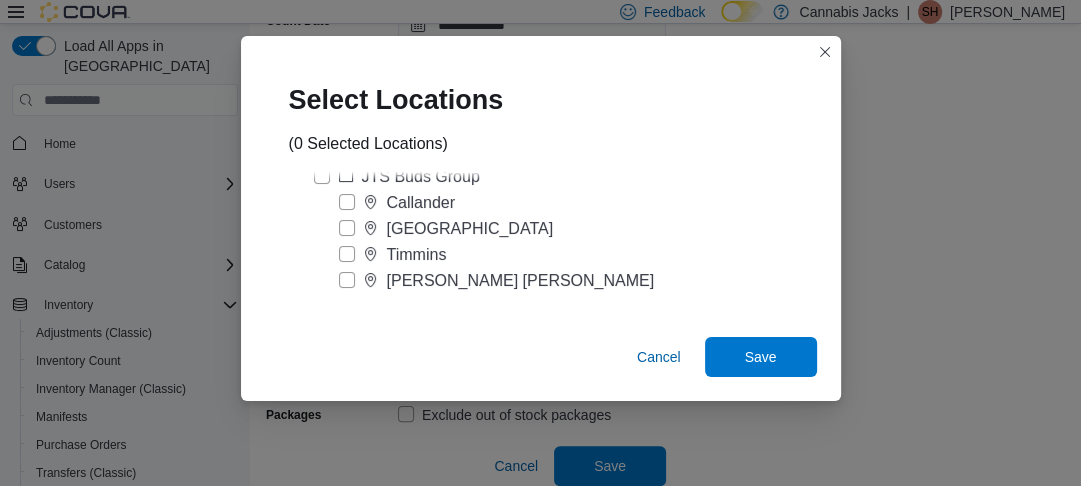 click on "[PERSON_NAME] [PERSON_NAME]" at bounding box center [521, 281] 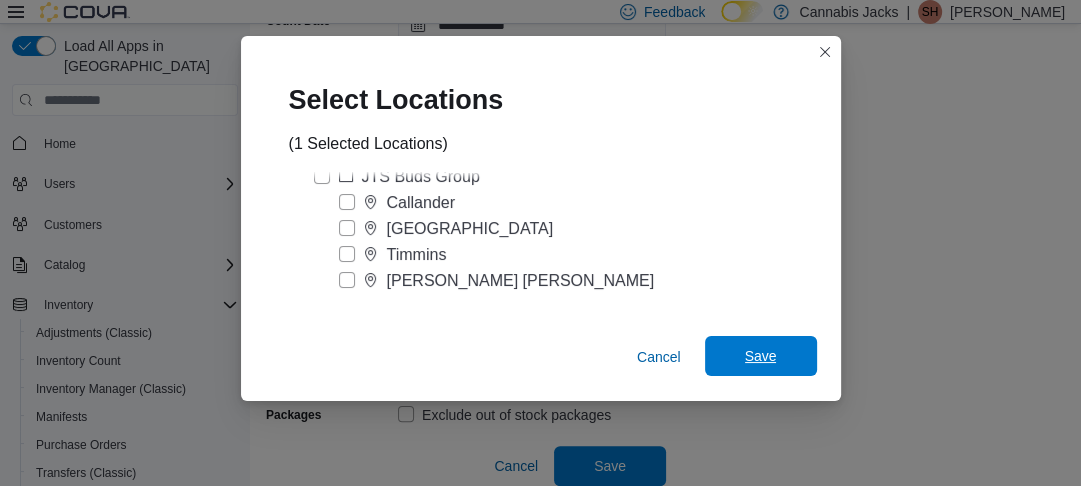 click on "Save" at bounding box center [761, 356] 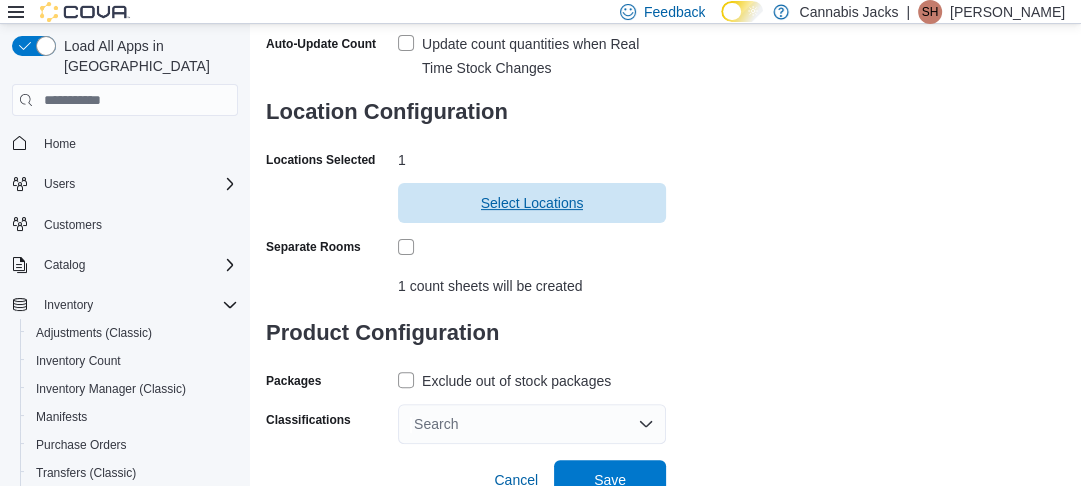 scroll, scrollTop: 390, scrollLeft: 0, axis: vertical 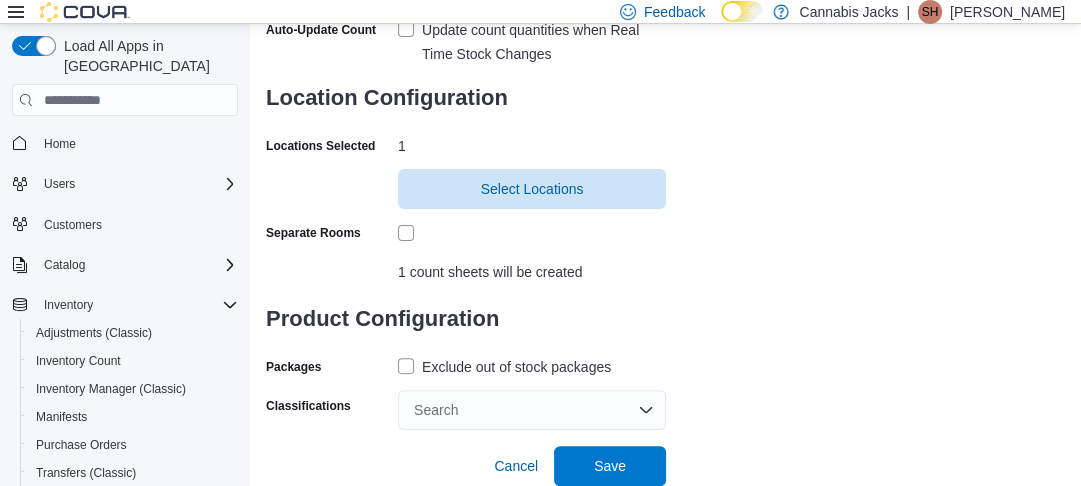 click on "Exclude out of stock packages" at bounding box center [504, 367] 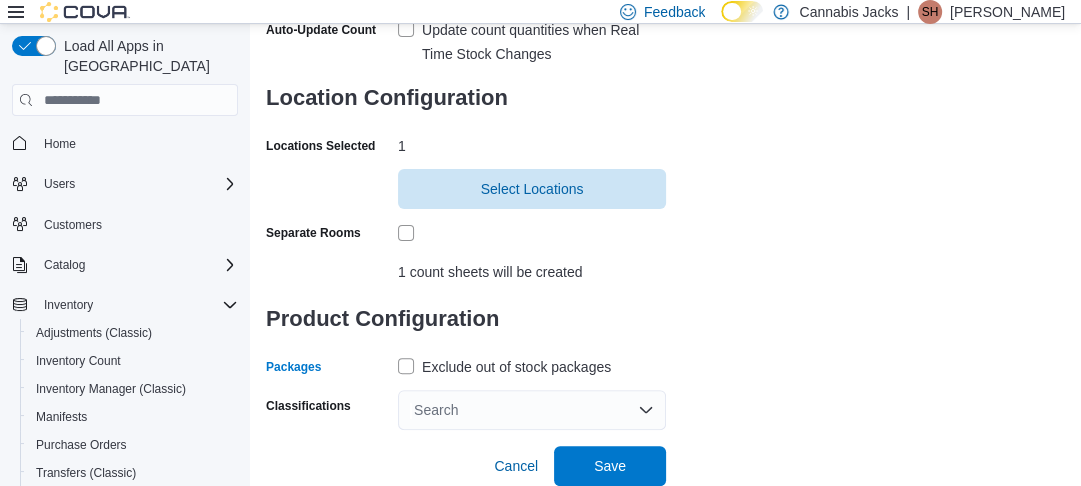 click on "Search" at bounding box center [532, 410] 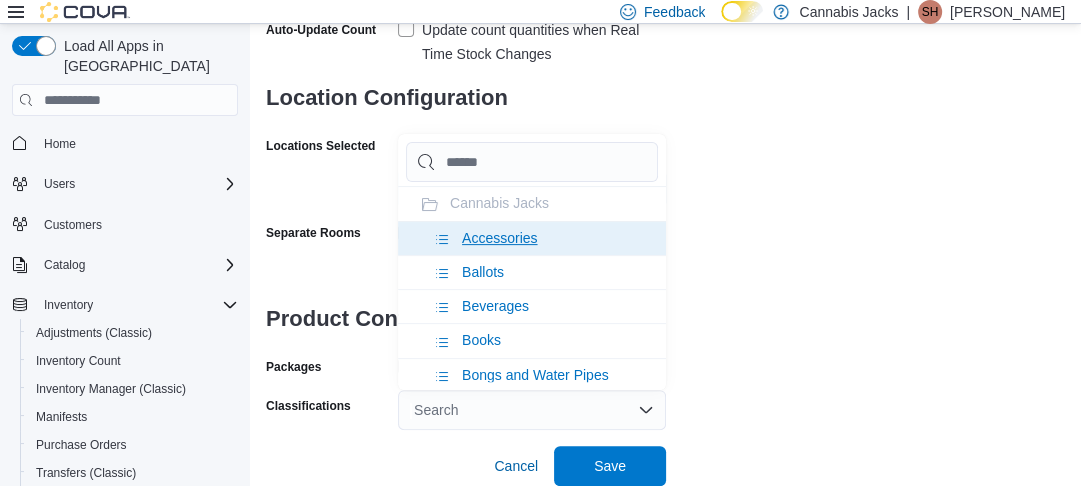 click on "Accessories" at bounding box center (532, 238) 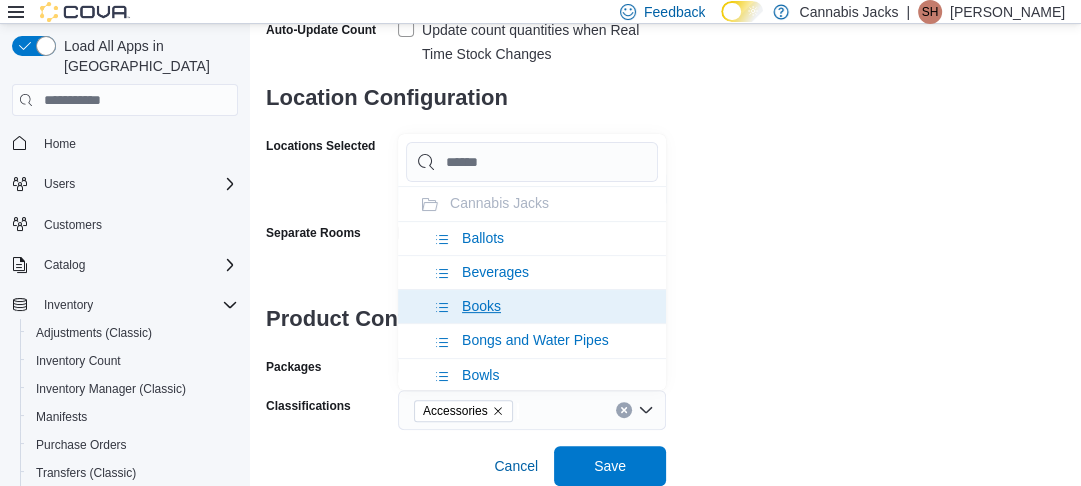 click on "Books" at bounding box center [532, 306] 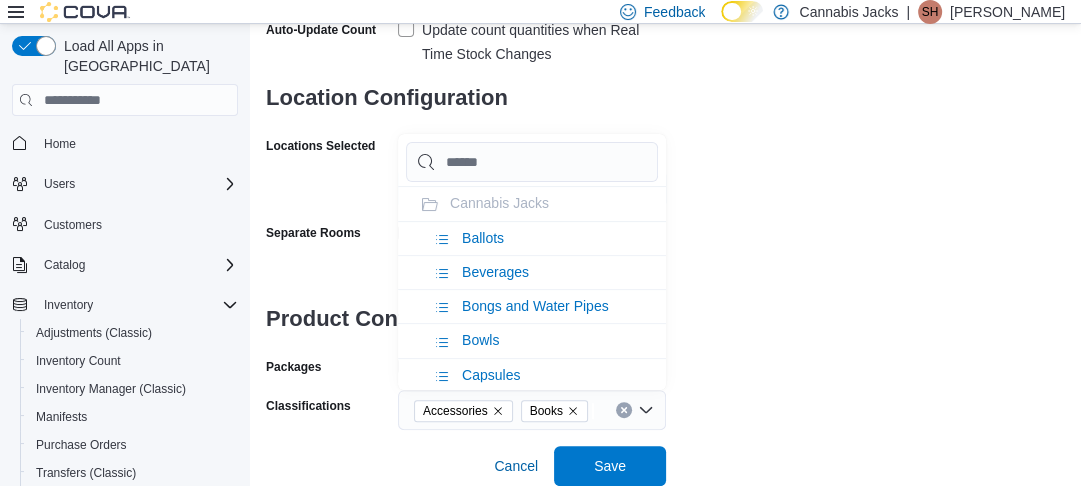 click on "Bongs and Water Pipes" at bounding box center [535, 306] 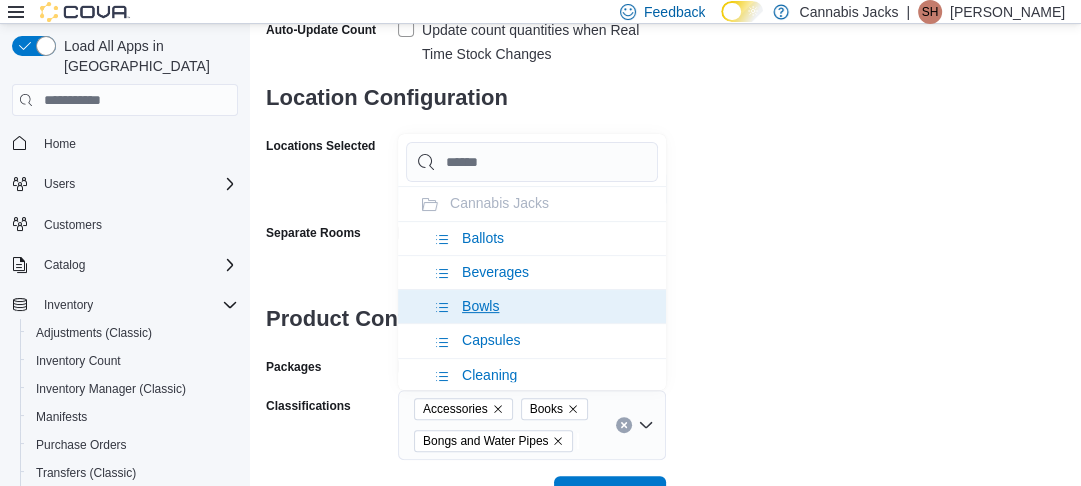 click on "Bowls" at bounding box center (480, 306) 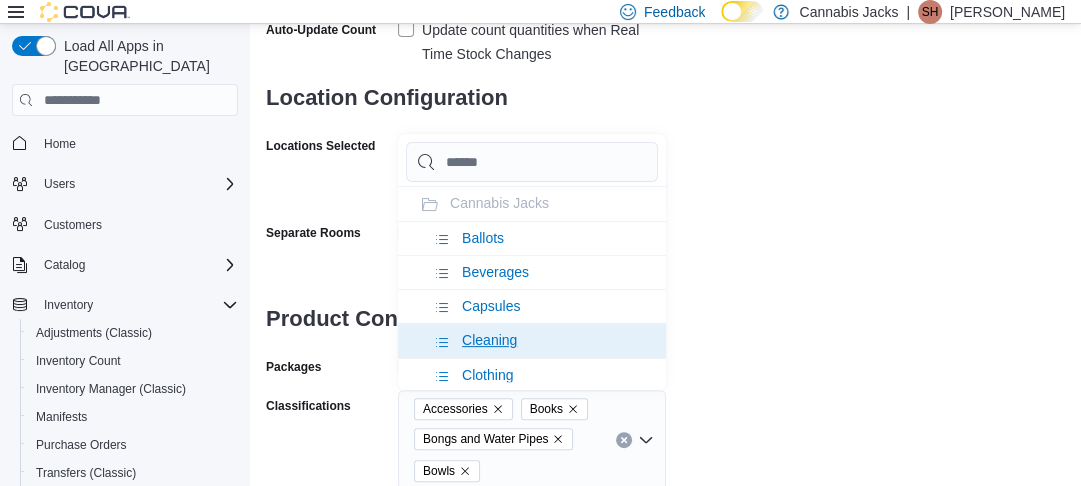 click on "Cleaning" at bounding box center [532, 340] 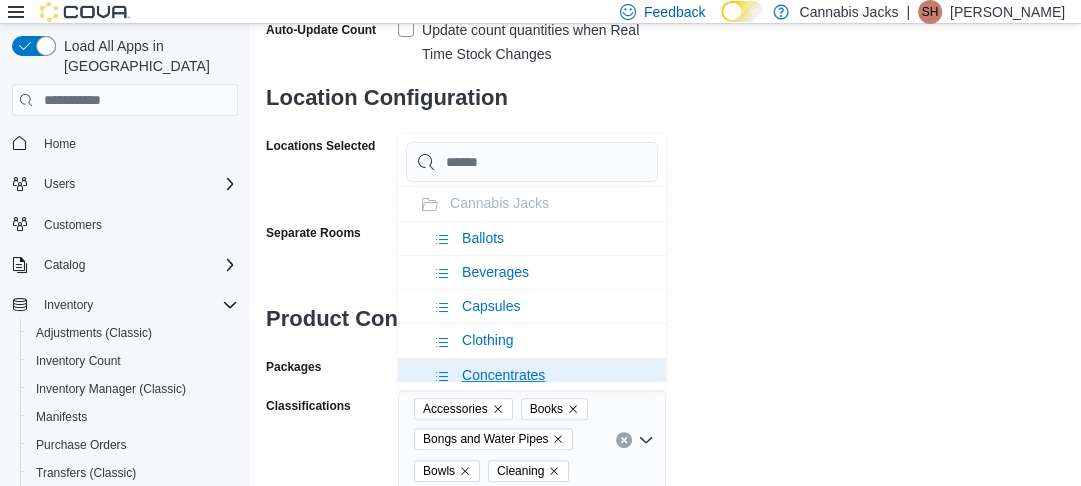click on "Concentrates" at bounding box center [503, 375] 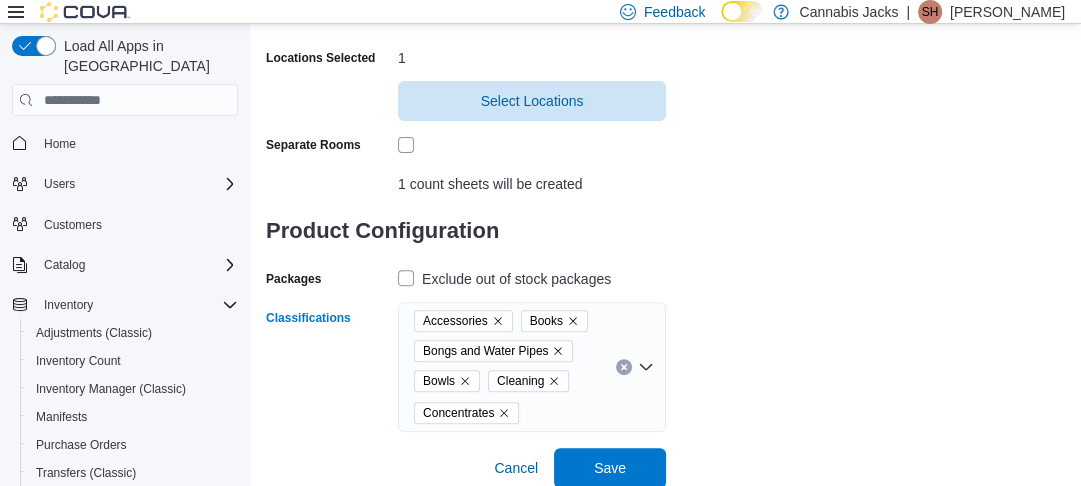 scroll, scrollTop: 480, scrollLeft: 0, axis: vertical 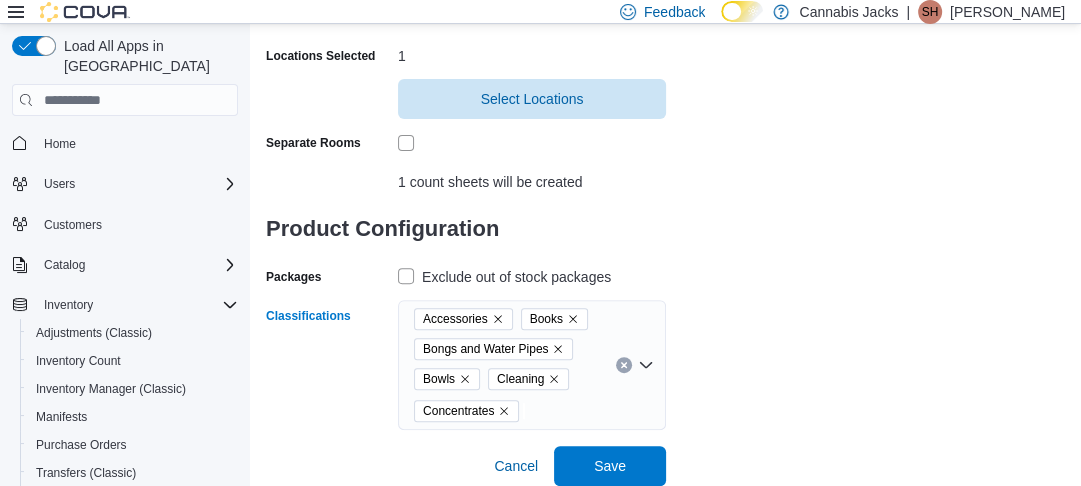 click 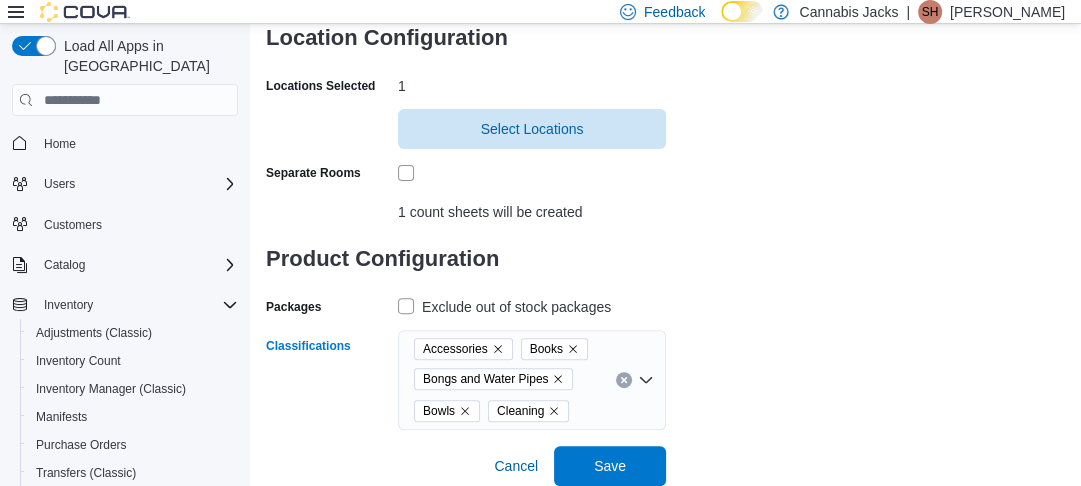 scroll, scrollTop: 450, scrollLeft: 0, axis: vertical 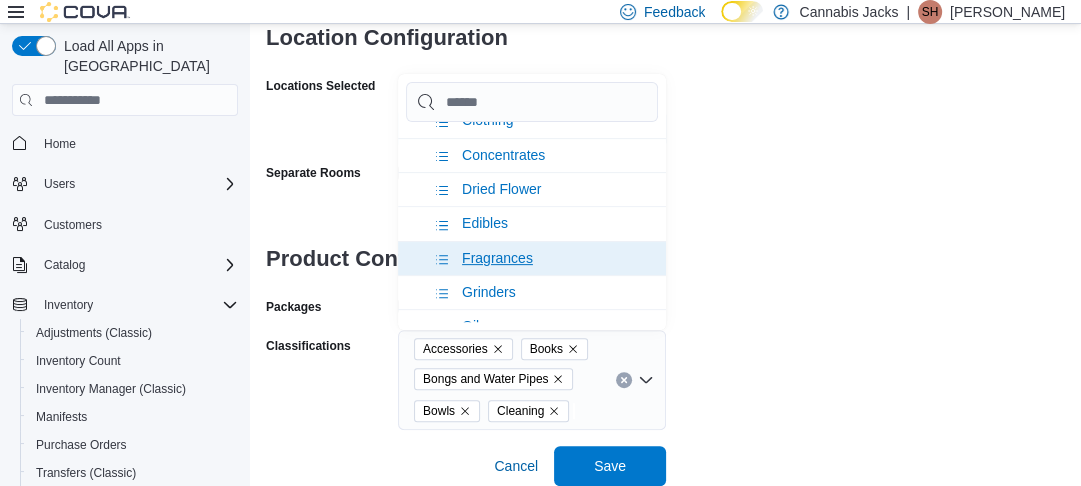 click on "Fragrances" at bounding box center [497, 258] 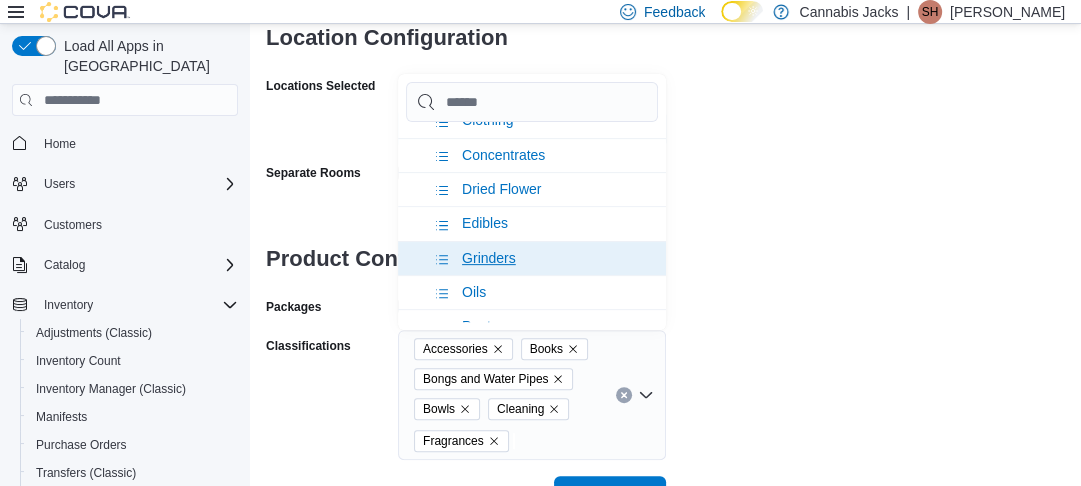 click on "Grinders" at bounding box center [532, 258] 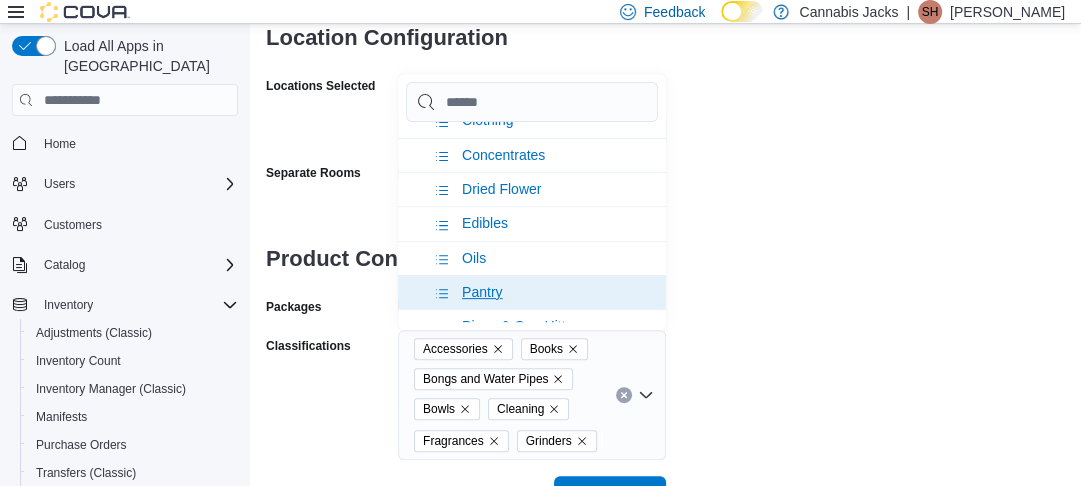 click on "Pantry" at bounding box center (532, 292) 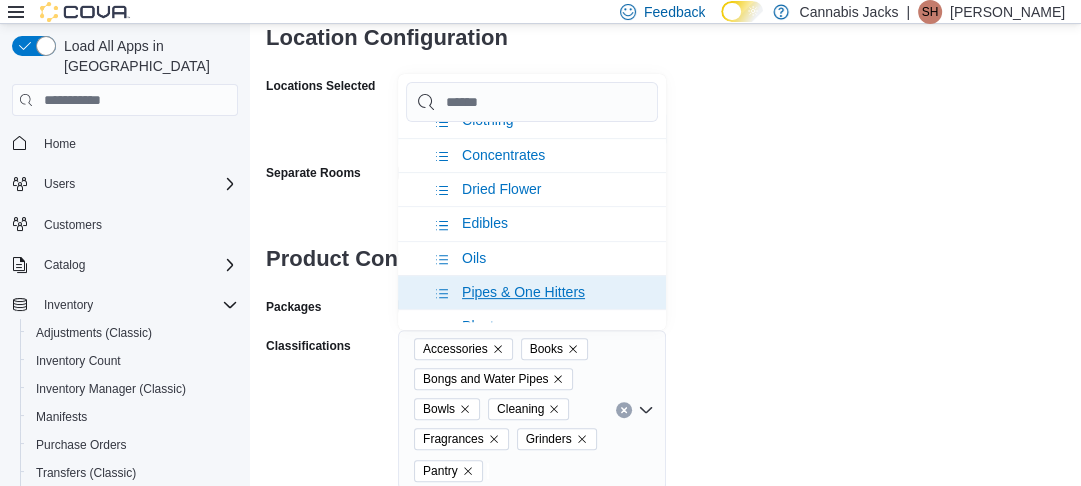 click on "Pipes & One Hitters" at bounding box center (523, 292) 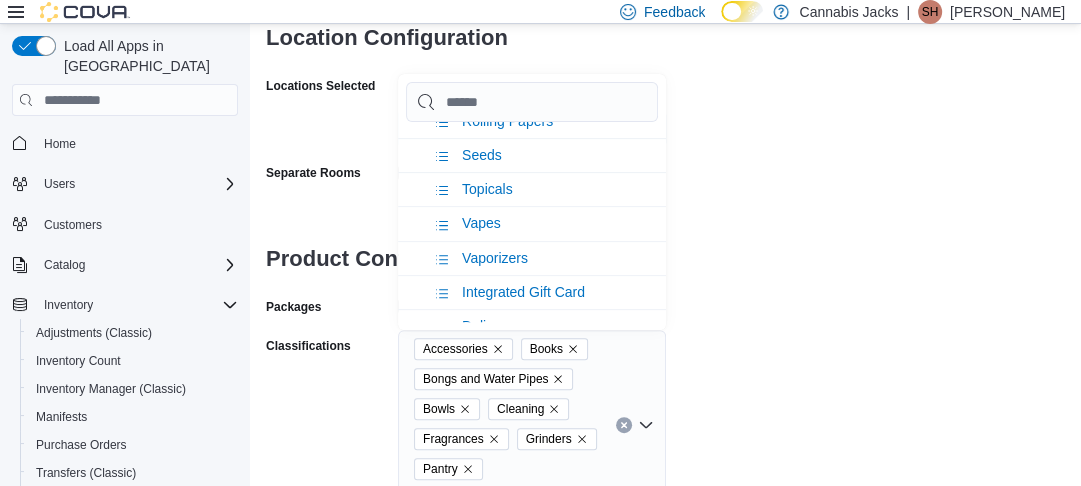 scroll, scrollTop: 416, scrollLeft: 0, axis: vertical 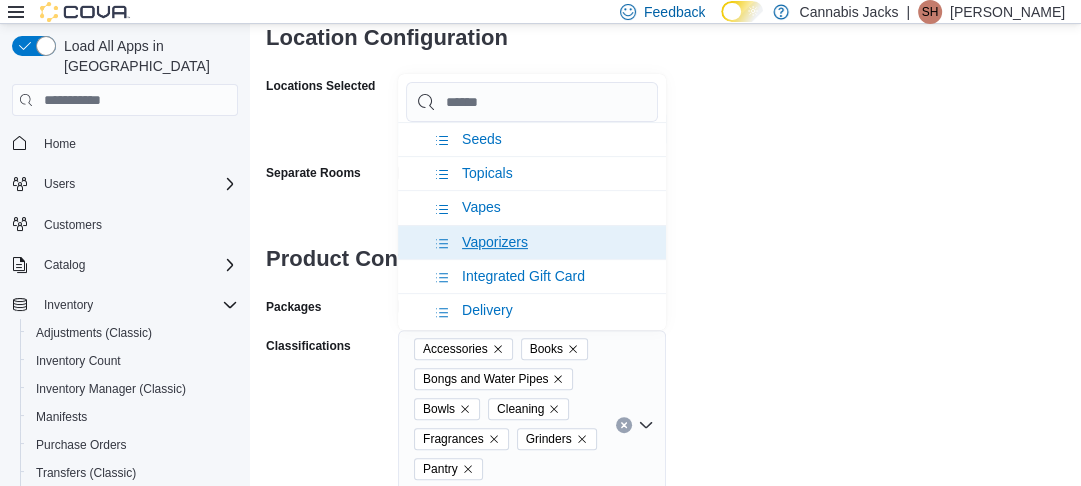 click on "Vaporizers" at bounding box center (532, 242) 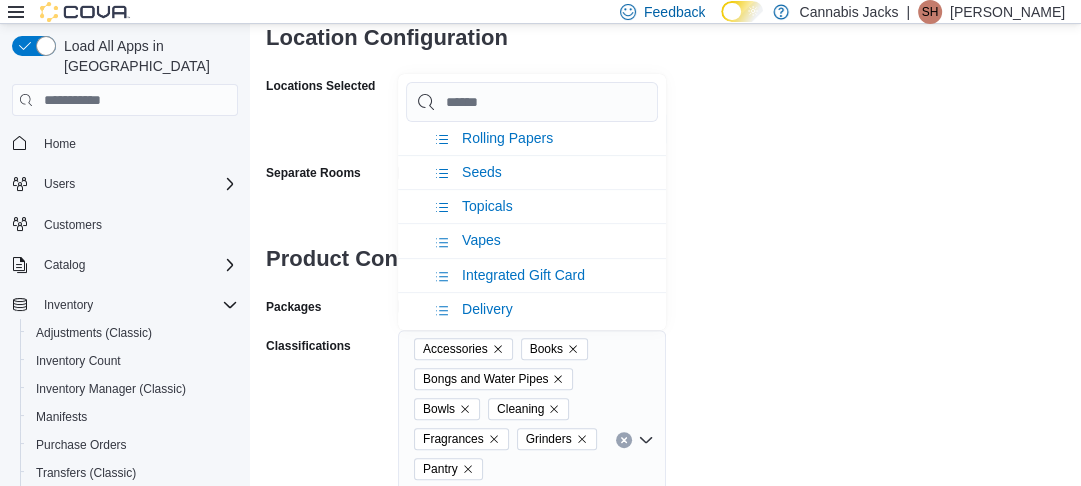 scroll, scrollTop: 351, scrollLeft: 0, axis: vertical 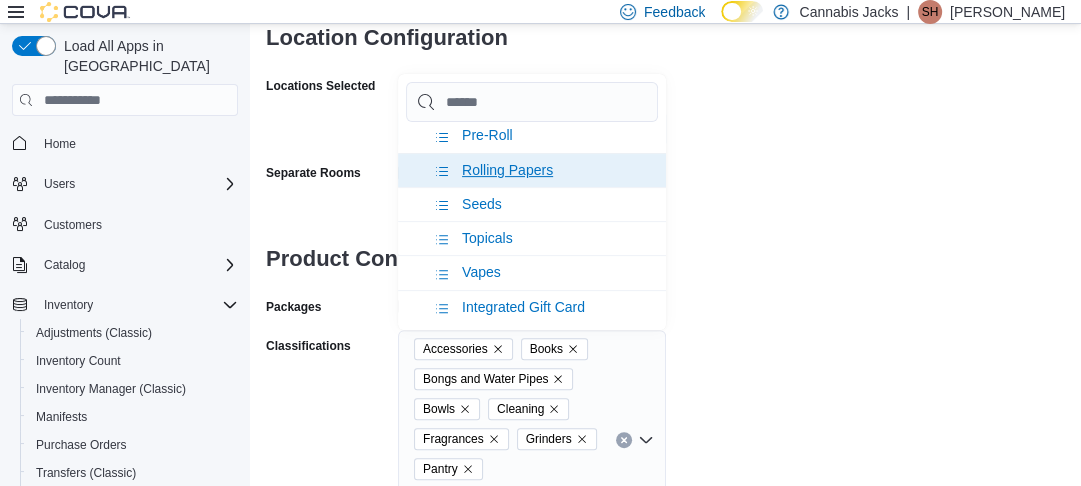 click on "Rolling Papers" at bounding box center (507, 170) 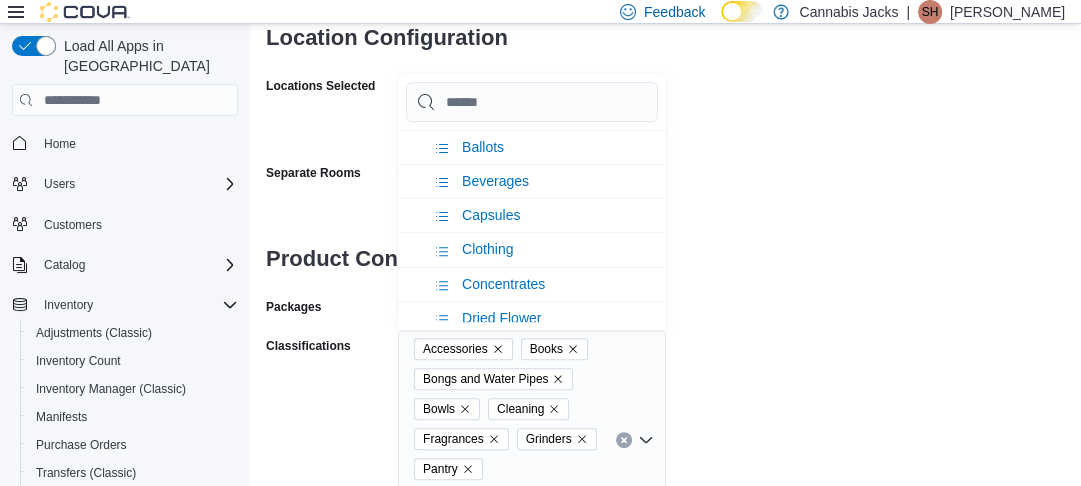 scroll, scrollTop: 0, scrollLeft: 0, axis: both 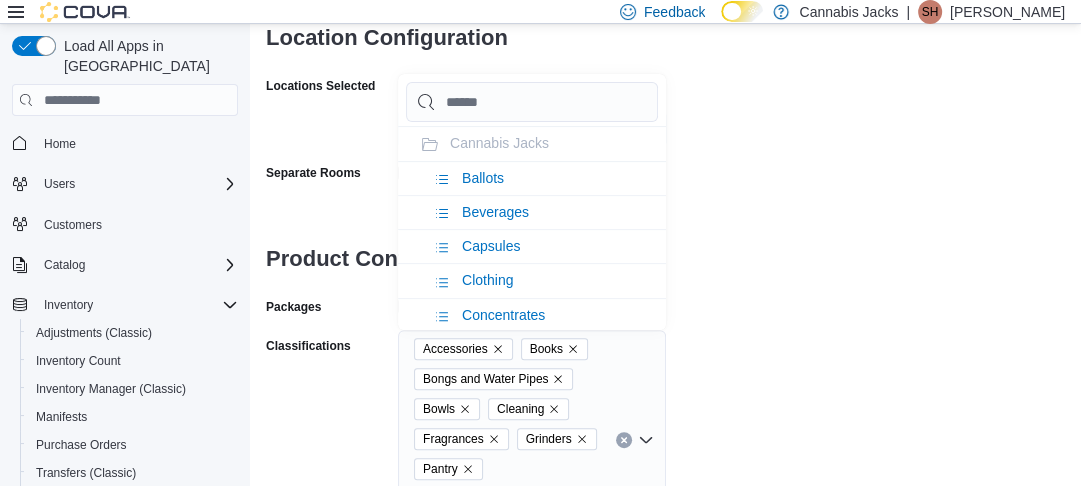 click on "**********" at bounding box center (665, 88) 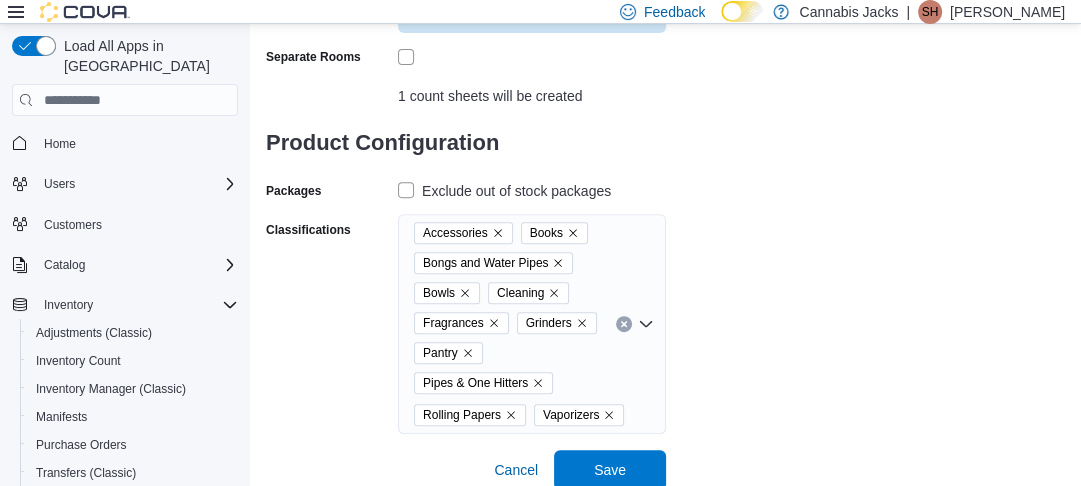 scroll, scrollTop: 570, scrollLeft: 0, axis: vertical 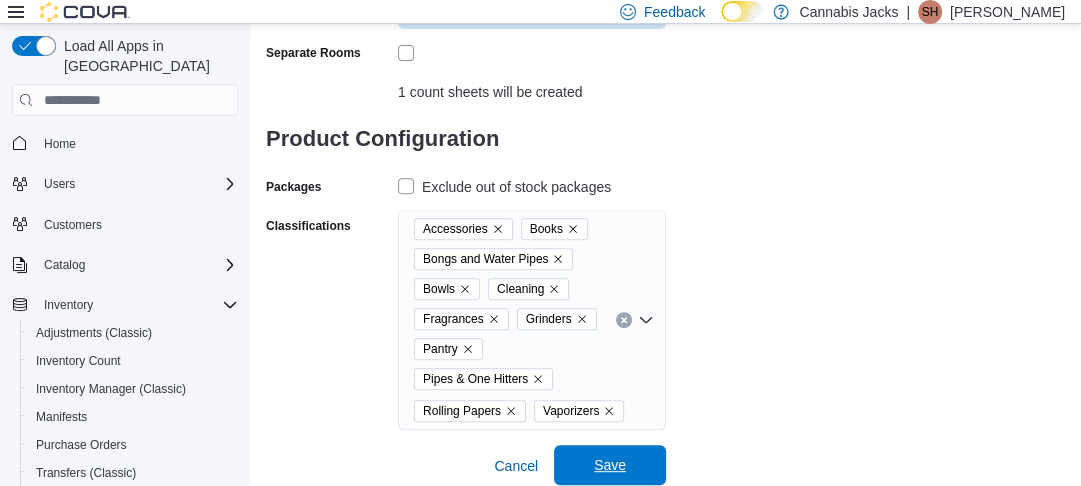 click on "Save" at bounding box center [610, 465] 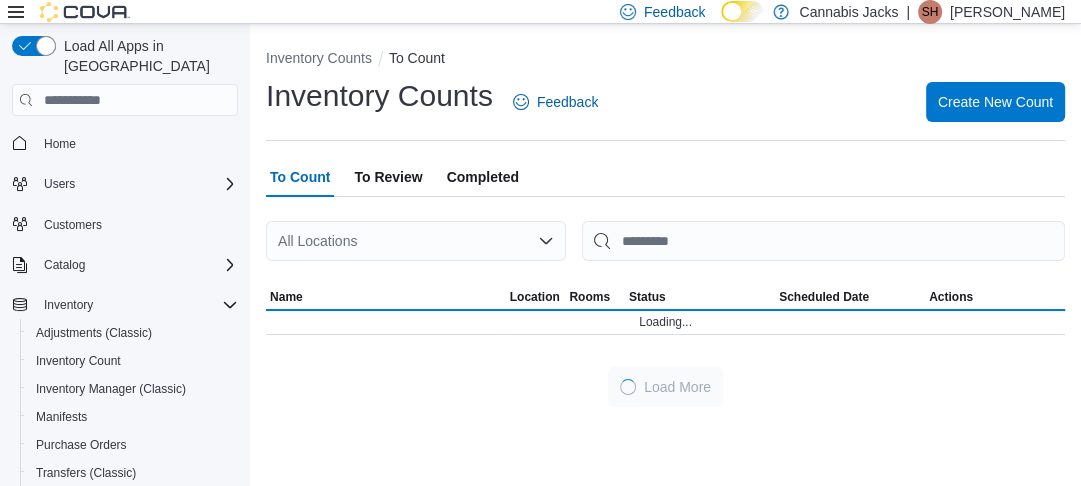 scroll, scrollTop: 0, scrollLeft: 0, axis: both 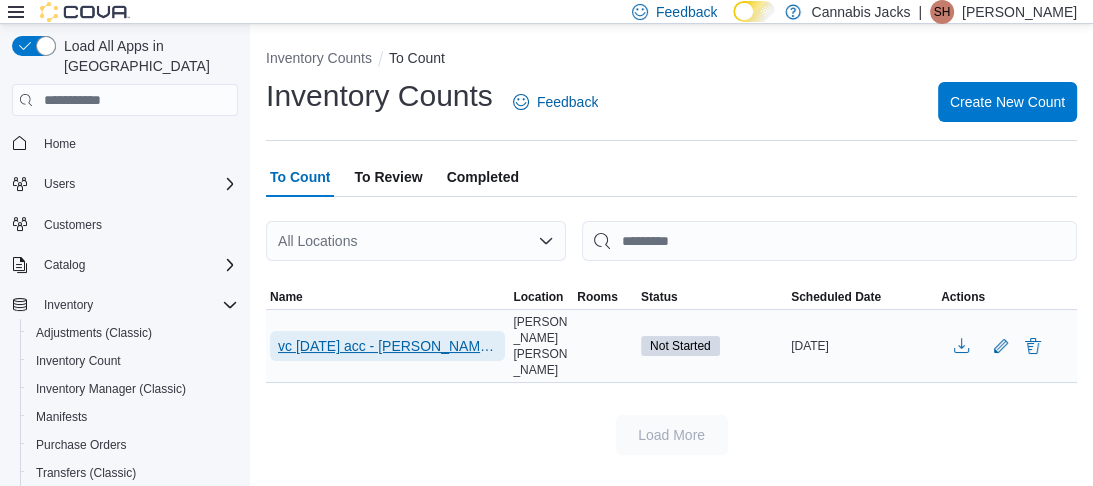 click on "vc [DATE] acc  - [PERSON_NAME] [PERSON_NAME]" at bounding box center [387, 346] 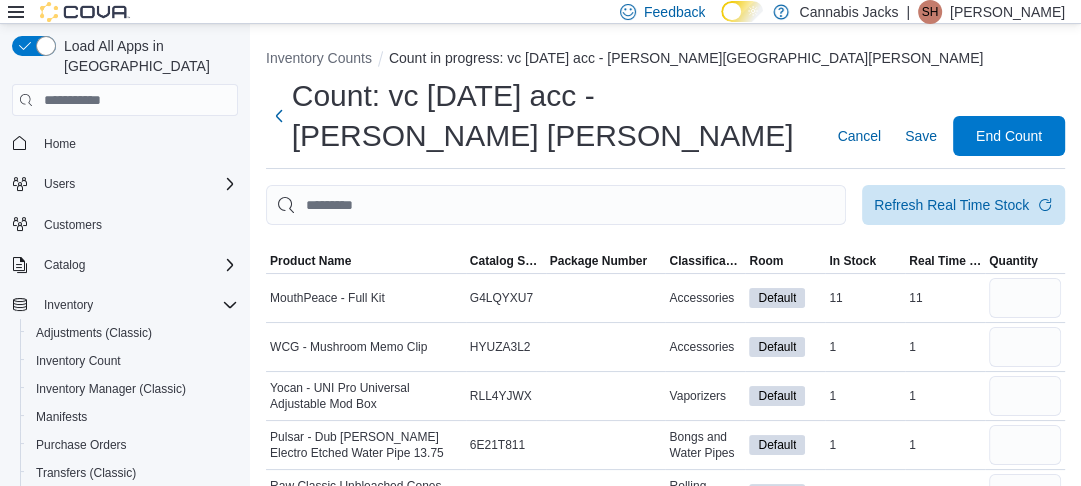 click 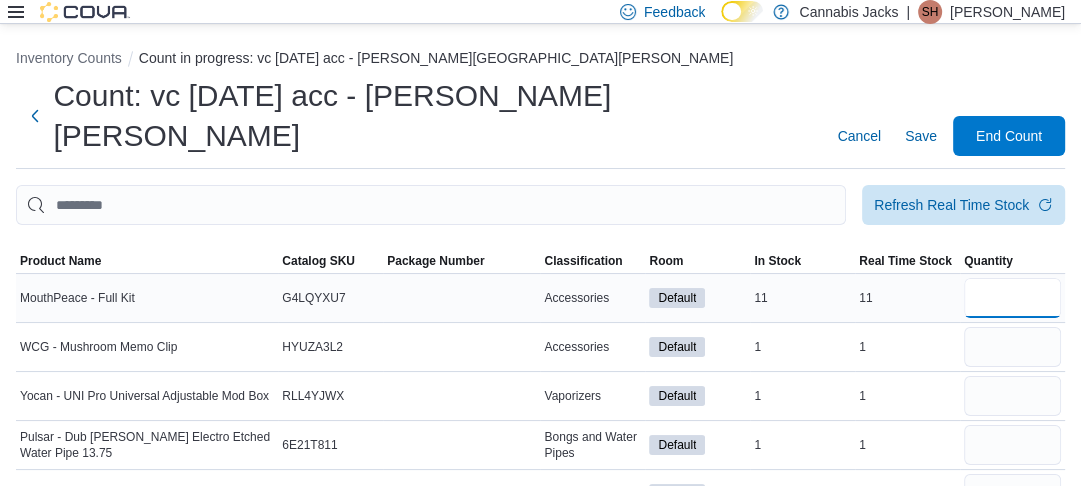 click at bounding box center (1012, 298) 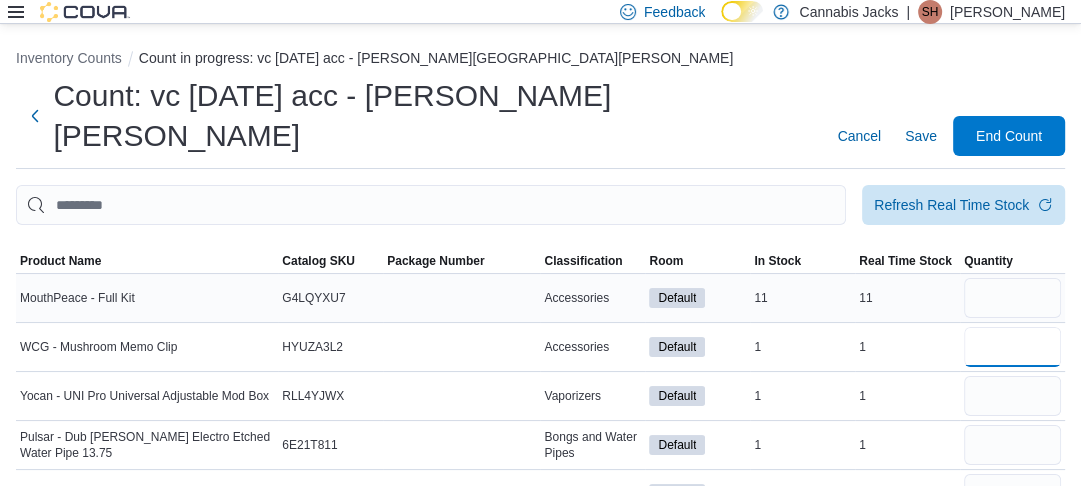 type 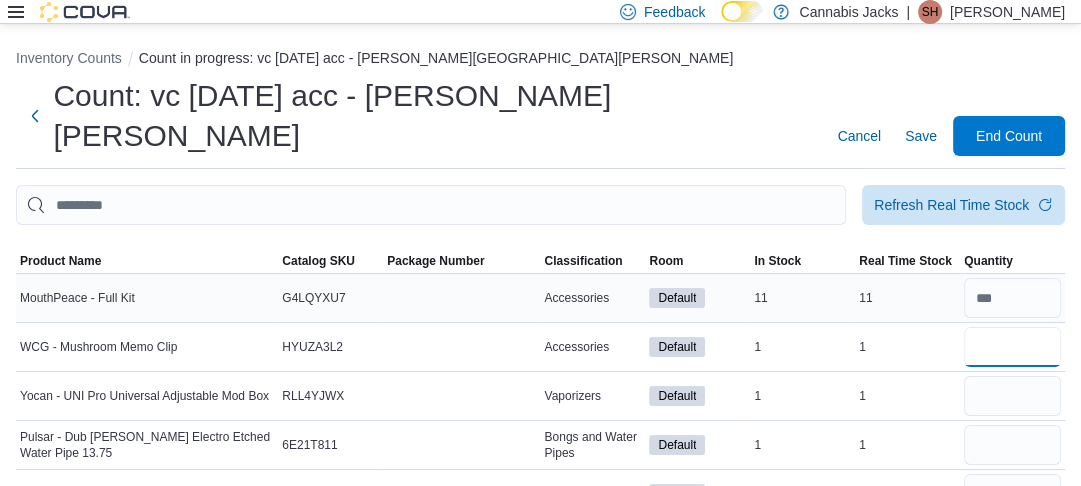 type on "*" 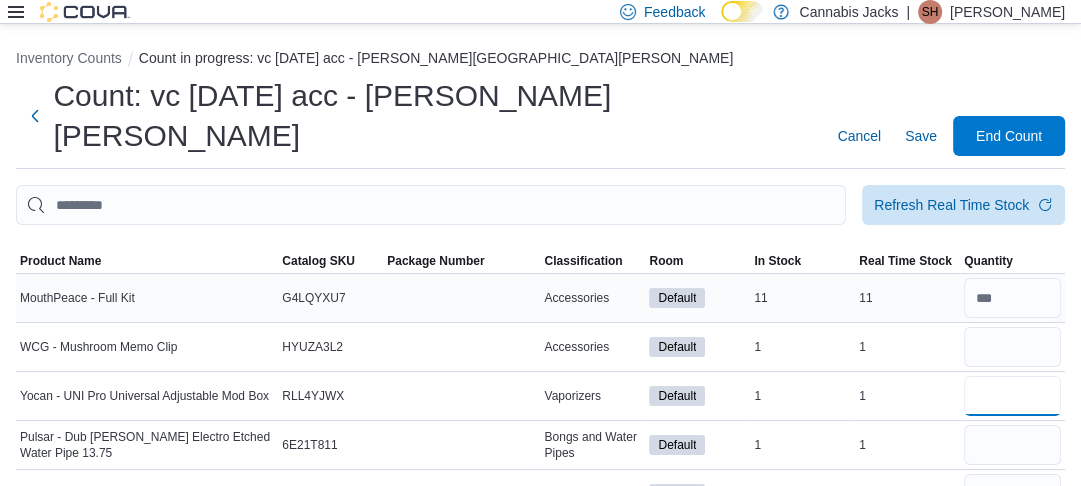 type 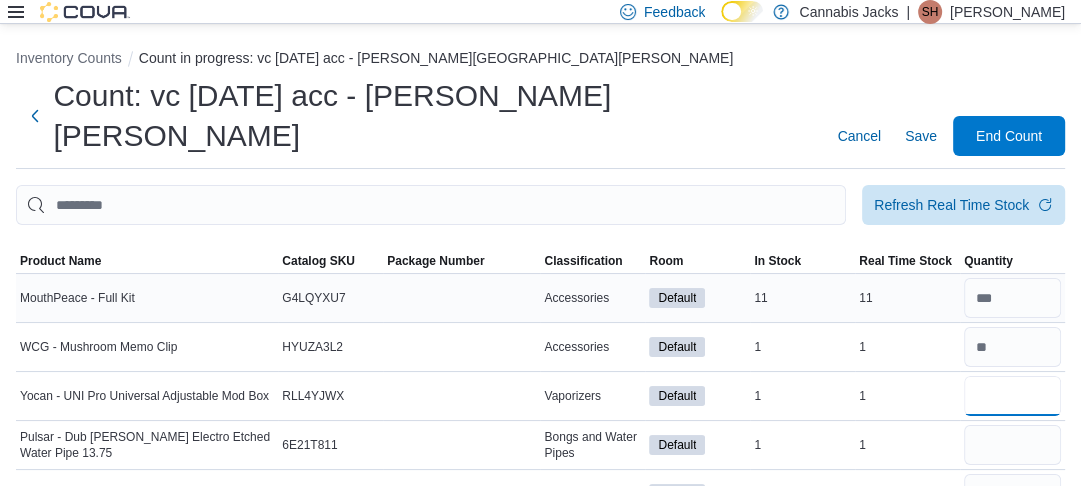 type on "*" 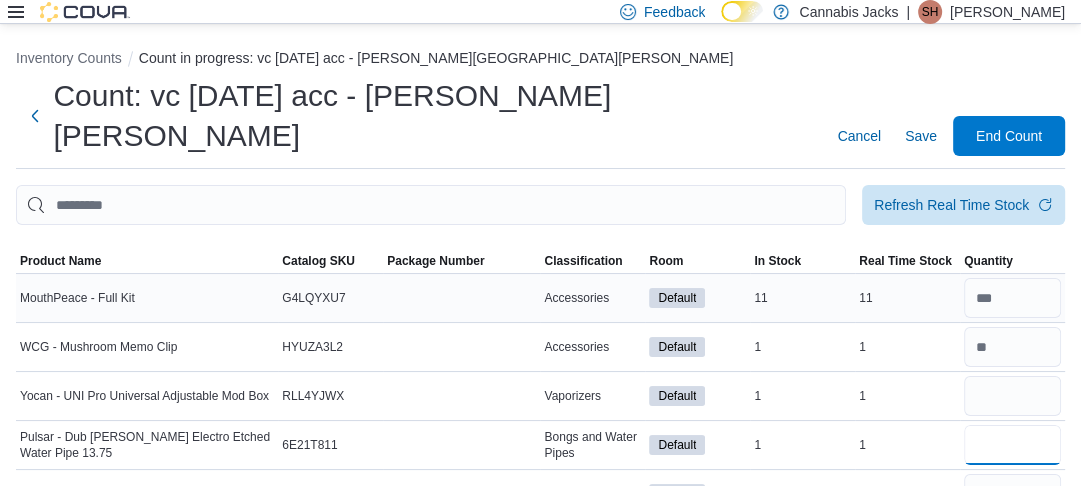 type 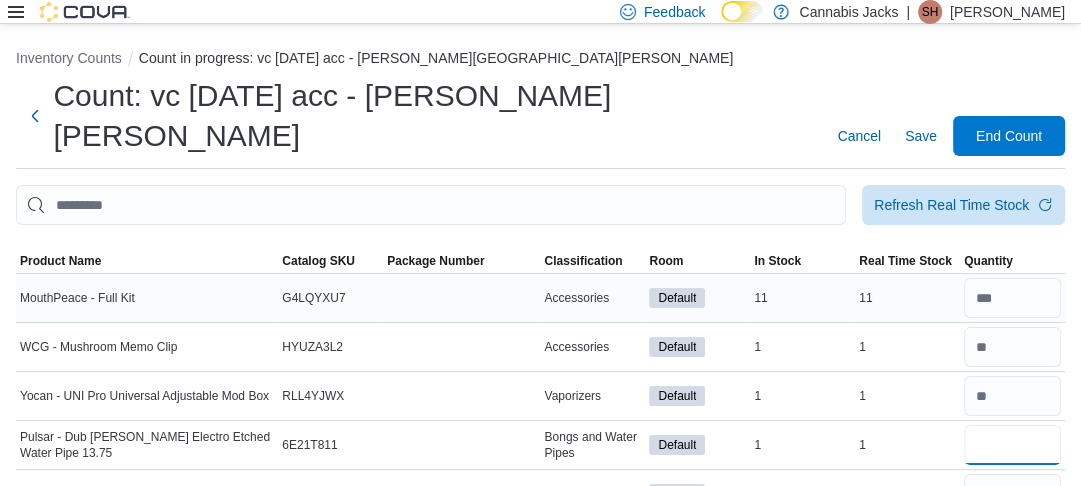 type on "*" 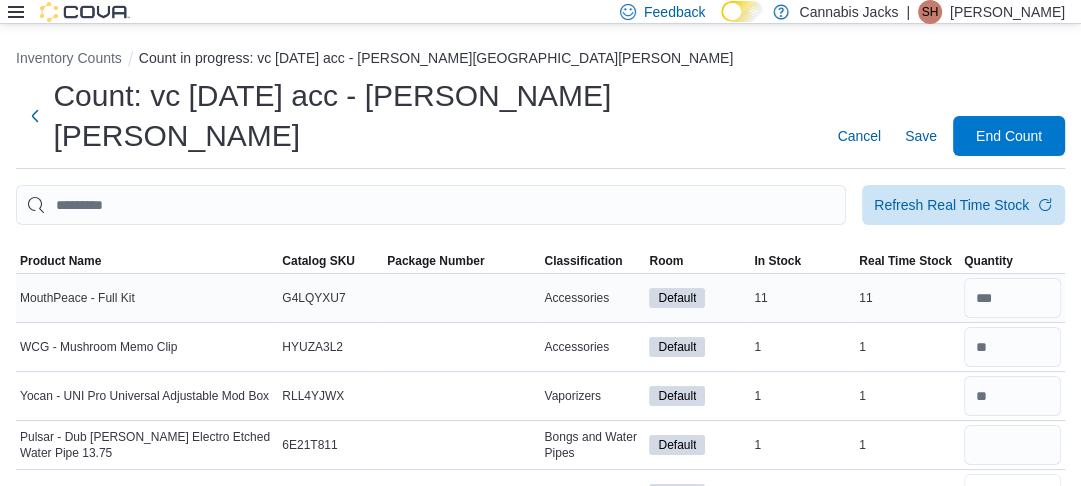 type 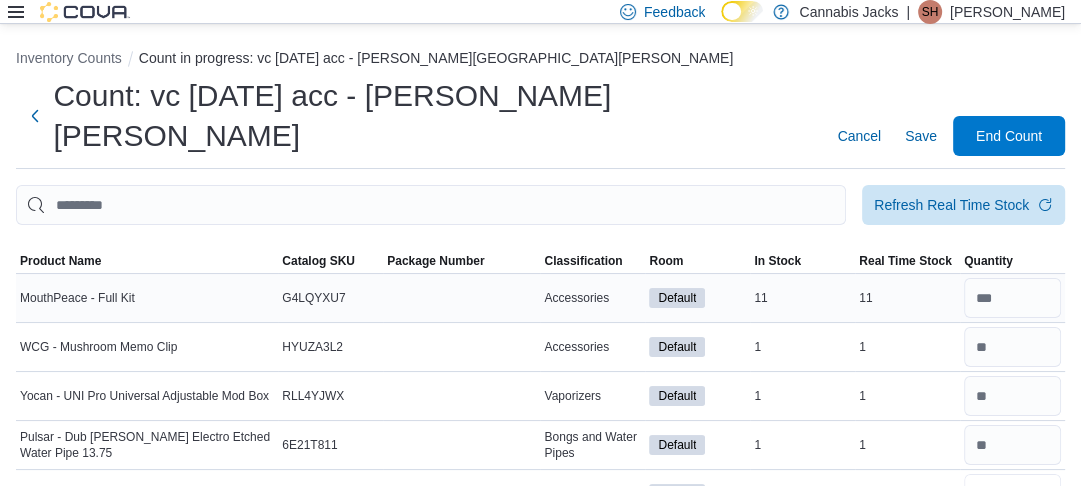type on "**" 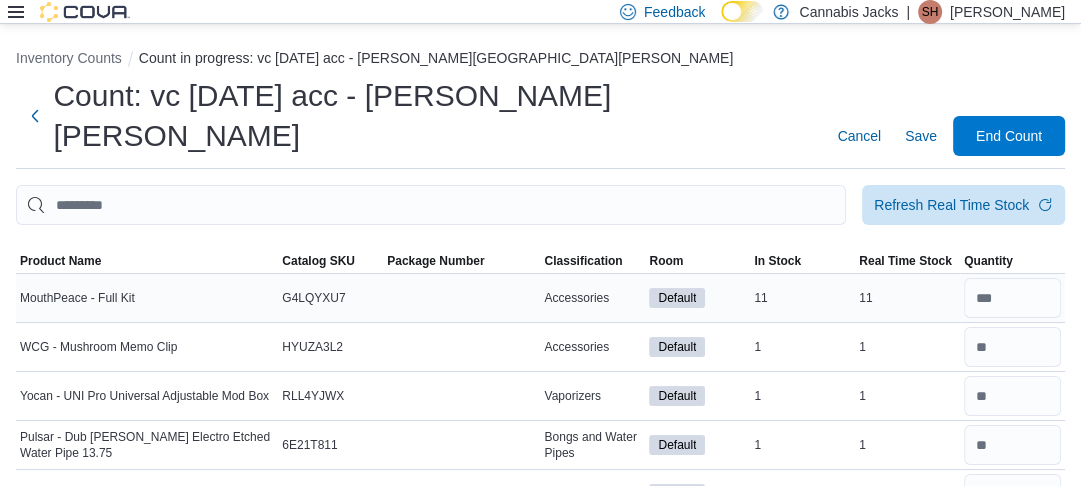 type 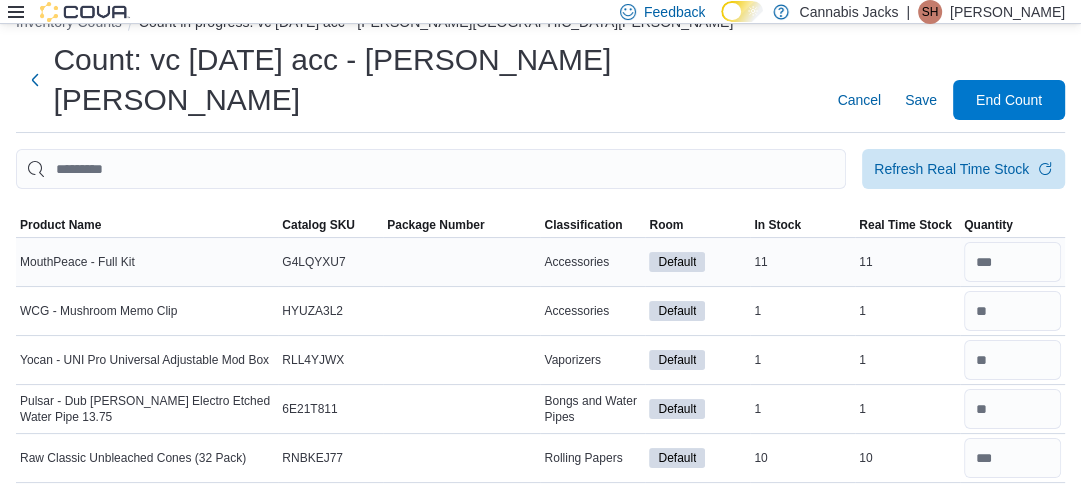 type on "*" 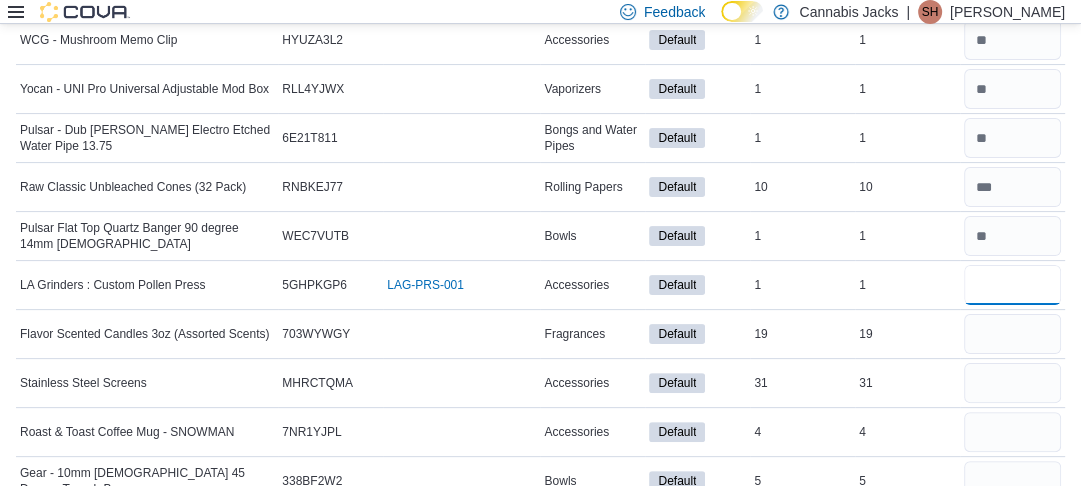 type on "*" 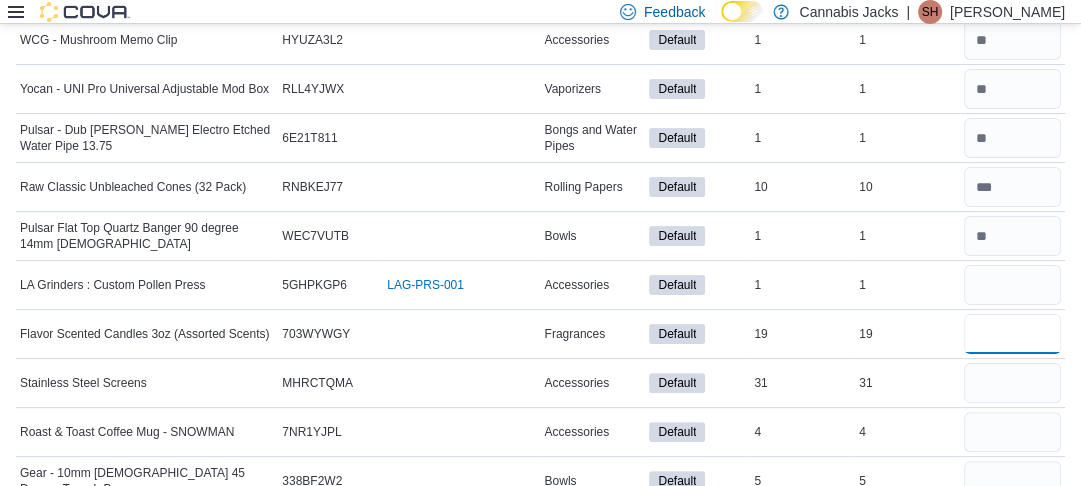 type 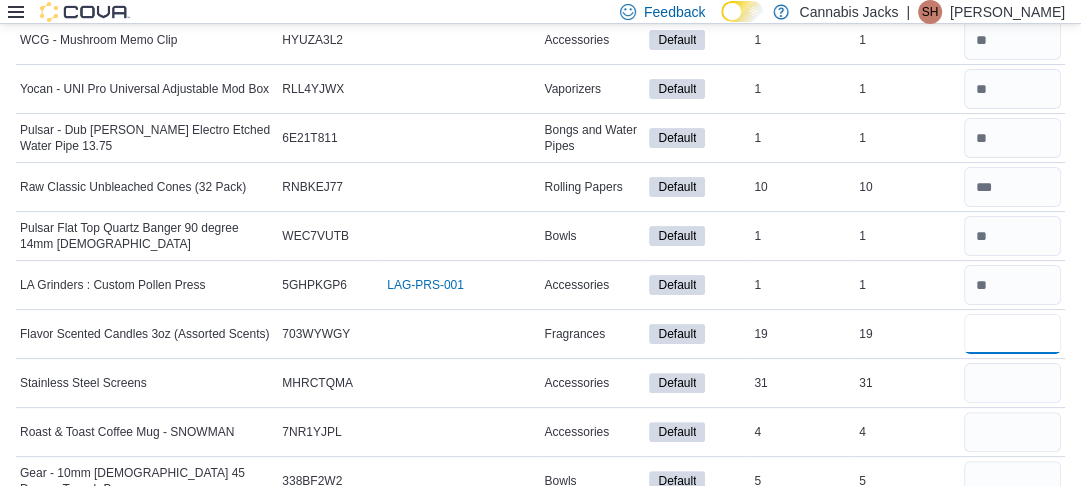 type on "**" 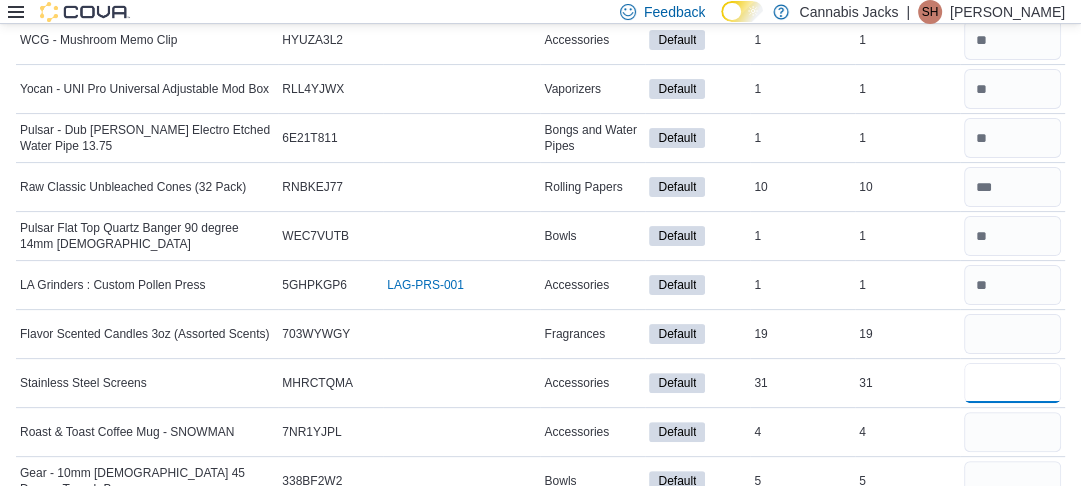 type 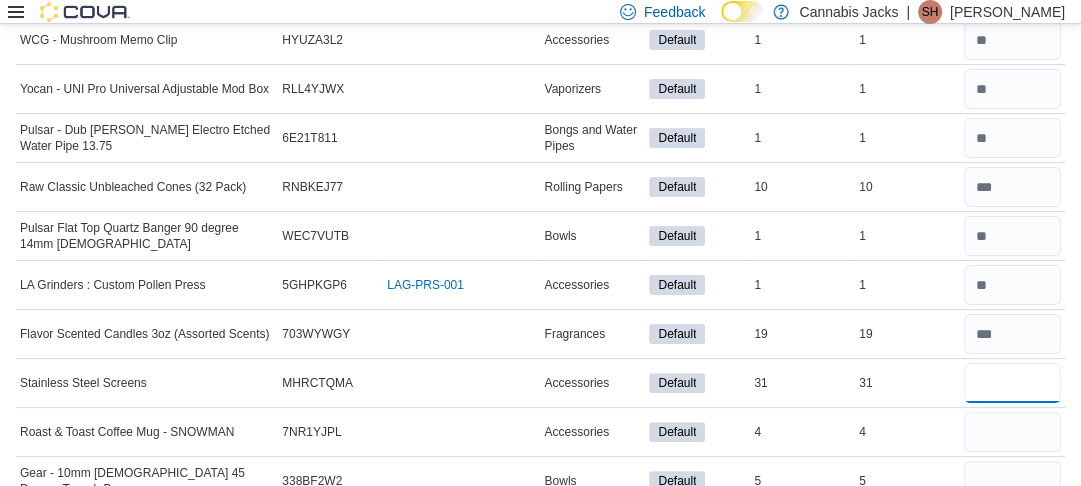 type on "**" 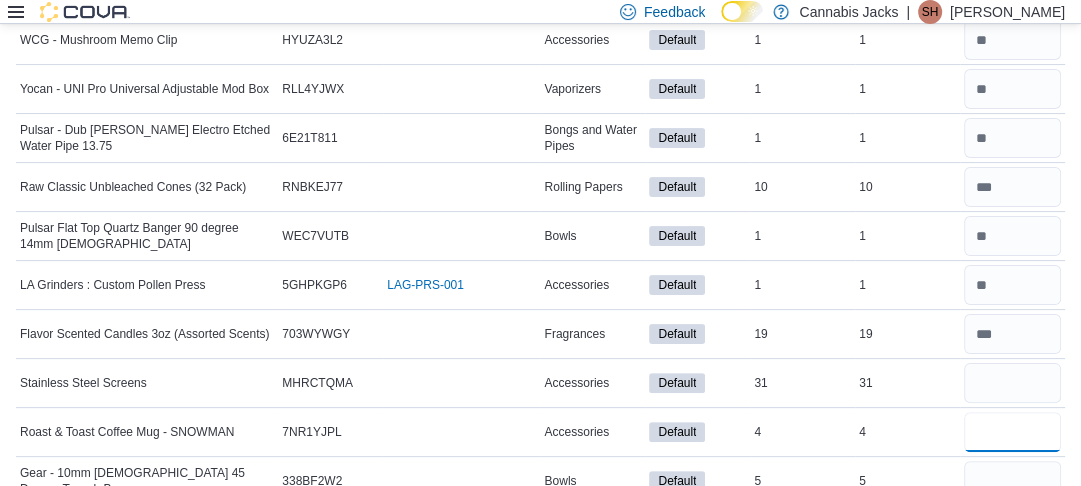 type 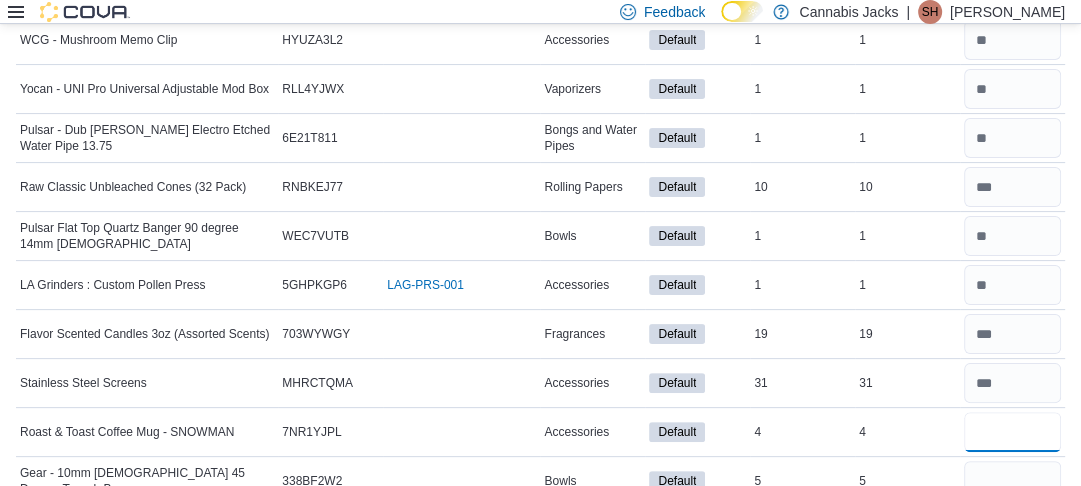 type on "*" 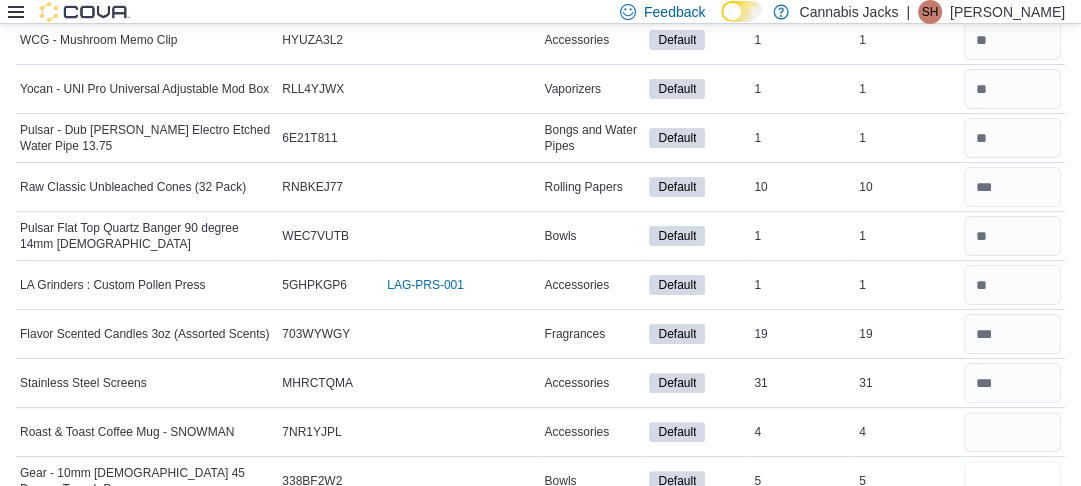 type 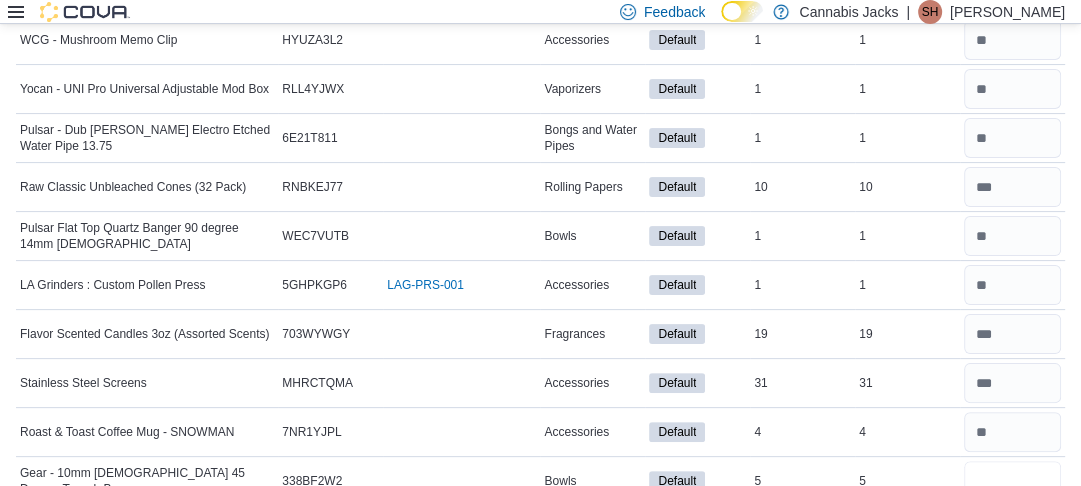 type on "*" 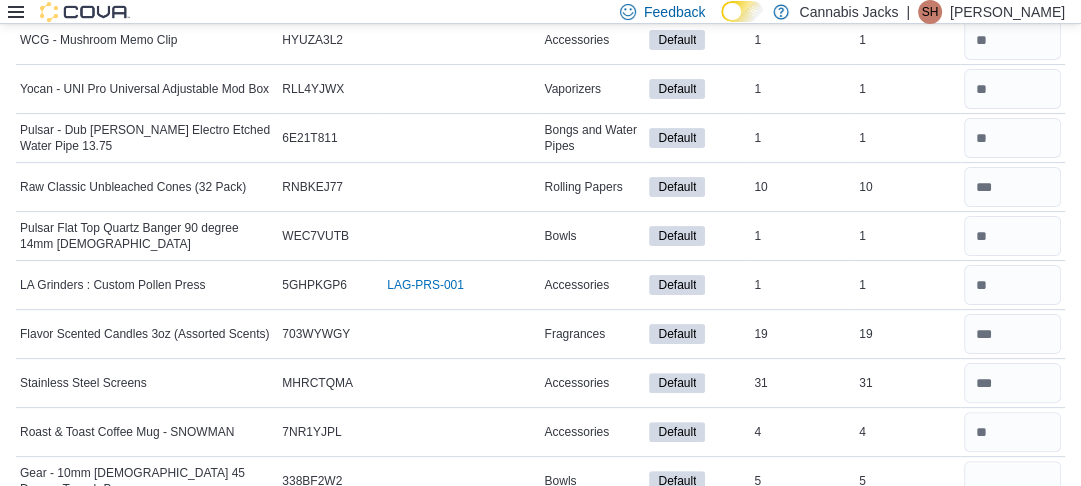 type 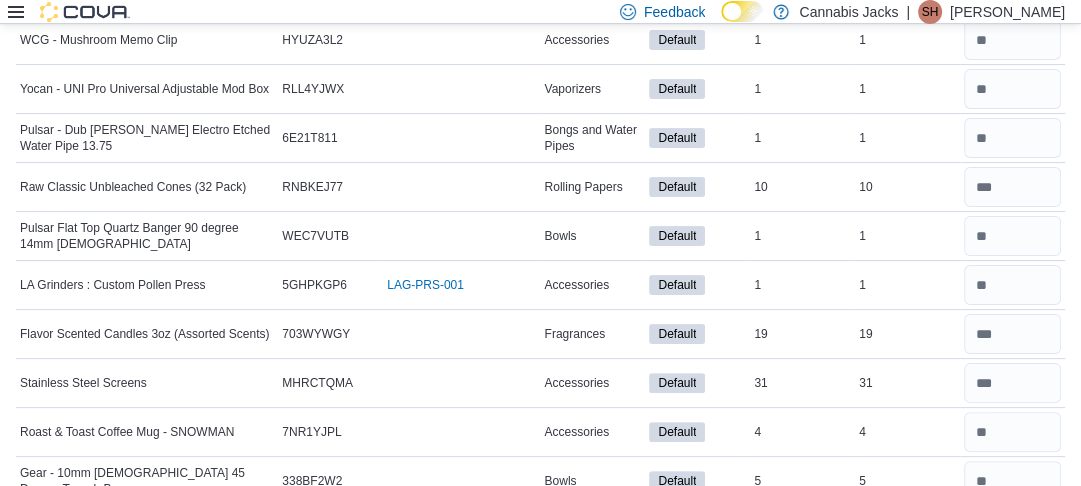 scroll, scrollTop: 328, scrollLeft: 0, axis: vertical 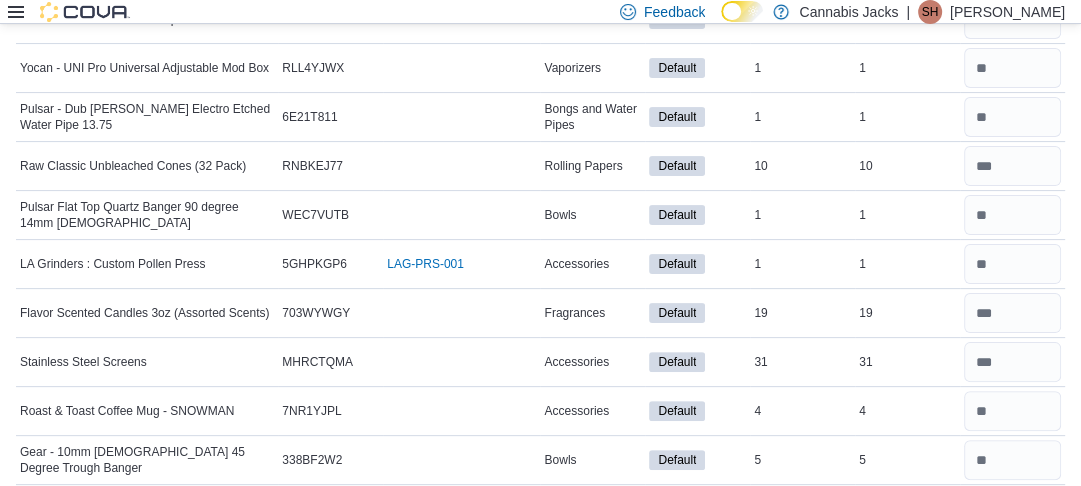 type on "*" 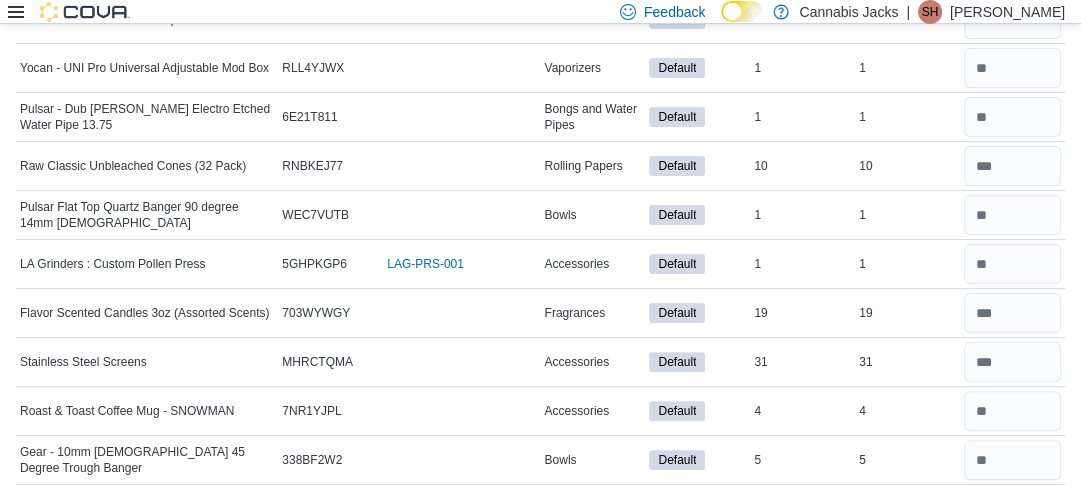 type 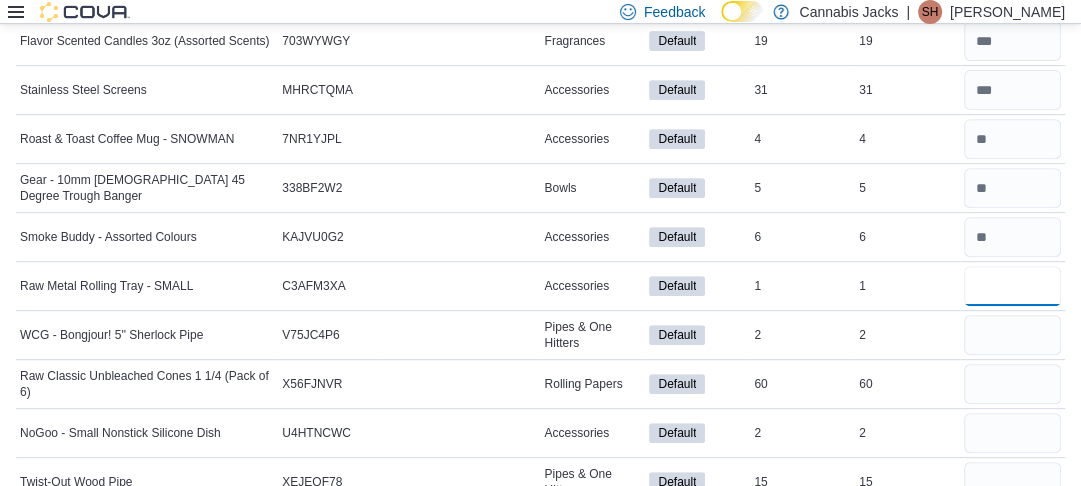 type on "*" 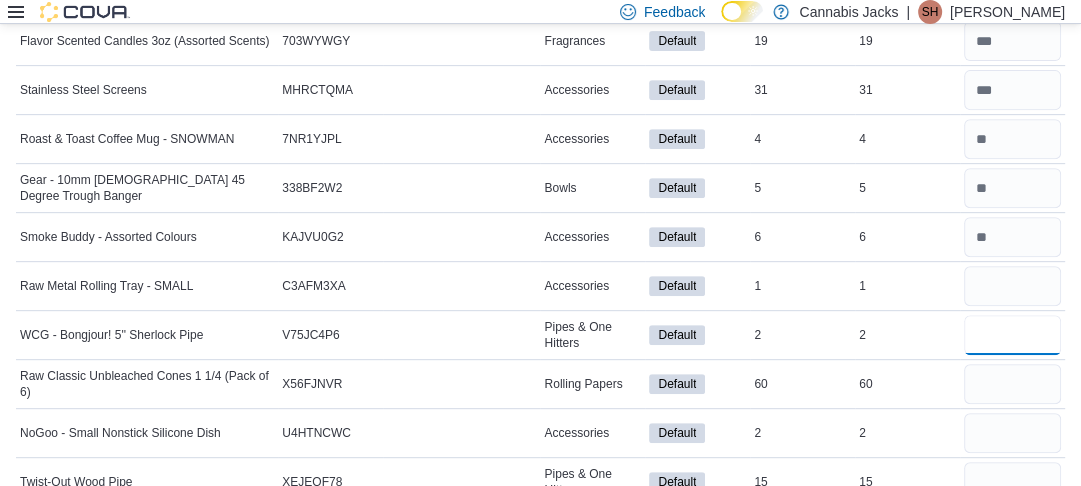 type 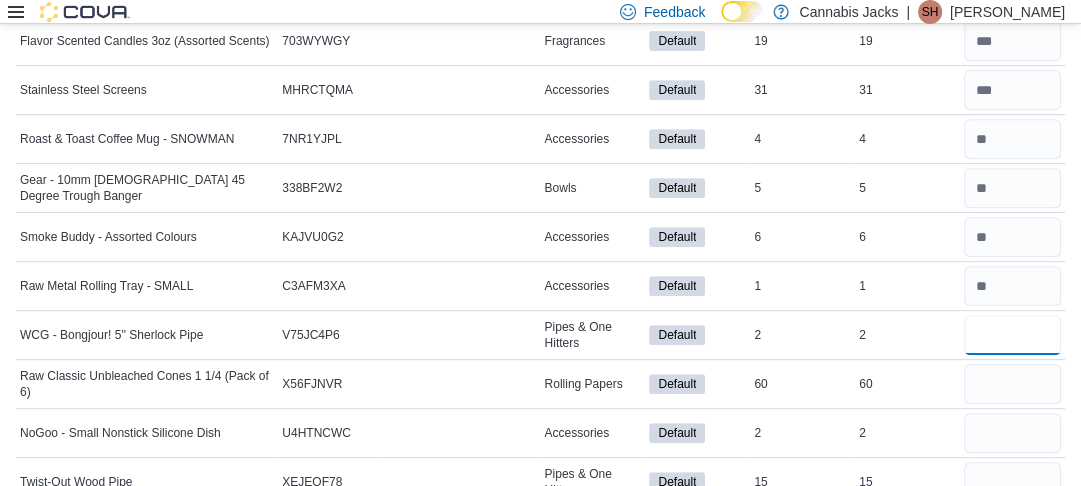 type on "*" 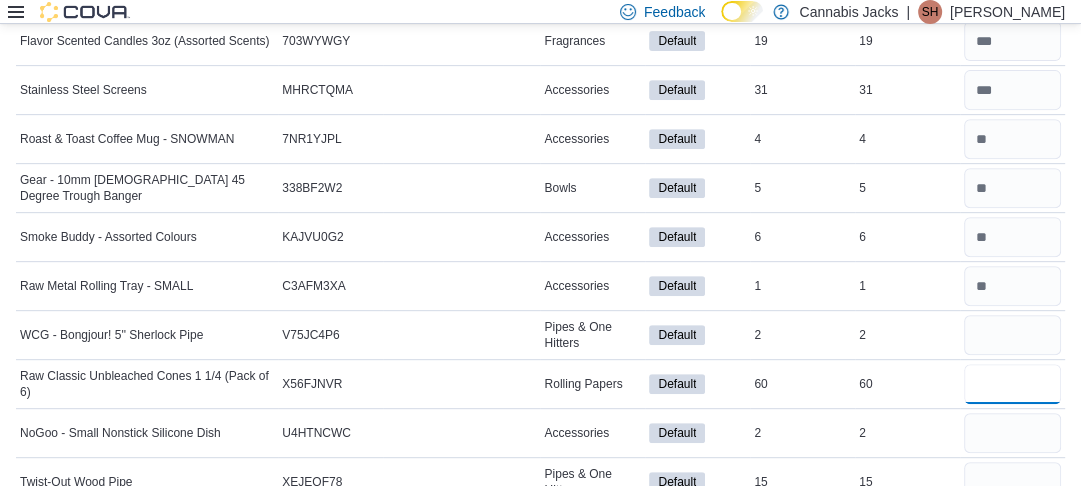 type 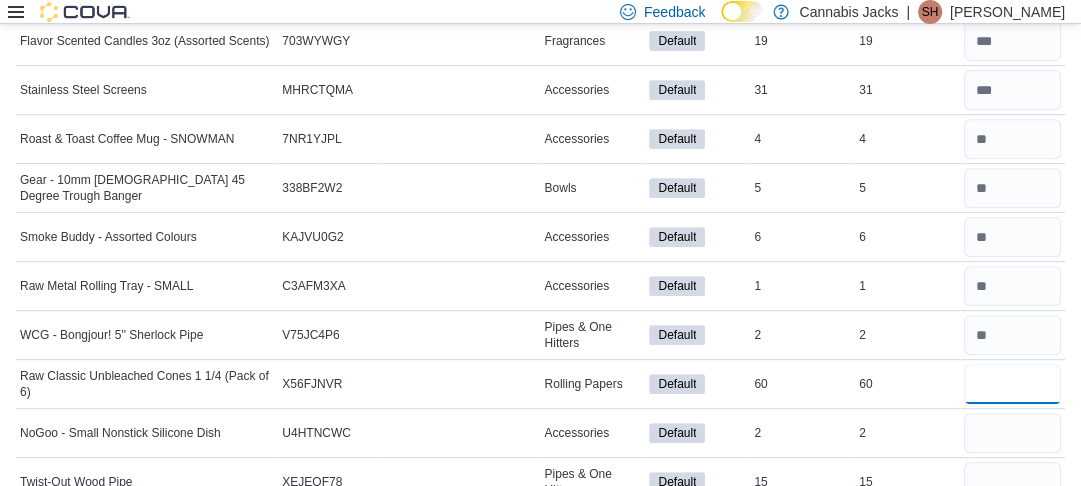 type on "**" 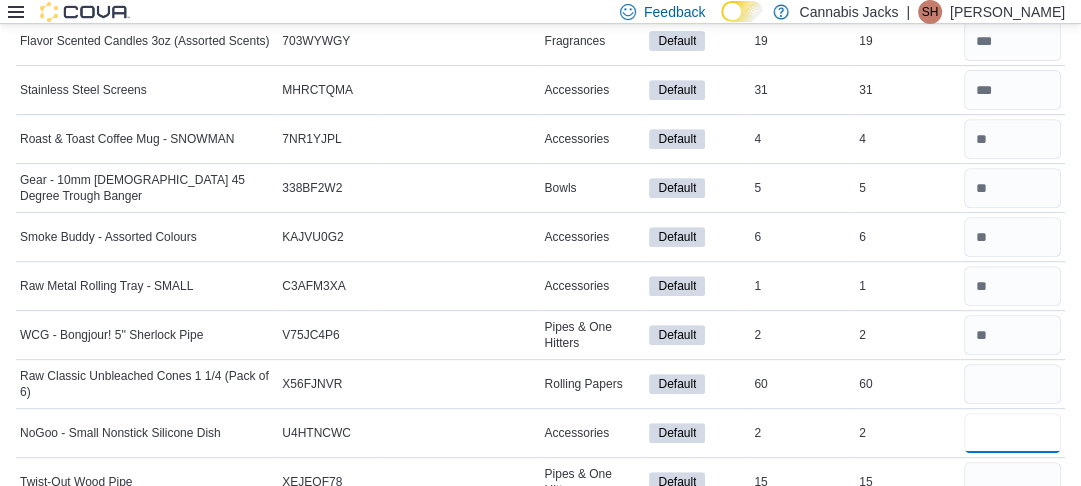type 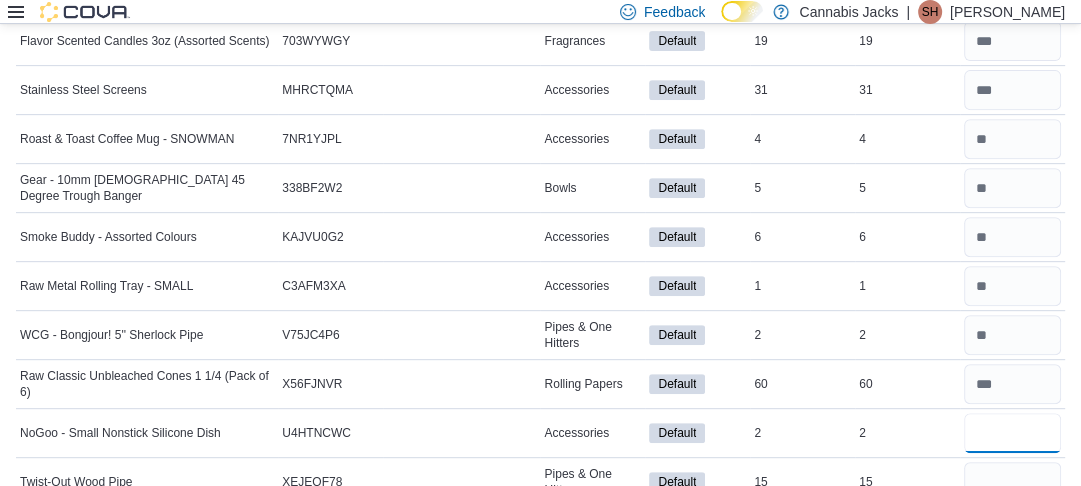 type on "*" 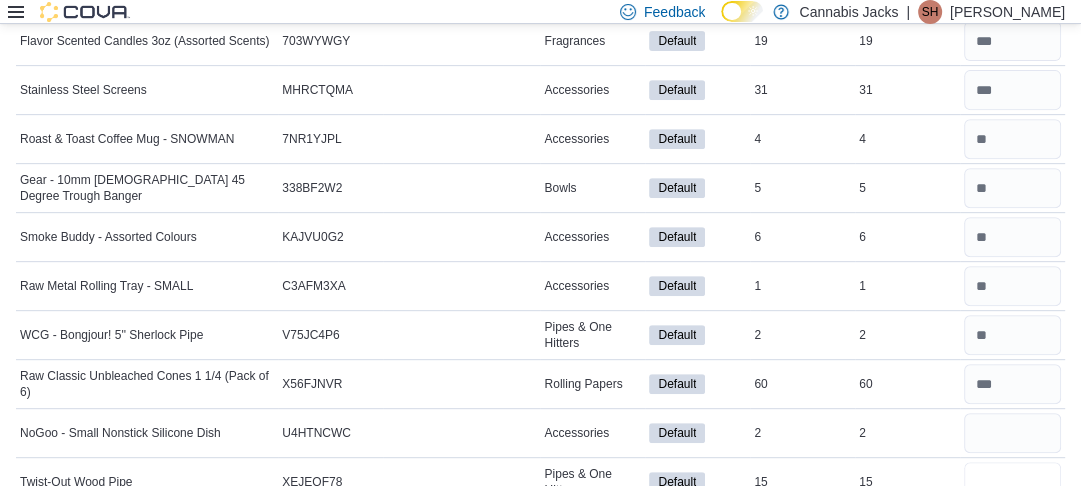 type 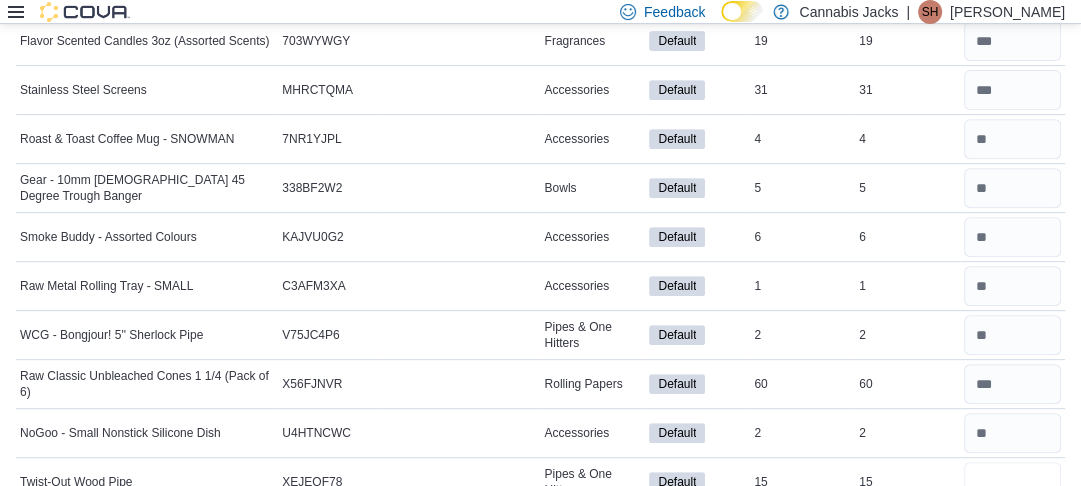 type on "**" 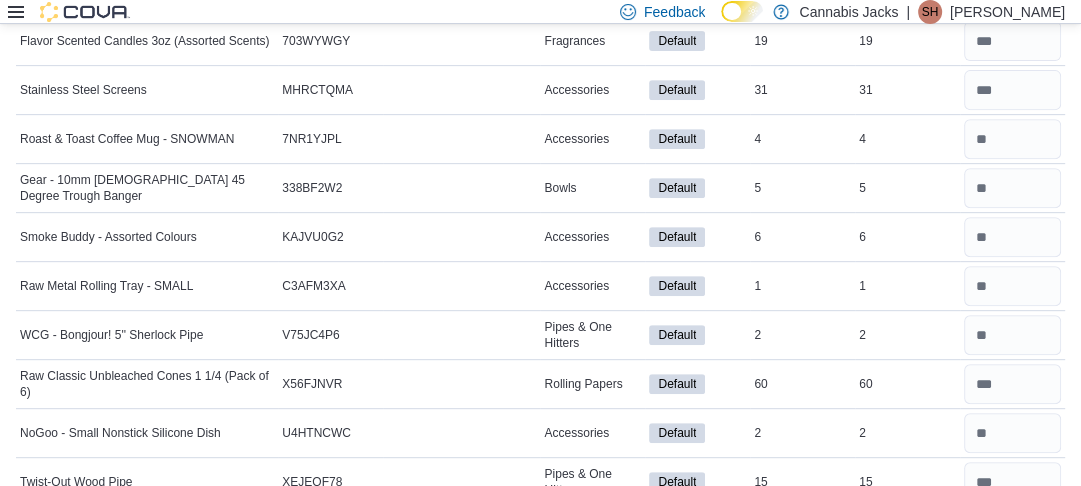 type 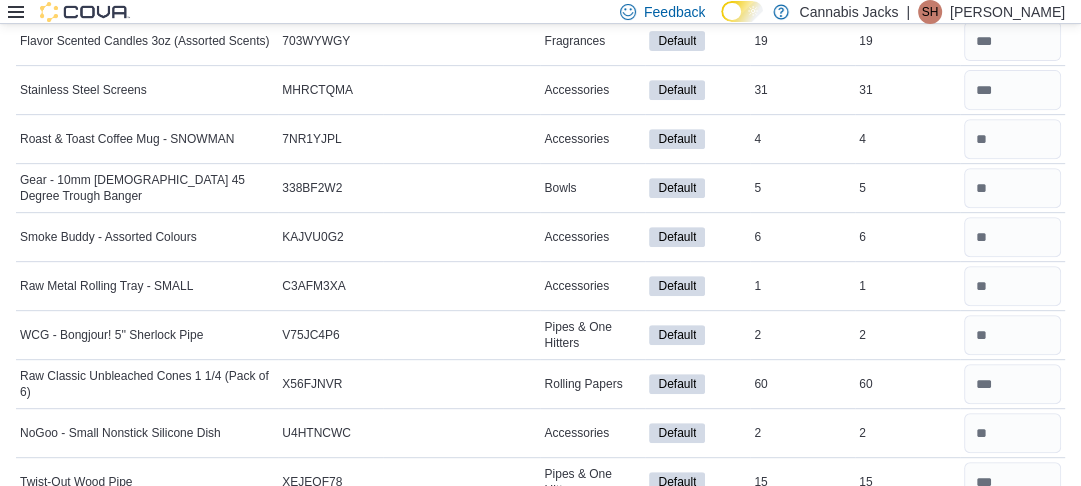 scroll, scrollTop: 621, scrollLeft: 0, axis: vertical 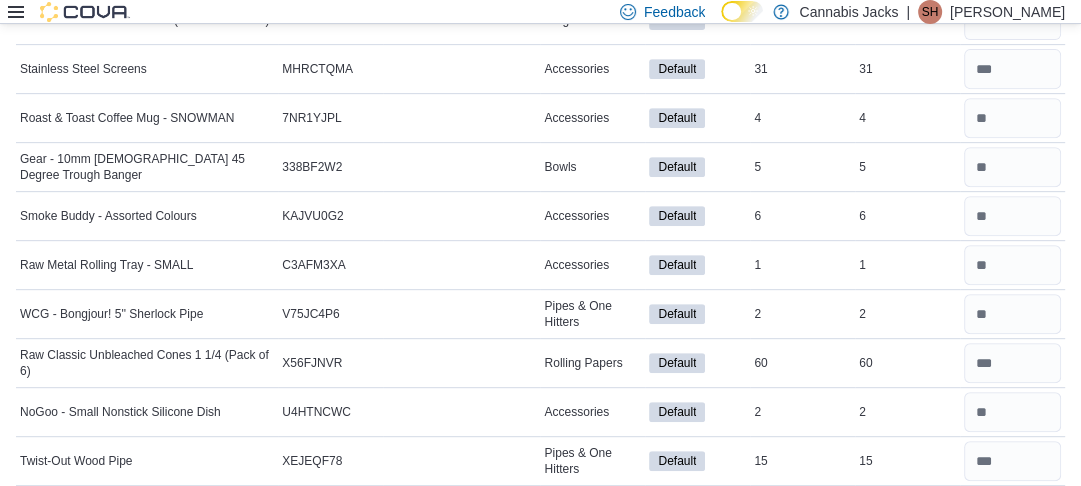type on "*" 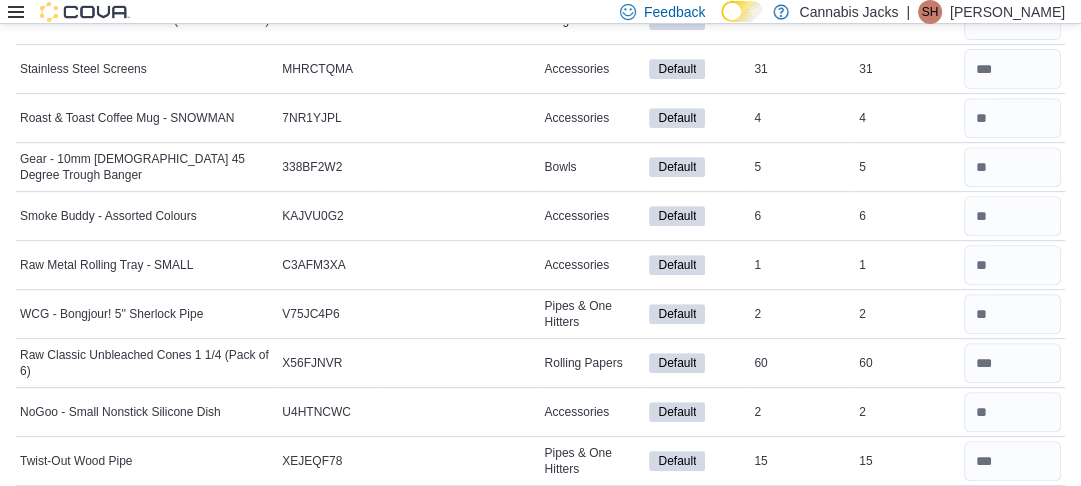 type 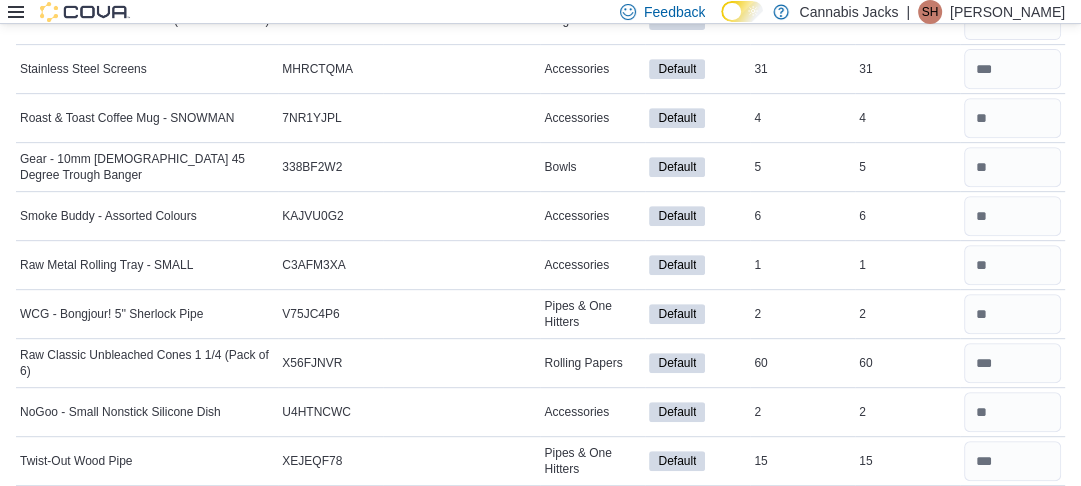 scroll, scrollTop: 892, scrollLeft: 0, axis: vertical 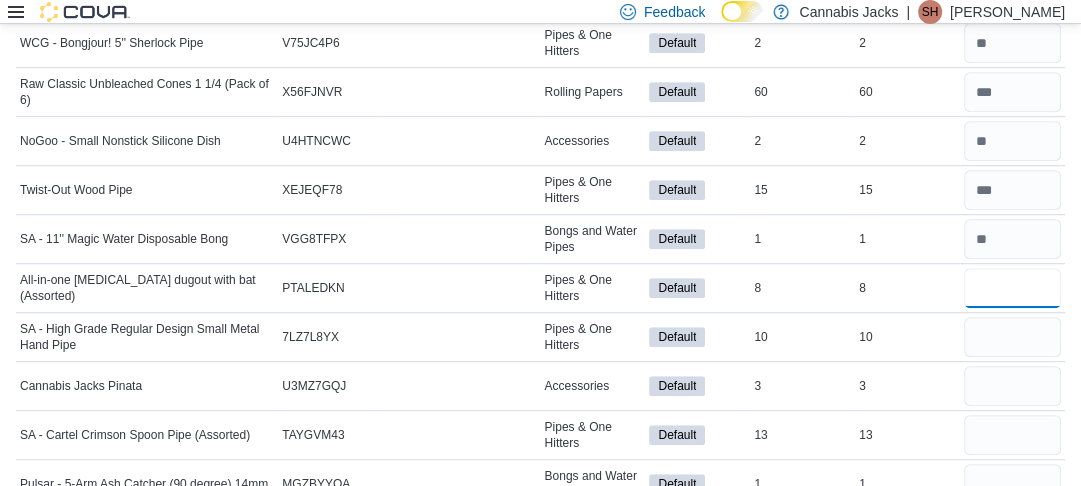 type on "*" 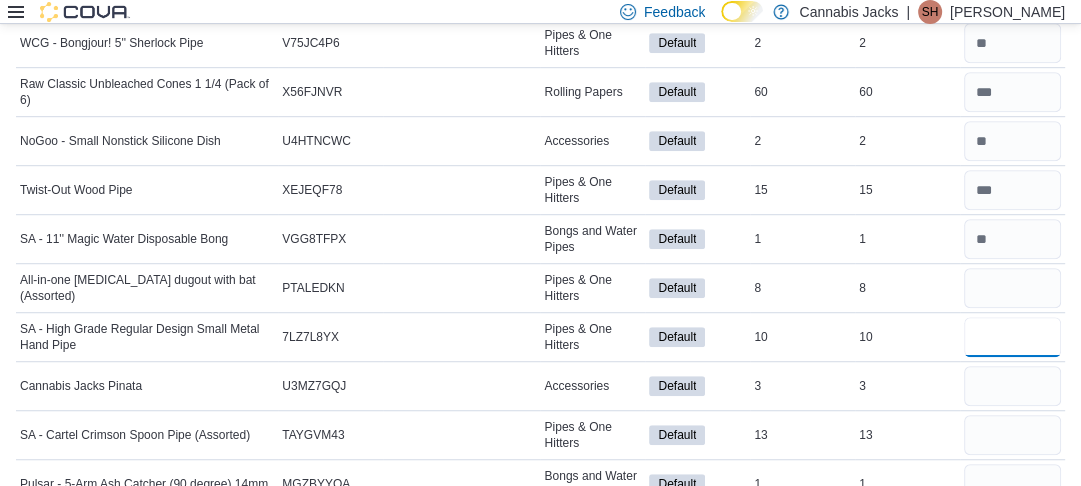 type 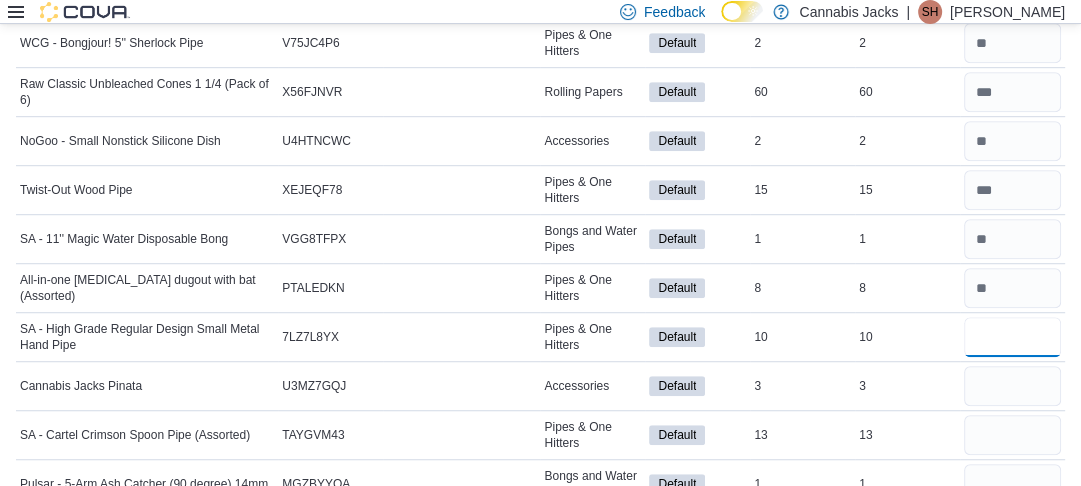 type on "**" 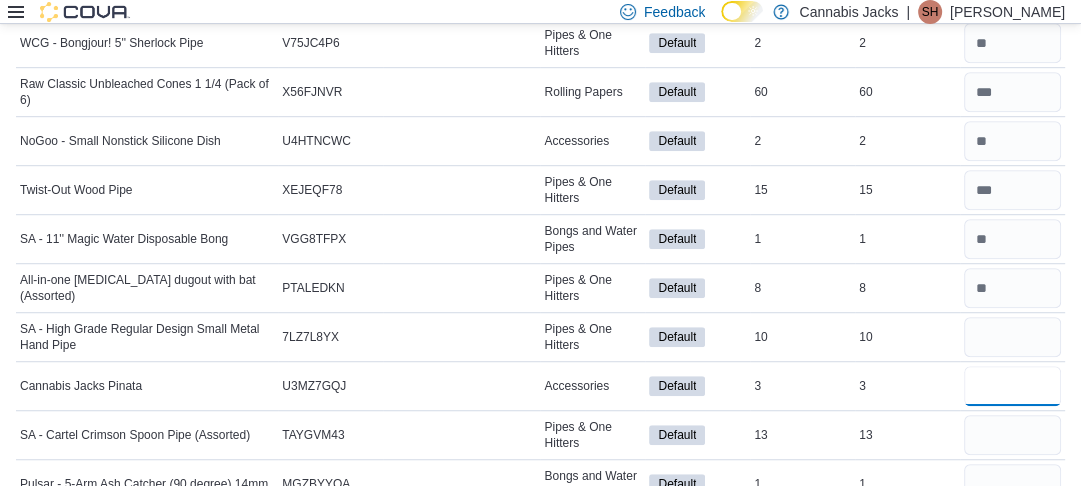 type 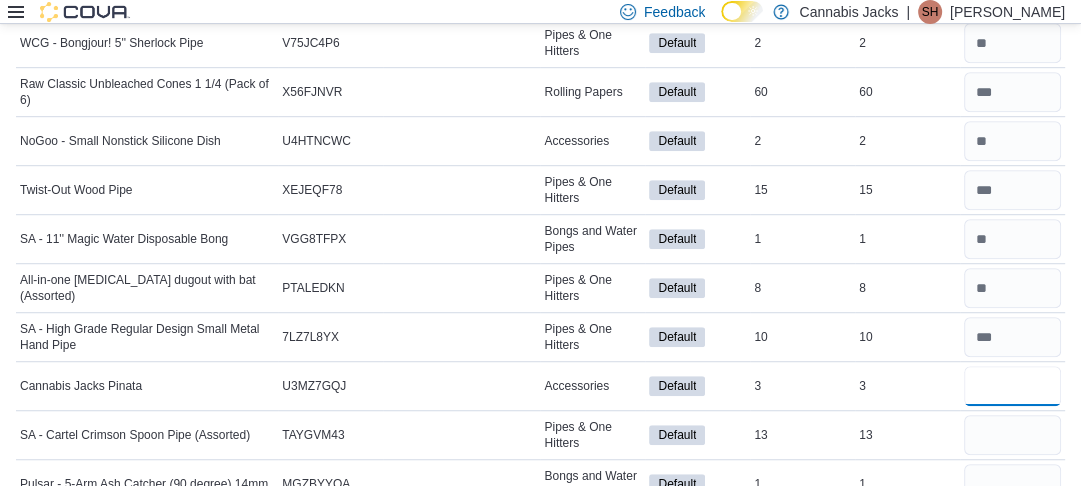 type on "*" 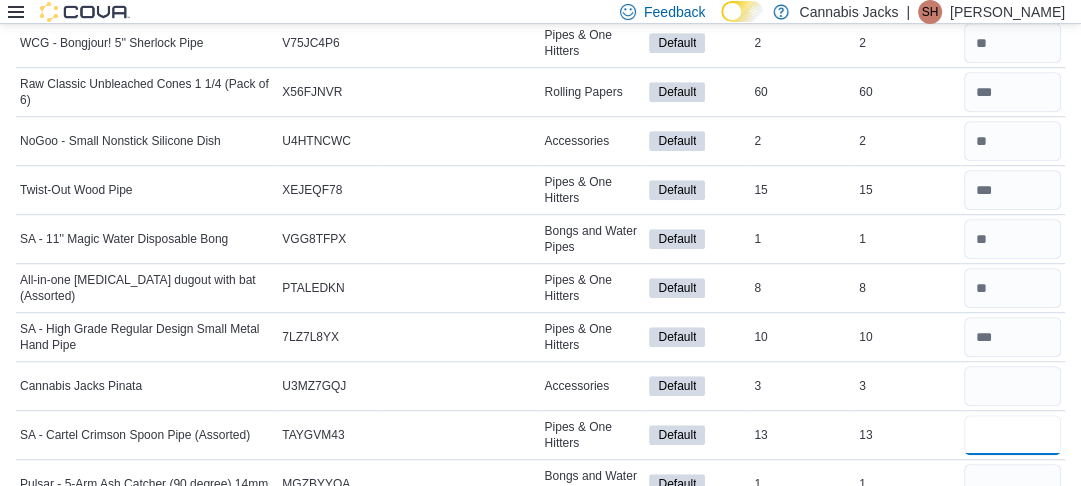 type 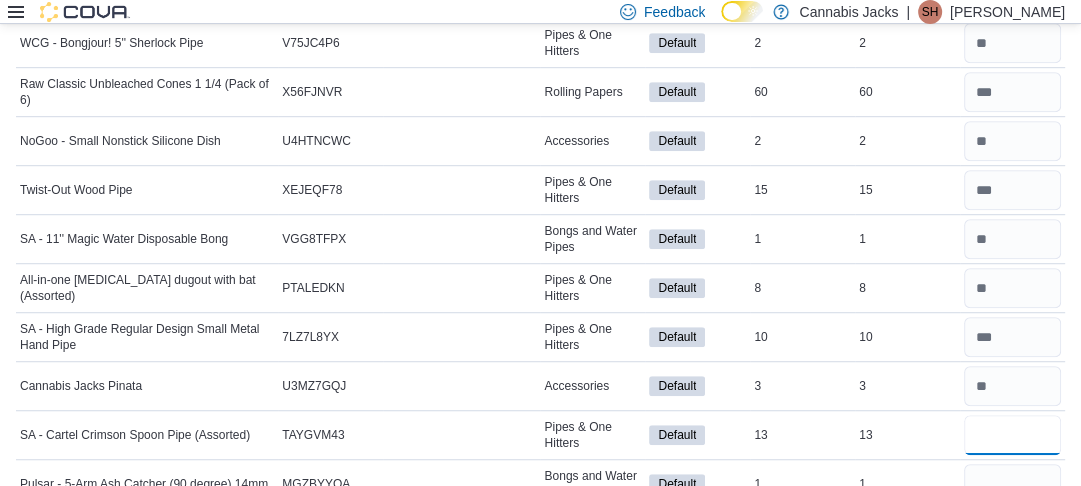 type on "**" 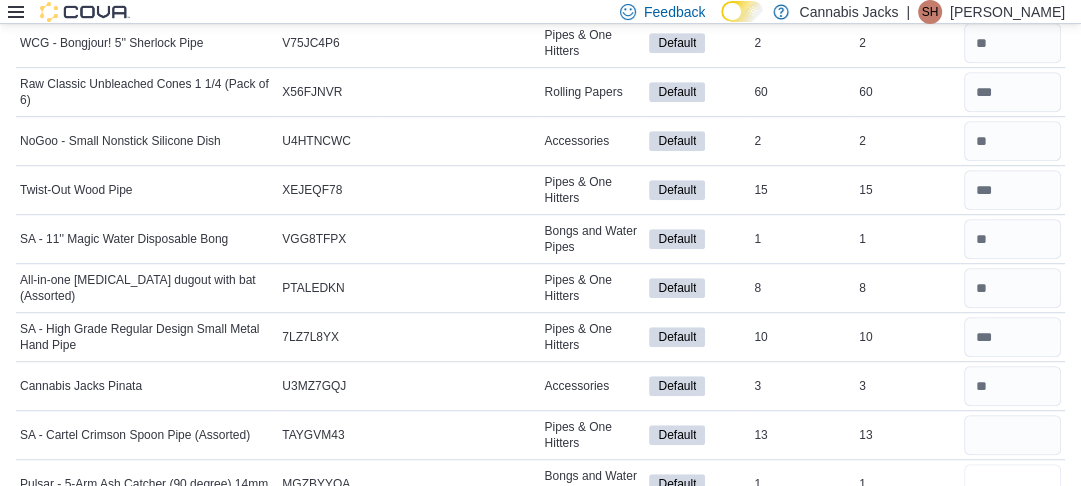 type 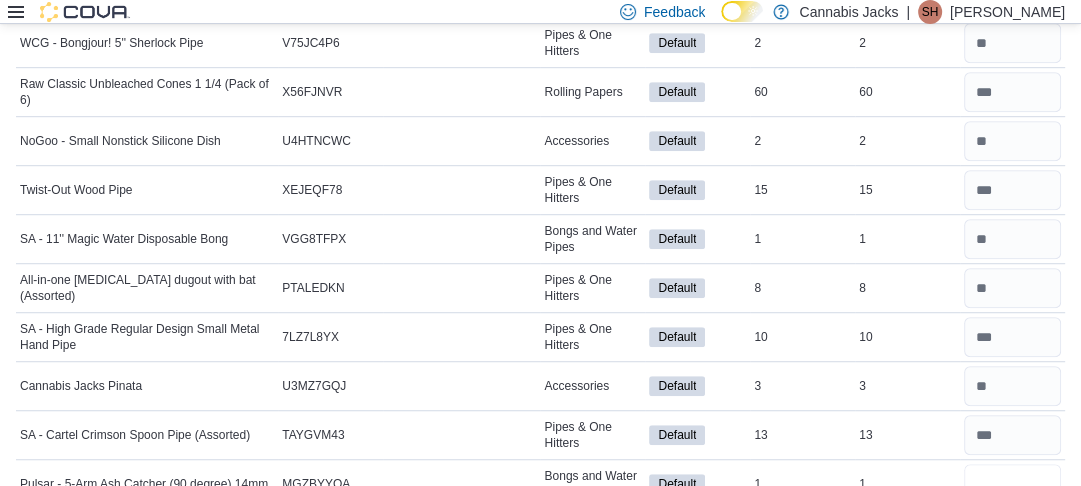 type on "*" 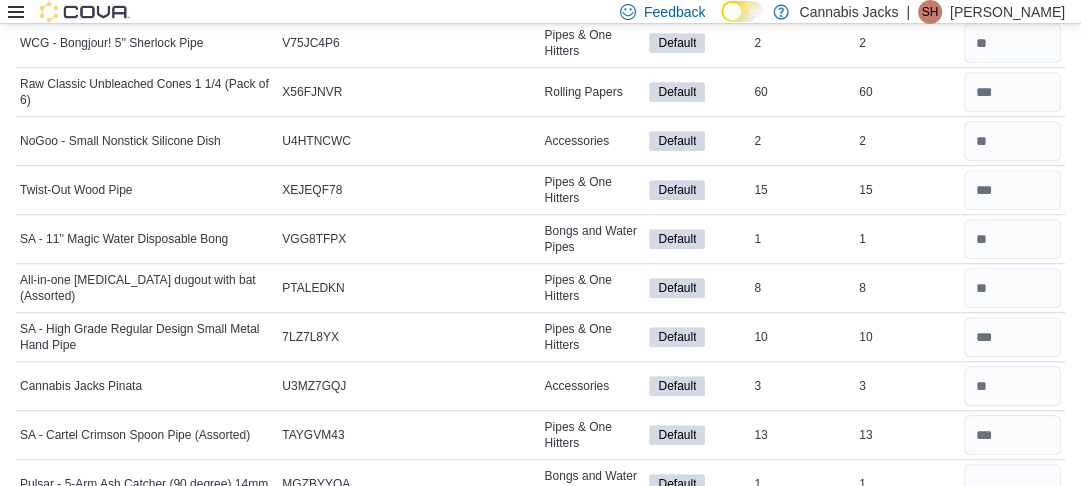 type 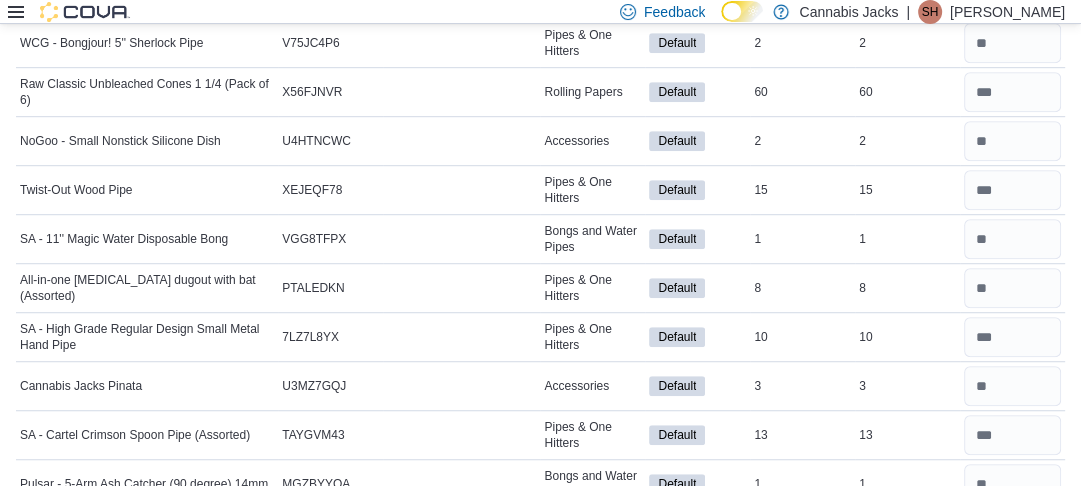 scroll, scrollTop: 914, scrollLeft: 0, axis: vertical 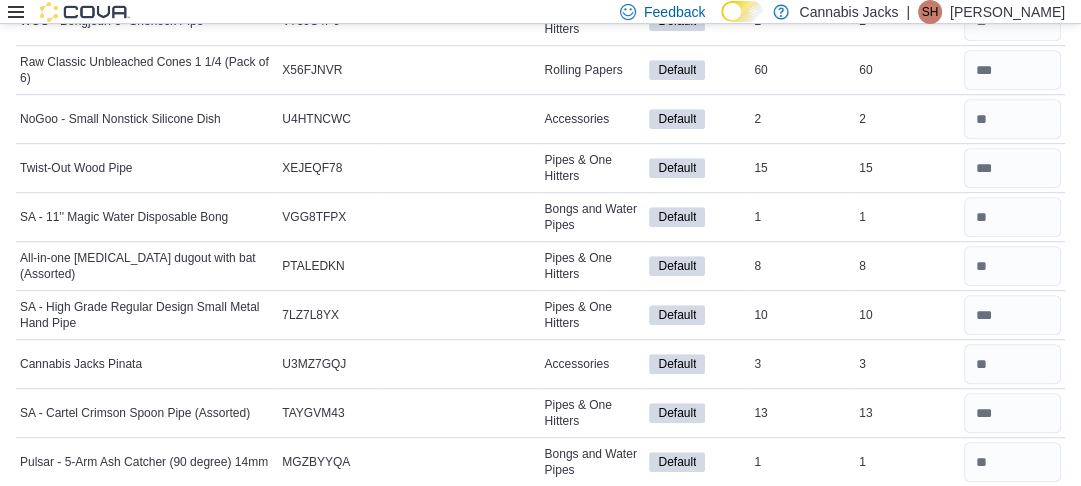 type on "*" 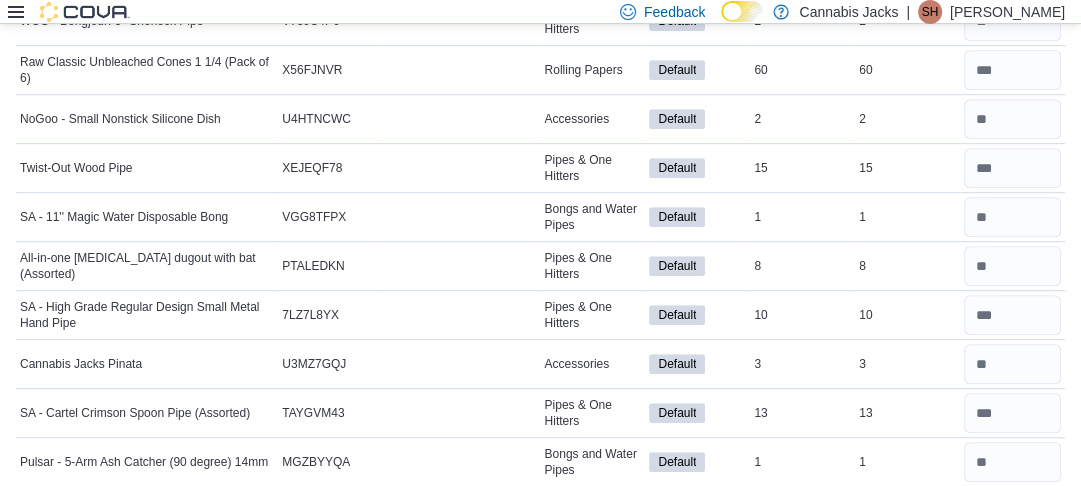 type 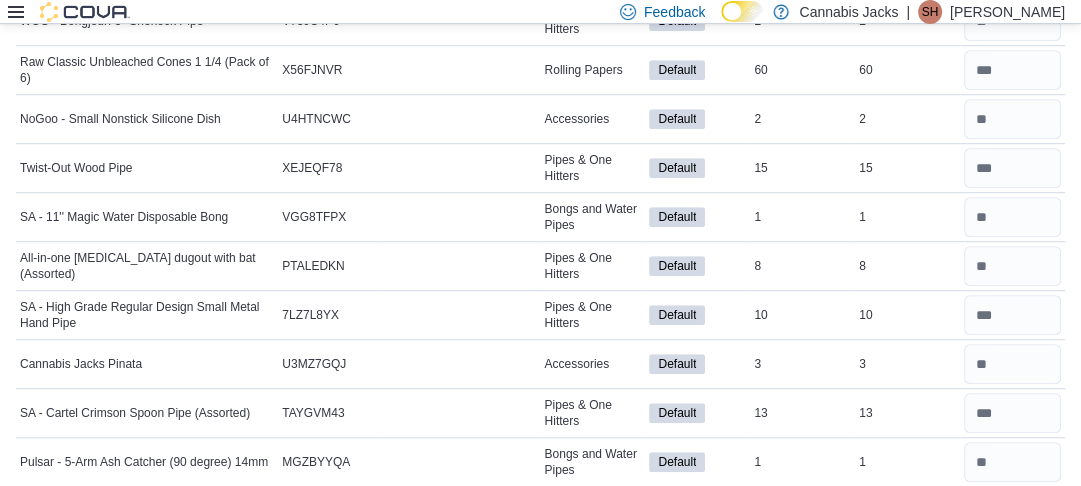scroll, scrollTop: 1185, scrollLeft: 0, axis: vertical 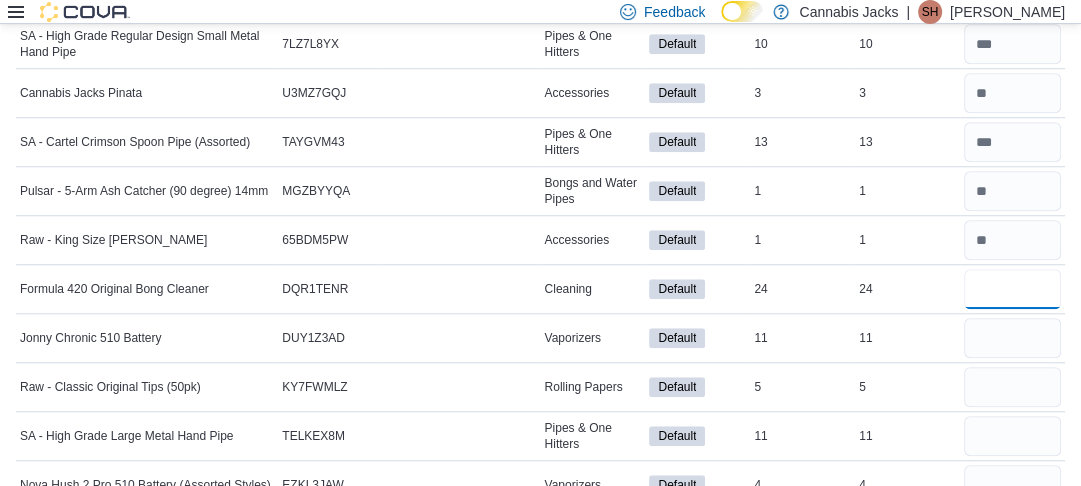 type on "**" 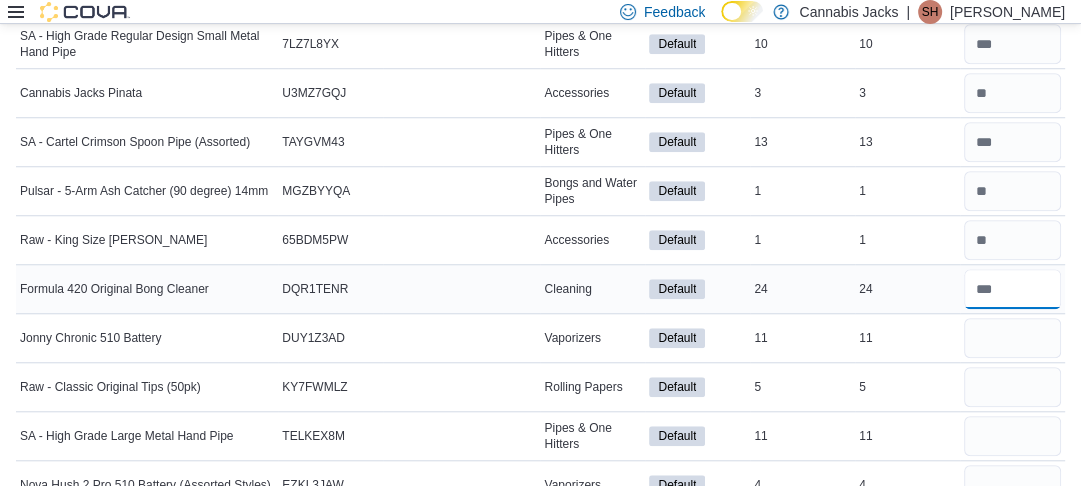 click at bounding box center [1012, 289] 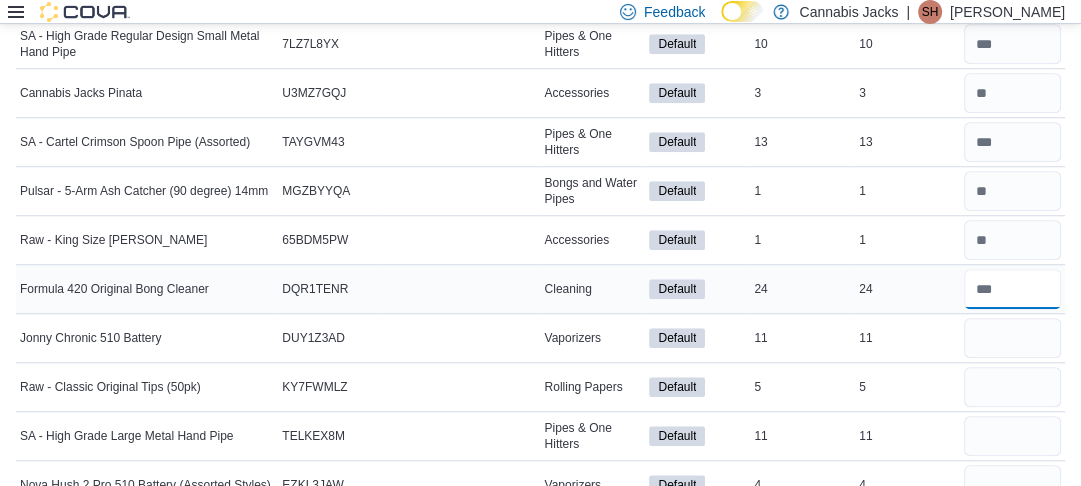 type on "**" 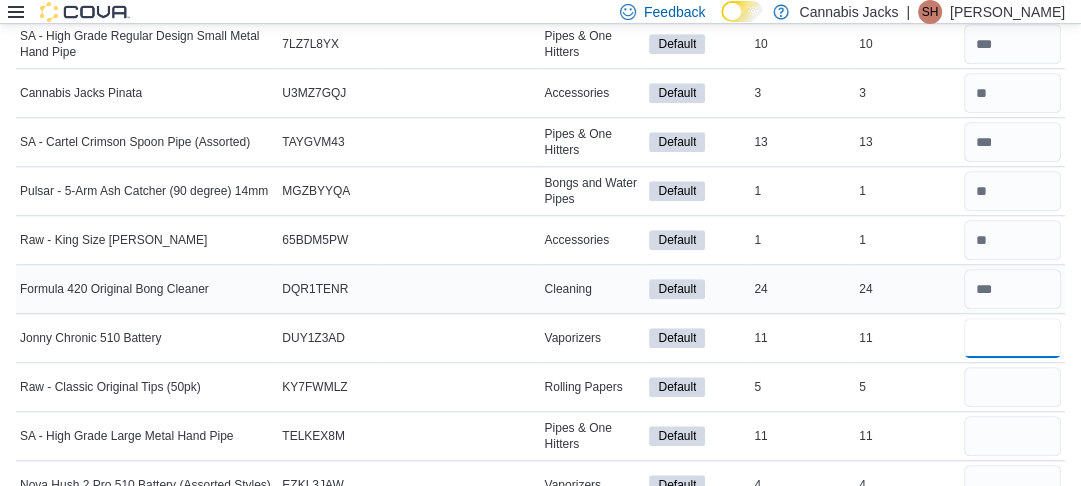 type 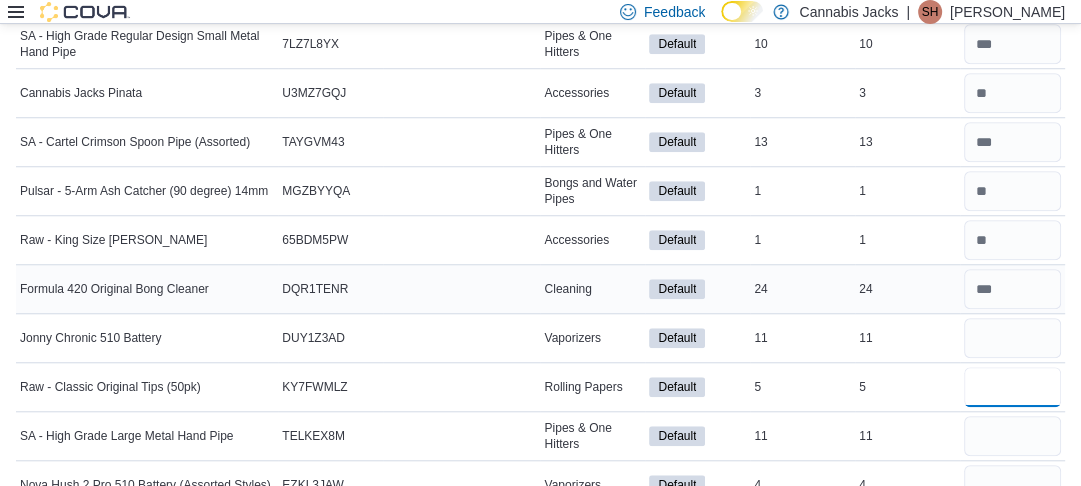 type 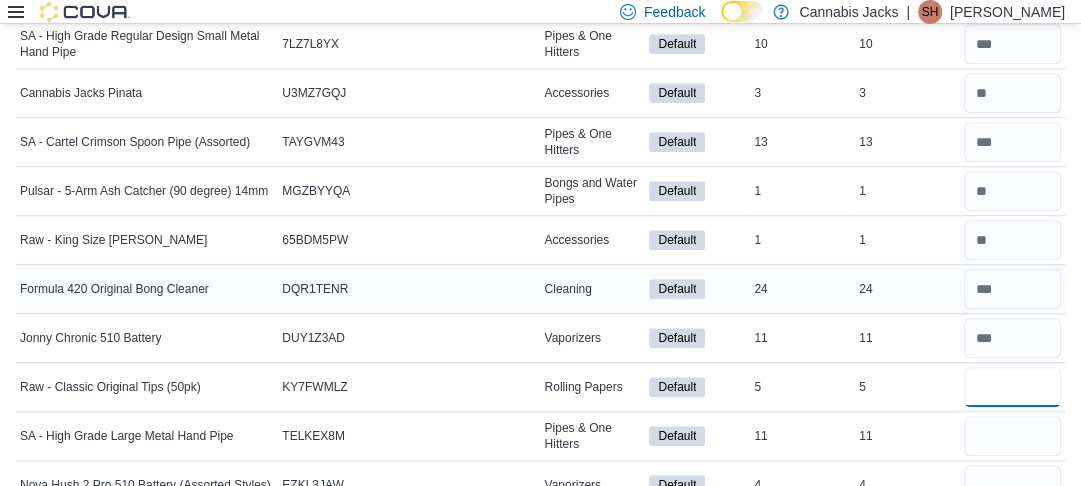 type on "*" 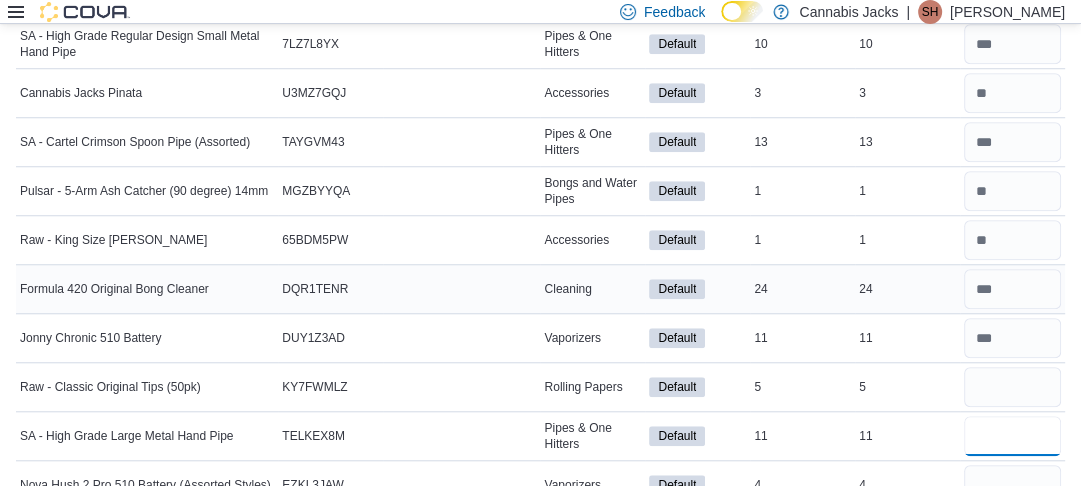 type 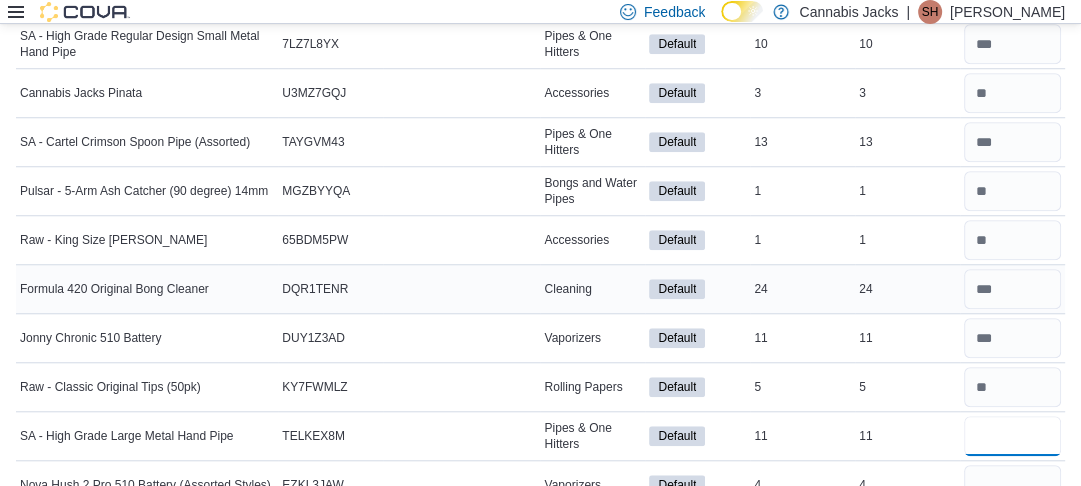 type on "**" 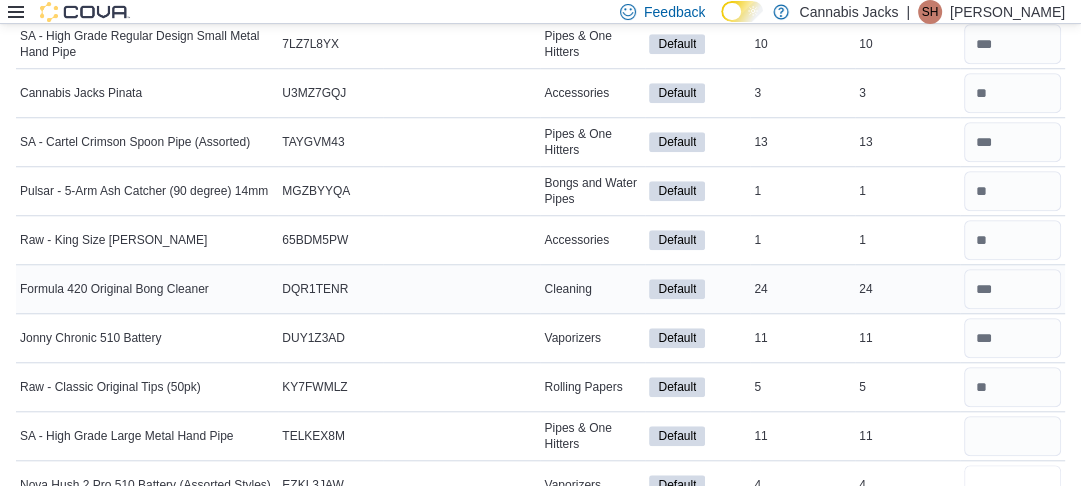 type 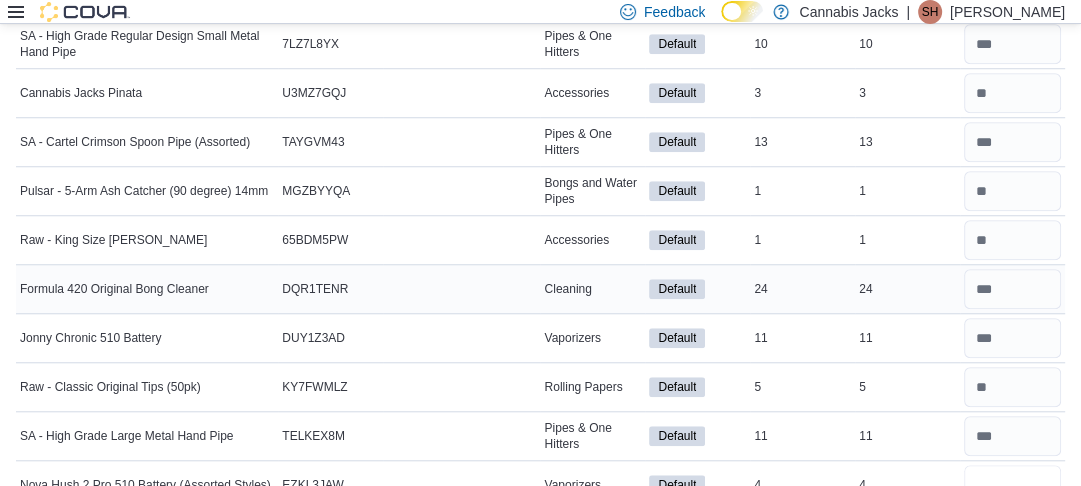 type on "*" 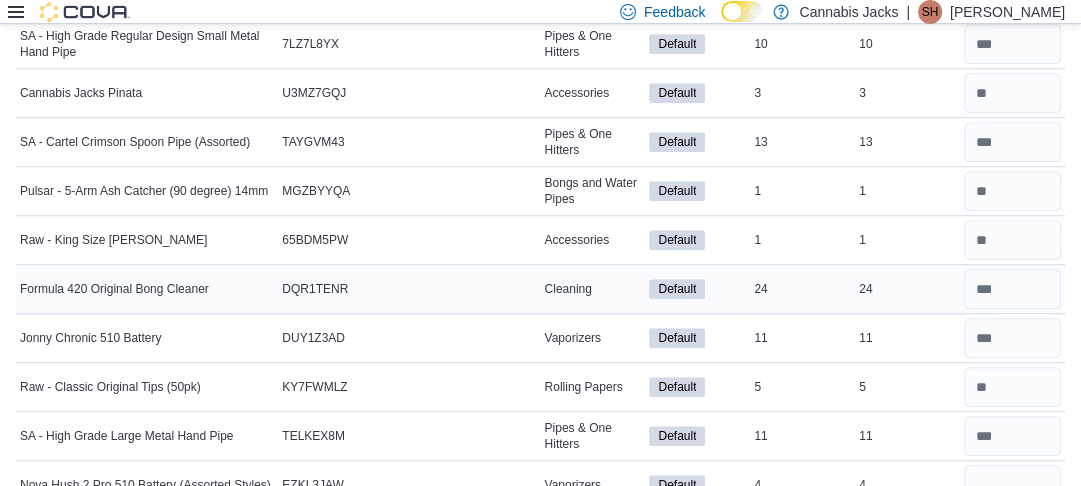 type 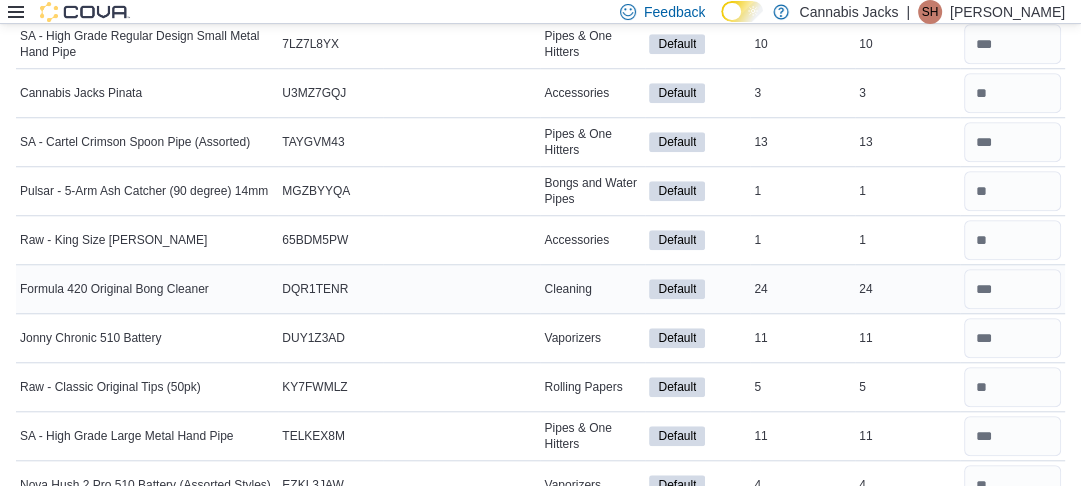 scroll, scrollTop: 1207, scrollLeft: 0, axis: vertical 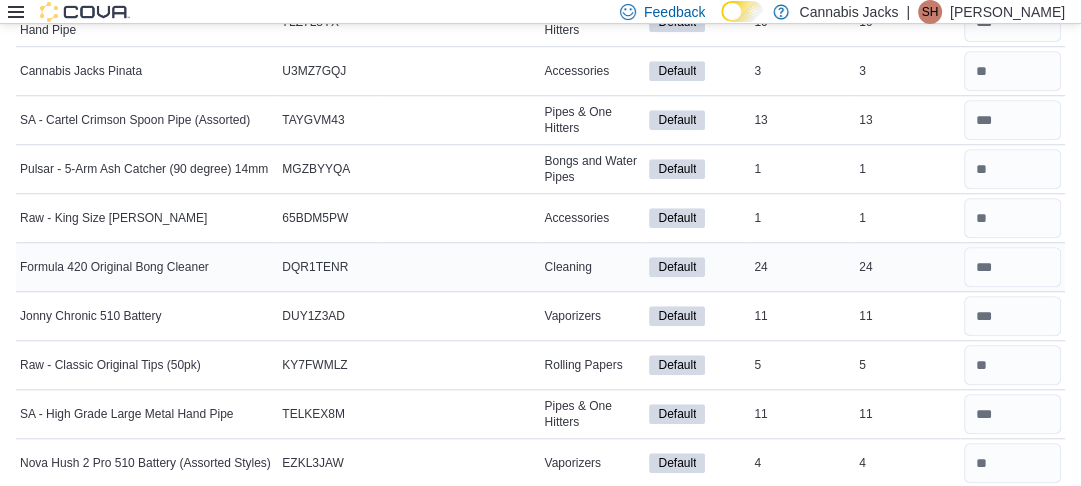 type on "*" 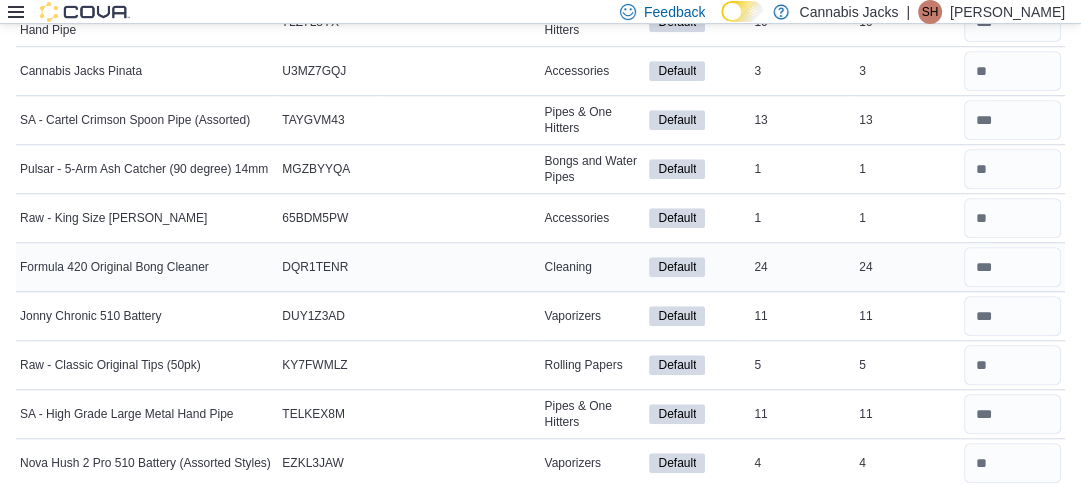 type 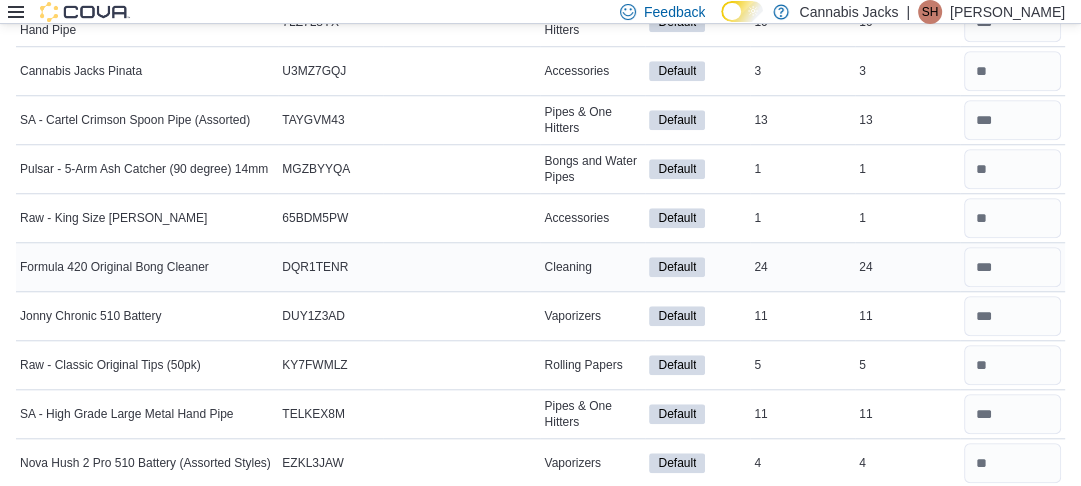 scroll, scrollTop: 1478, scrollLeft: 0, axis: vertical 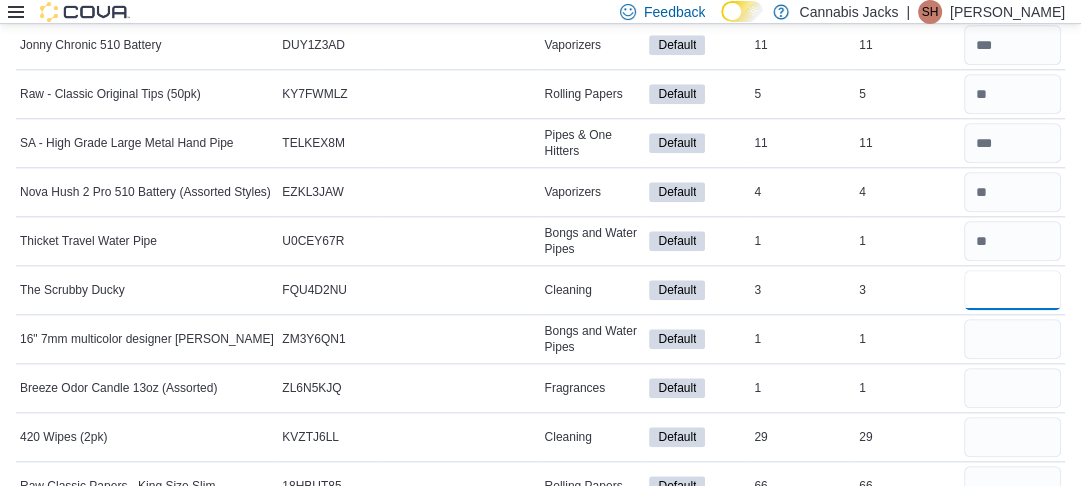 type on "*" 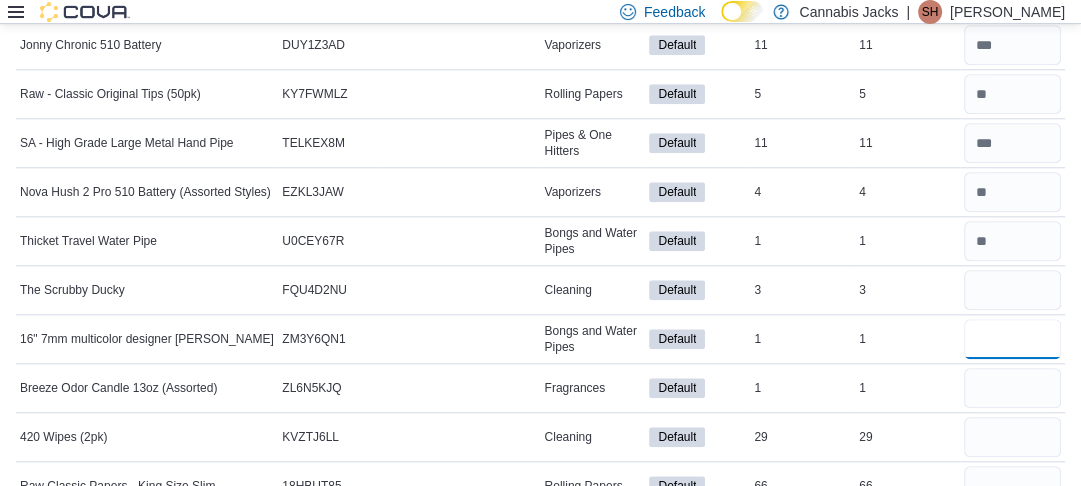 type 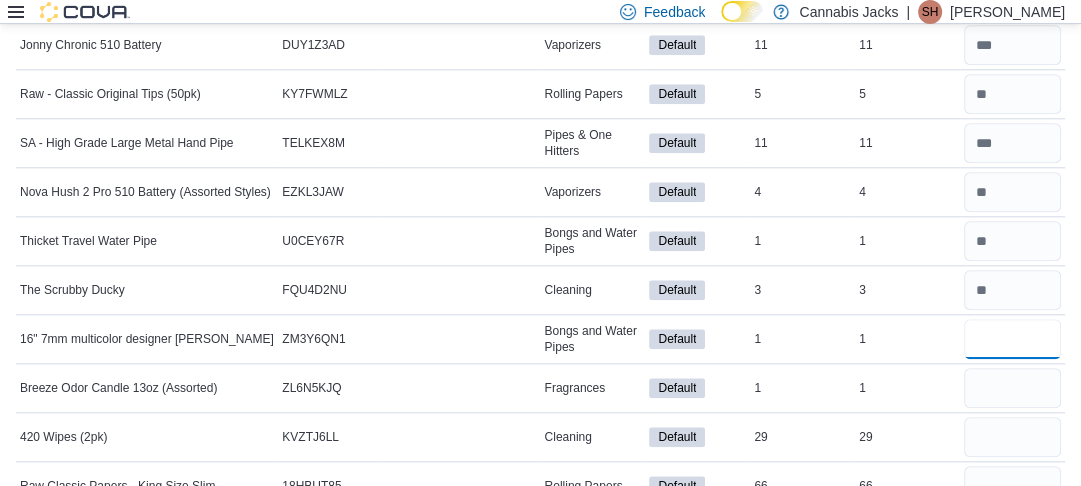 type on "*" 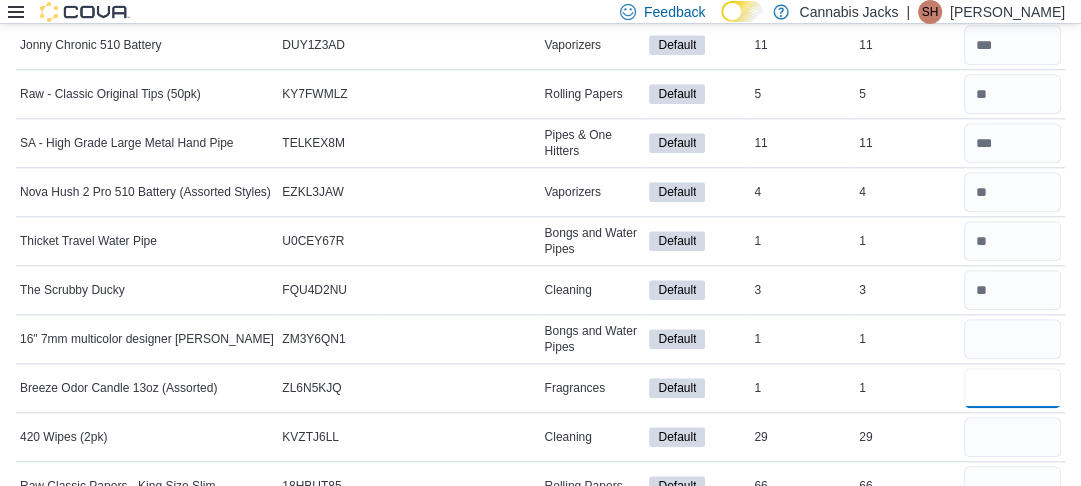type 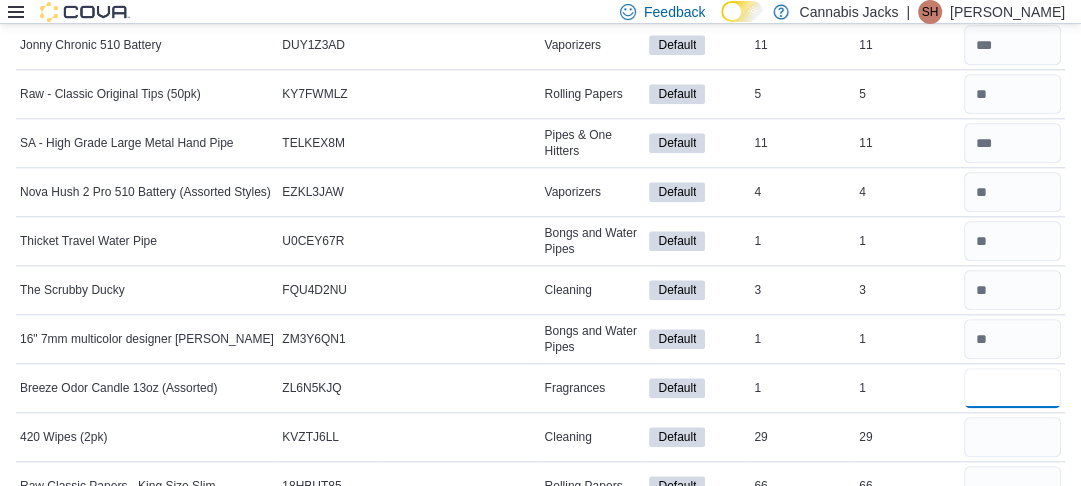 type on "*" 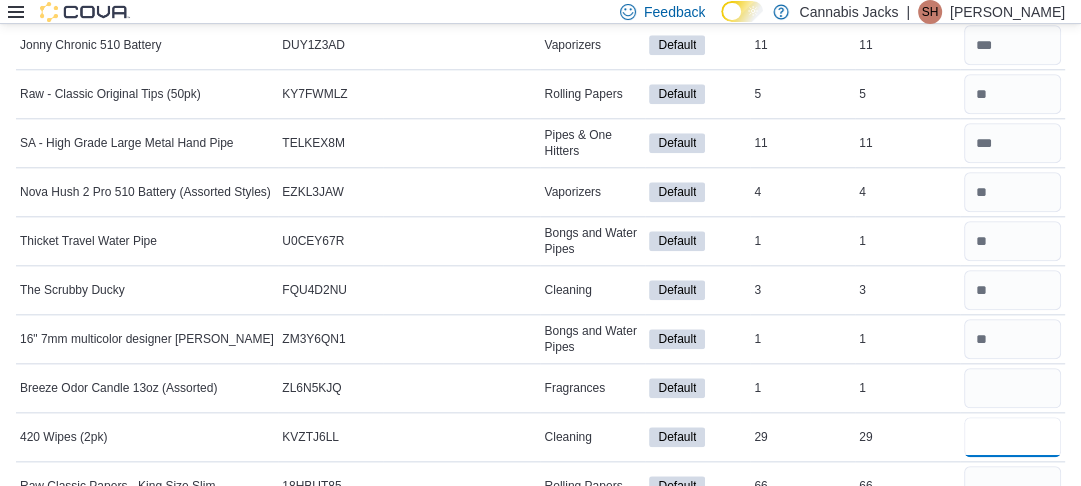 type 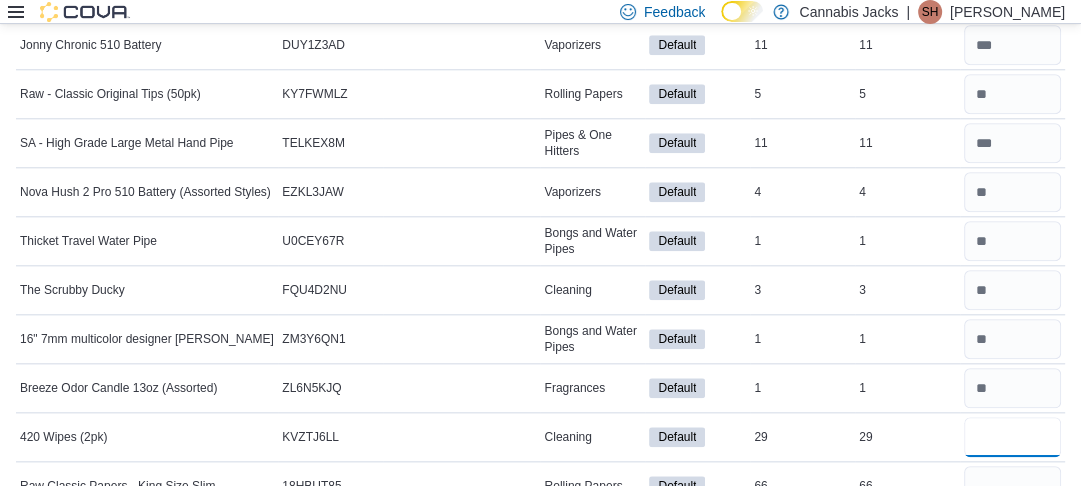 type on "**" 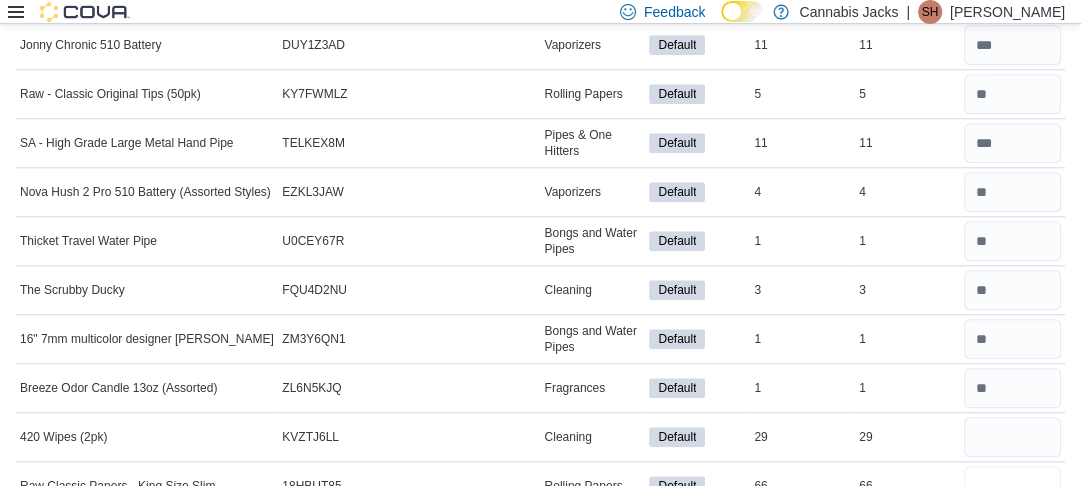 type 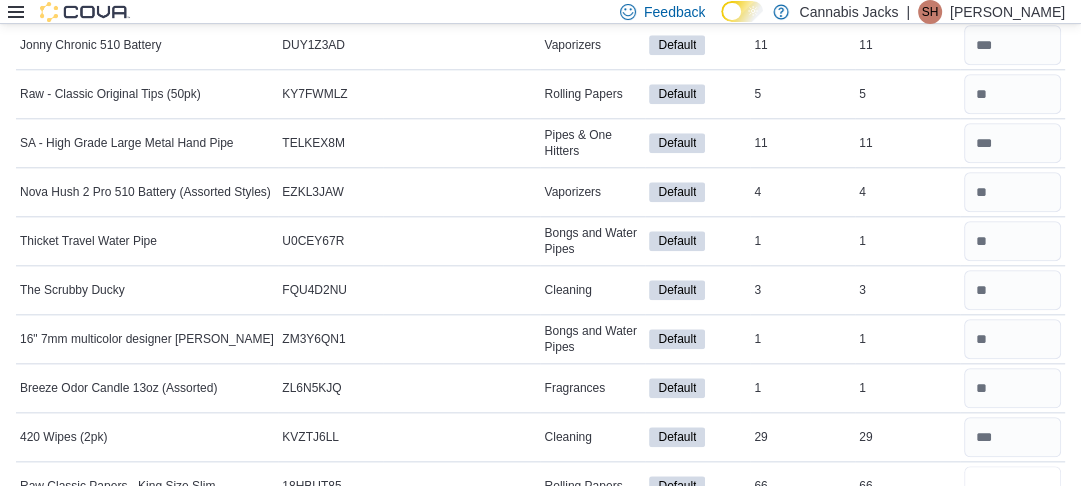 type on "**" 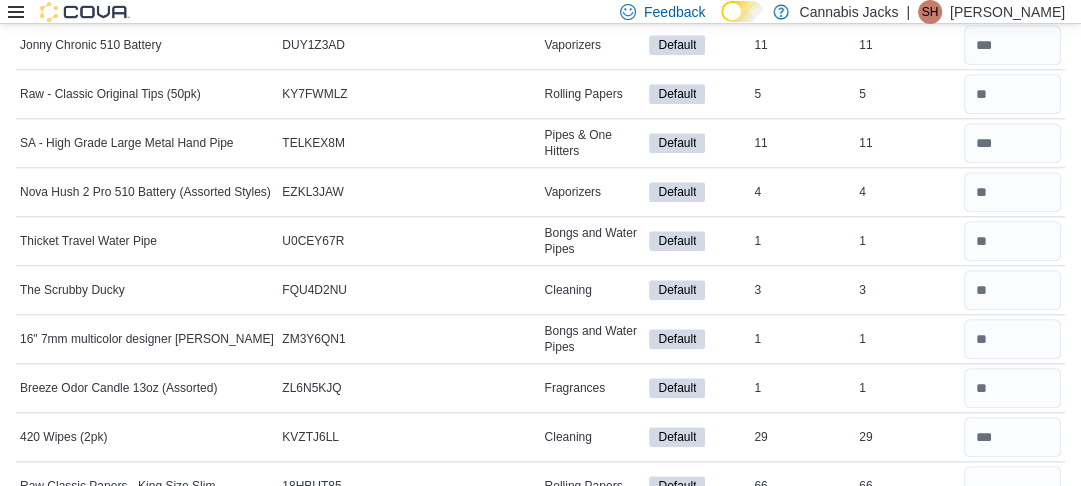 type 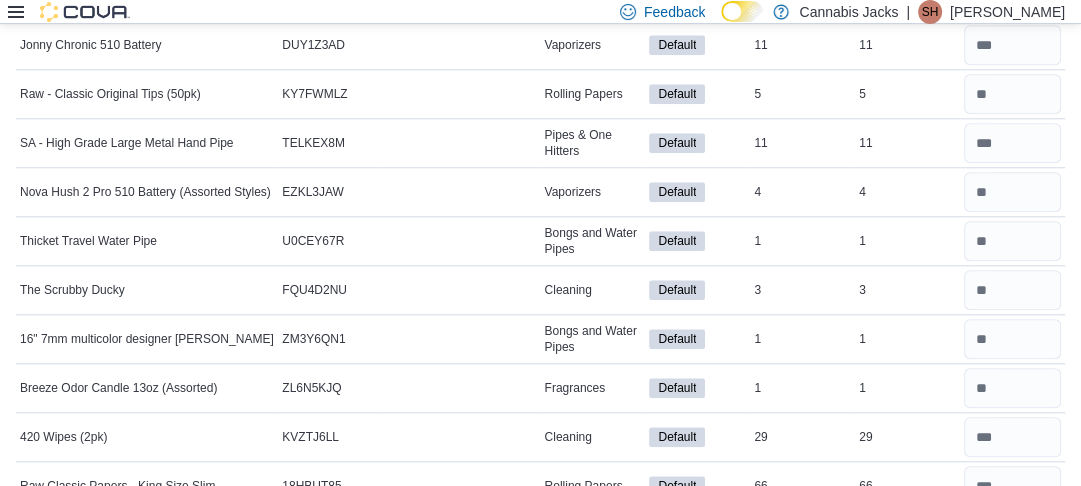 scroll, scrollTop: 1500, scrollLeft: 0, axis: vertical 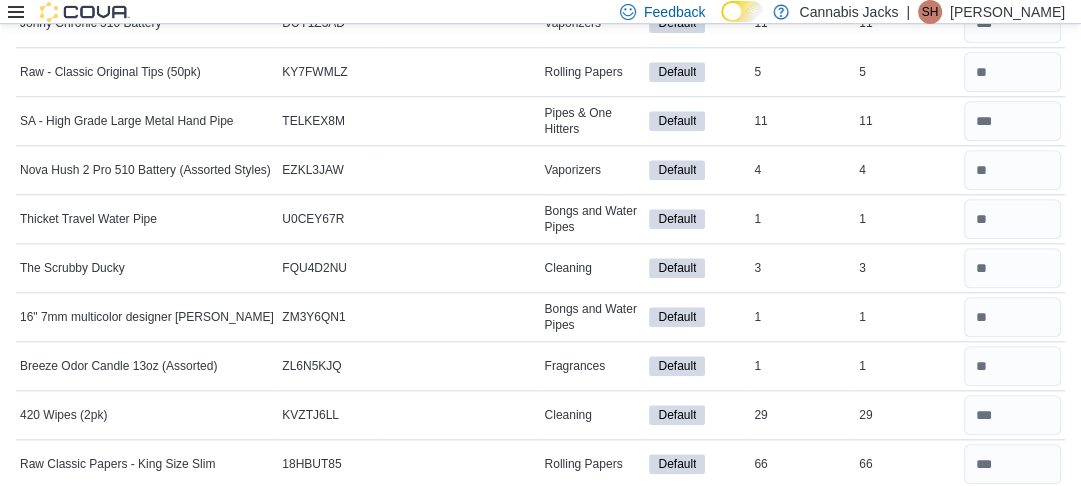 type on "*" 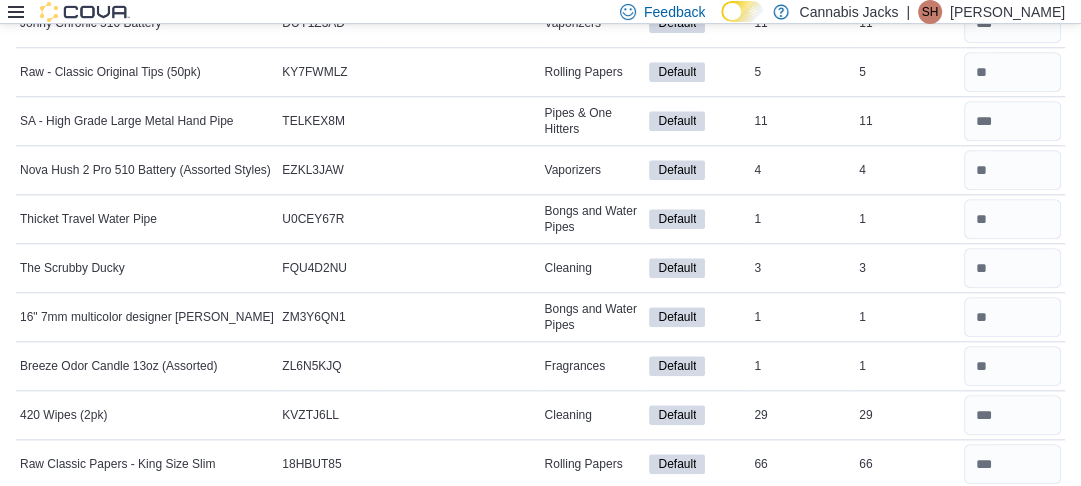 type 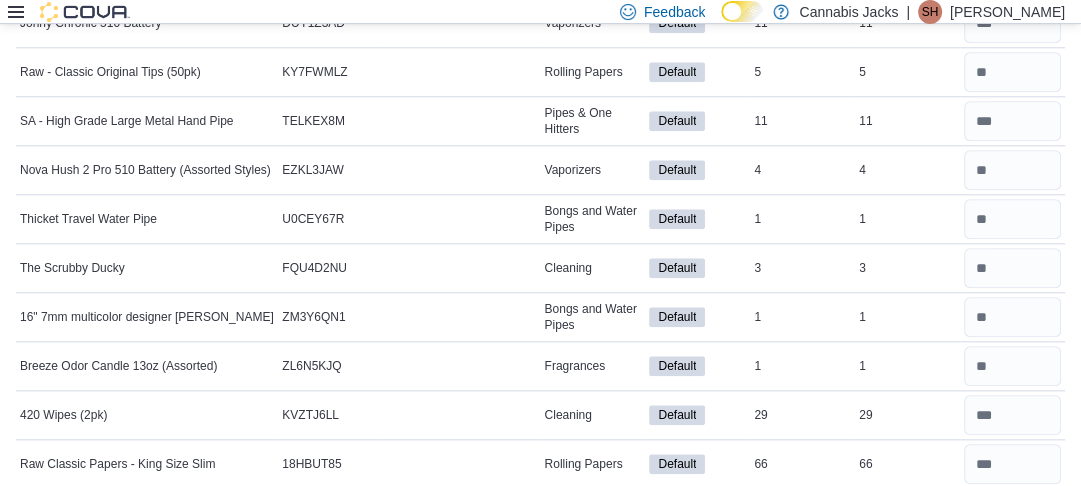 scroll, scrollTop: 1771, scrollLeft: 0, axis: vertical 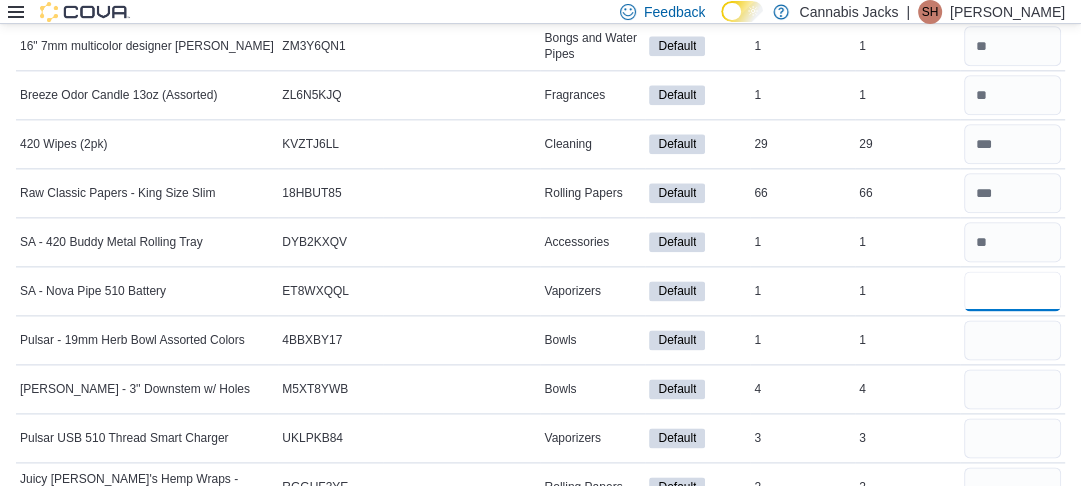 type on "*" 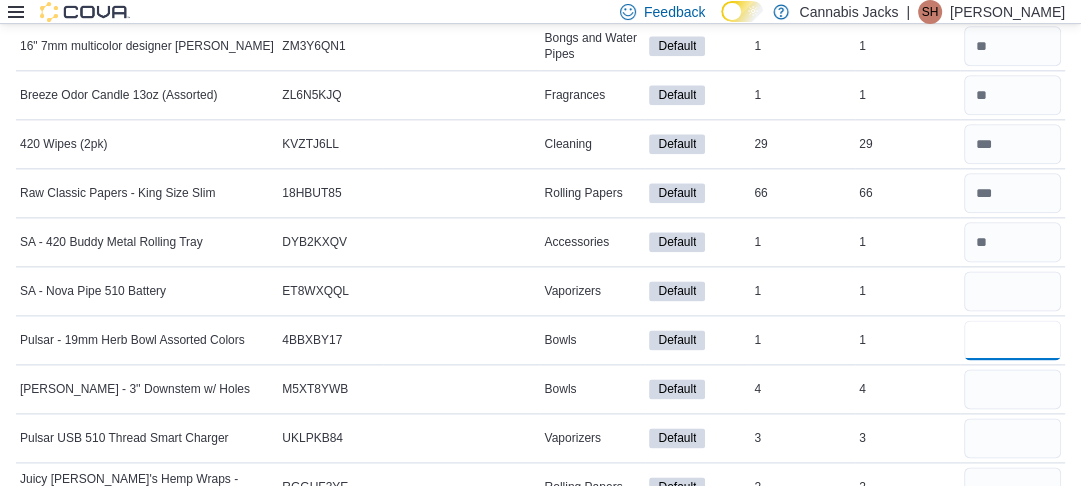 type 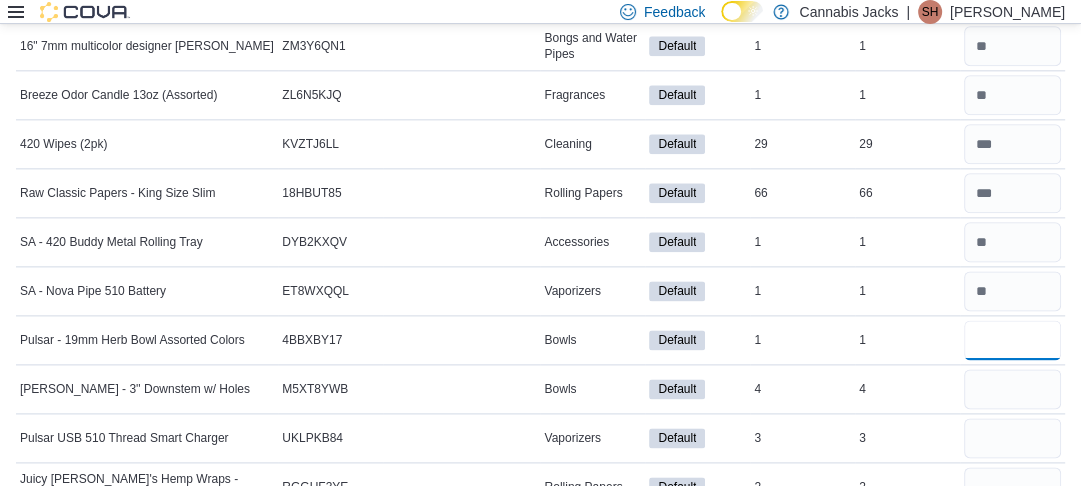 type on "*" 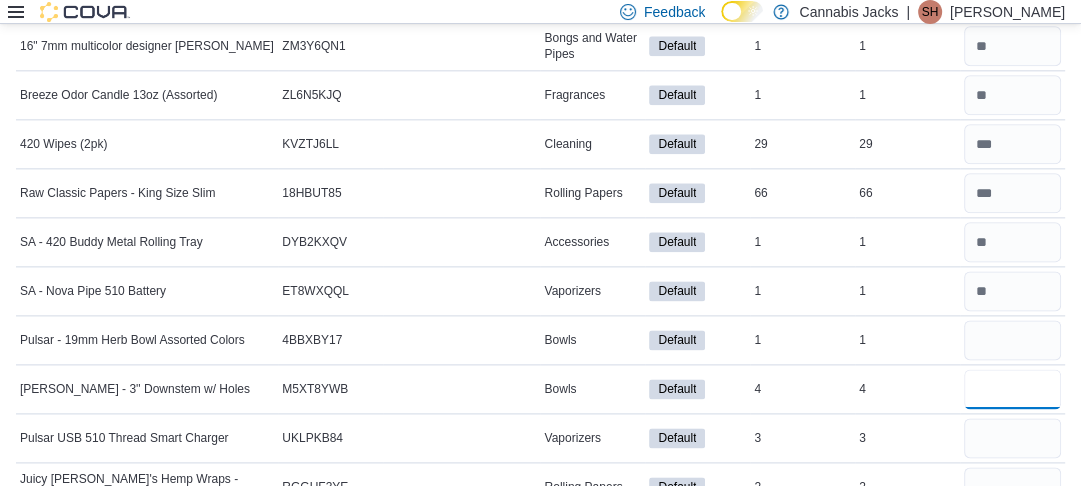 type 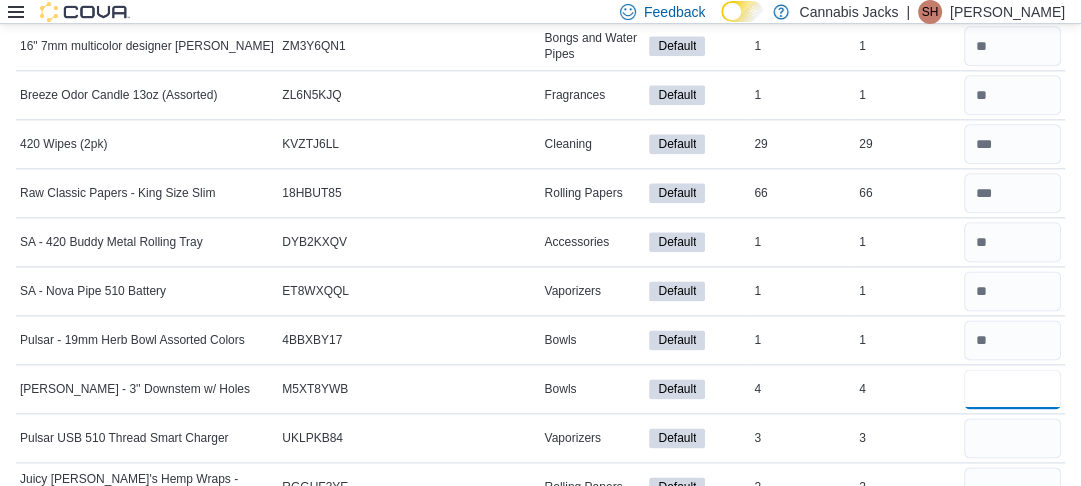 type on "*" 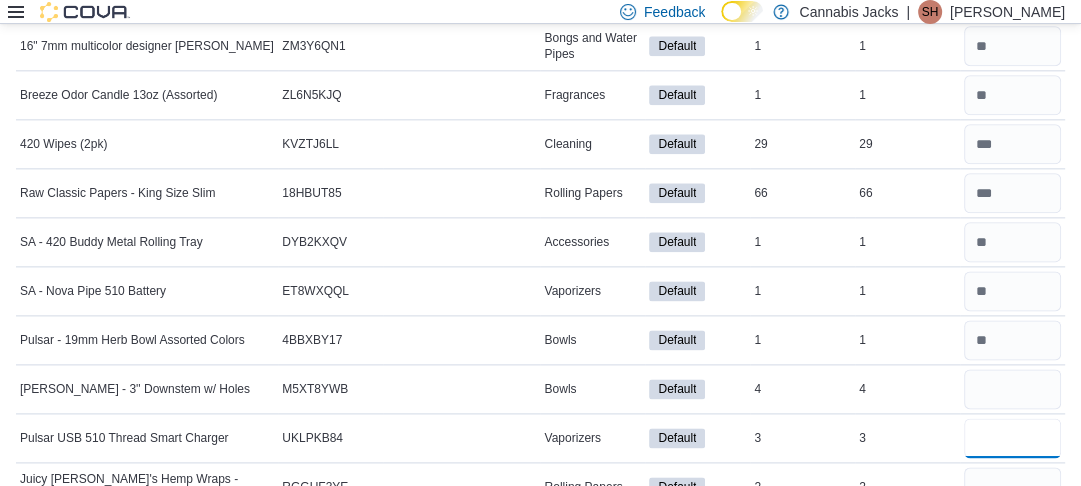 type 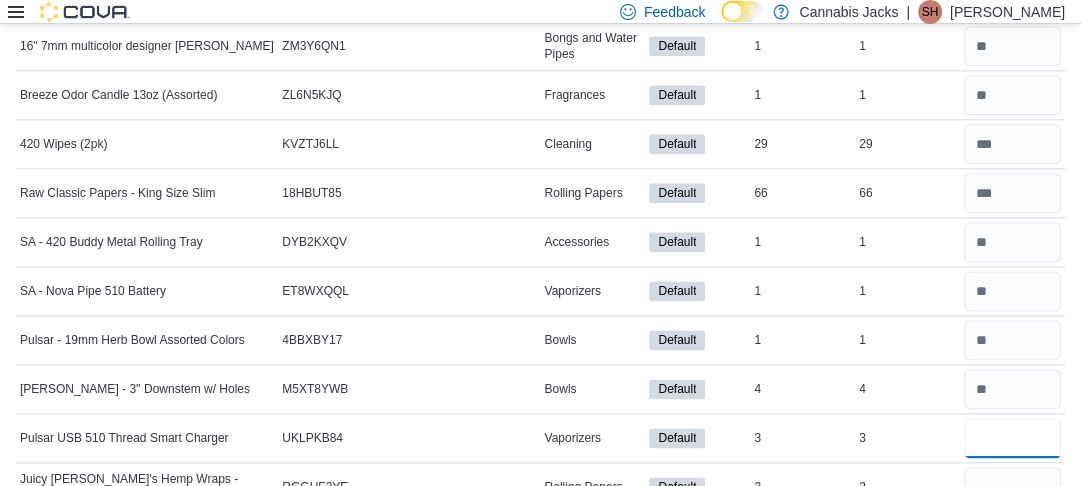 type on "*" 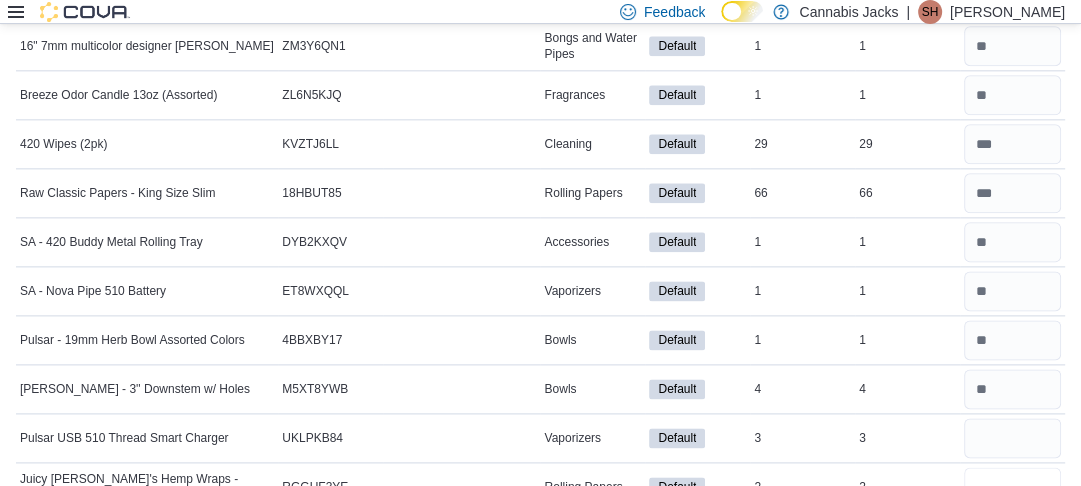 type 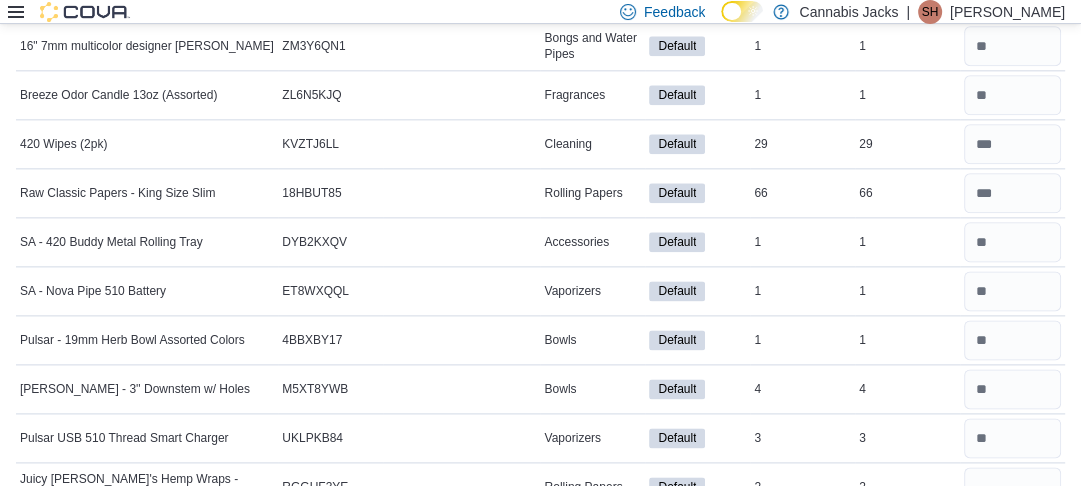 scroll, scrollTop: 1792, scrollLeft: 0, axis: vertical 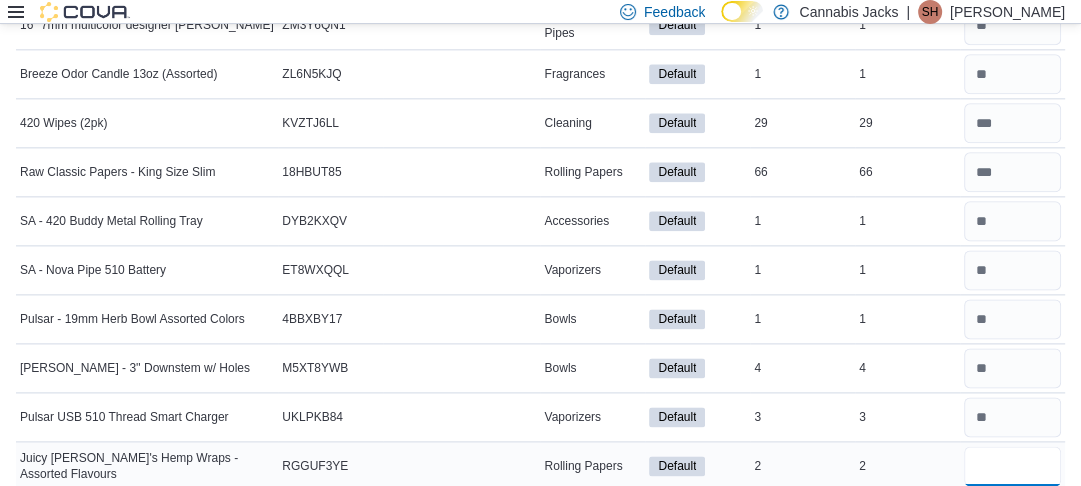 click at bounding box center (1012, 466) 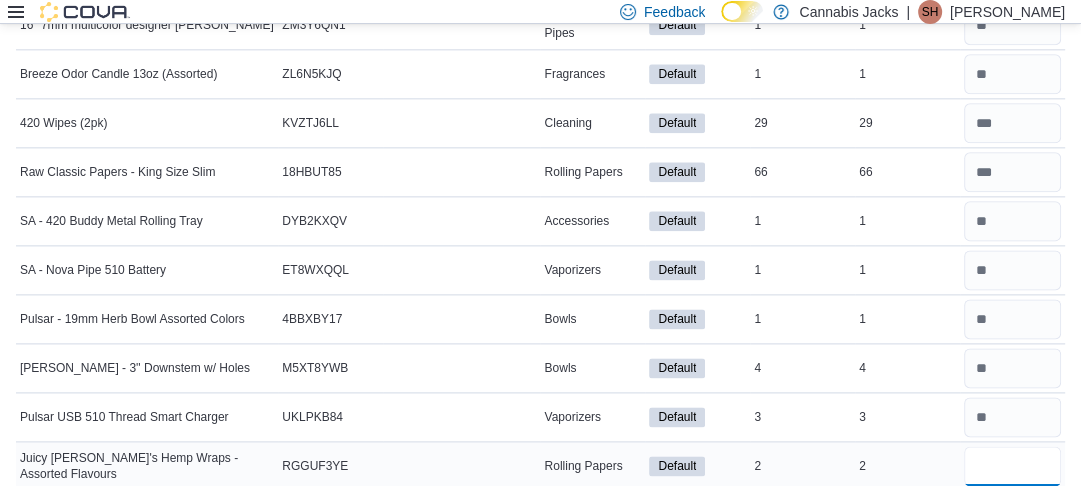 type on "*" 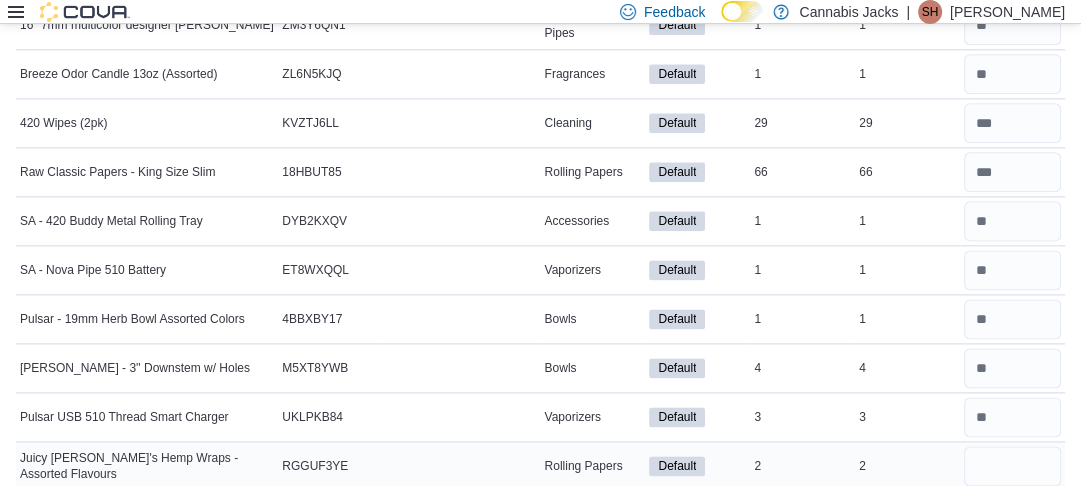 type 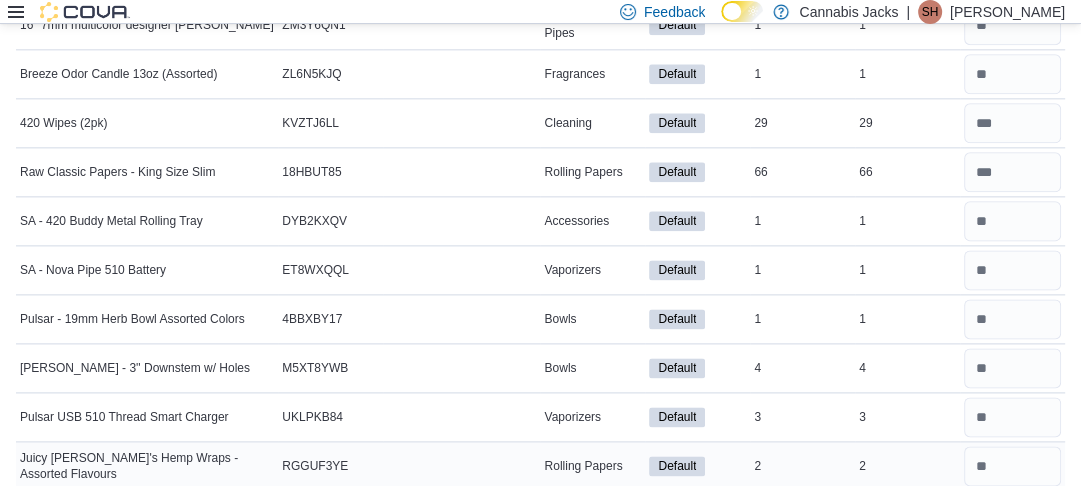 type on "*" 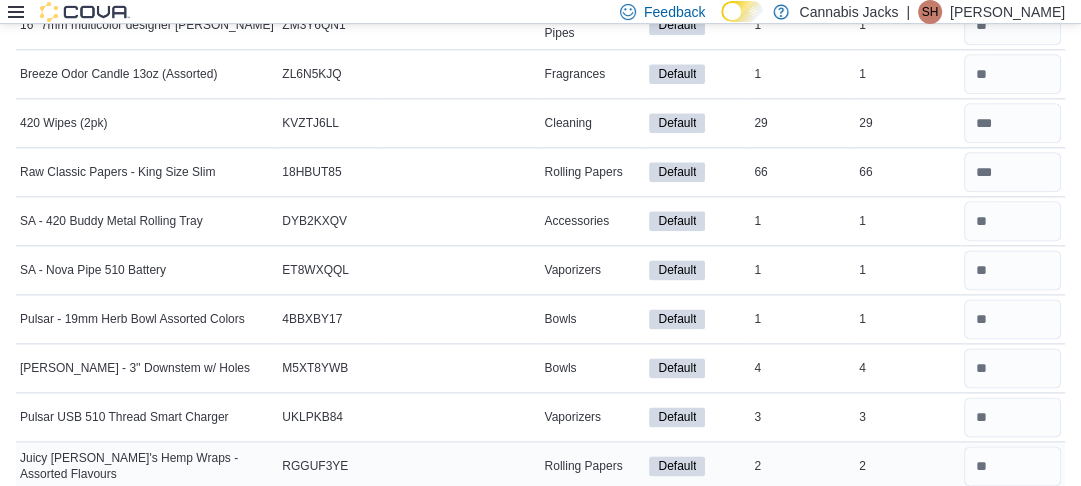 type 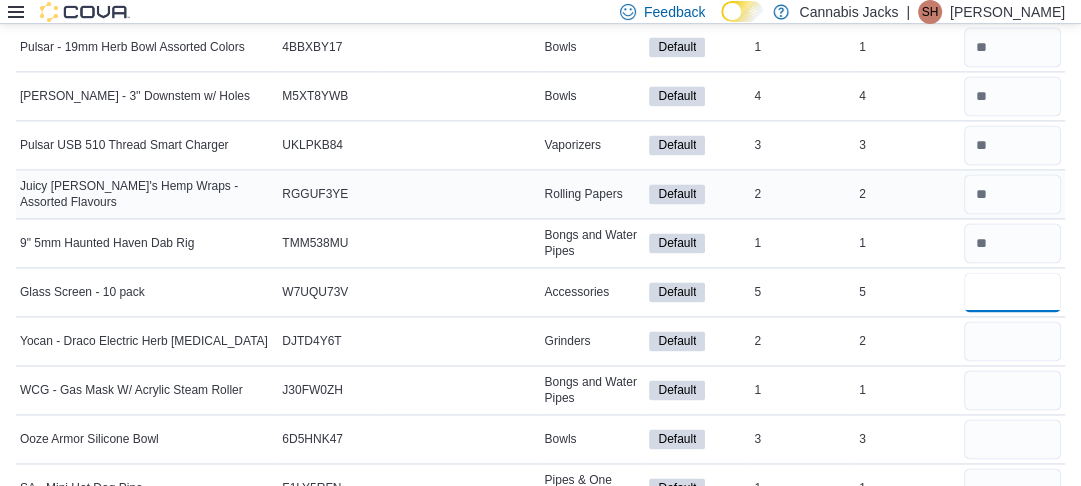 type on "*" 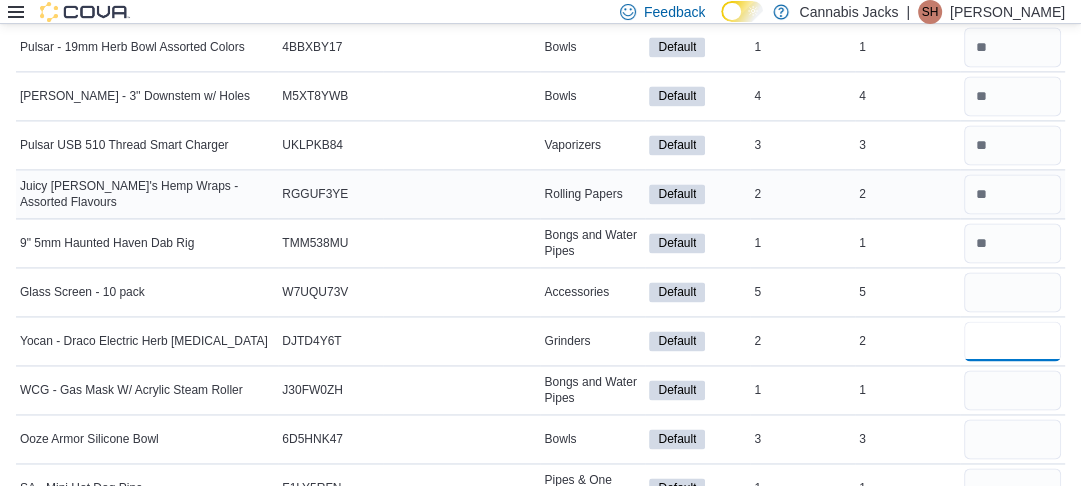 type 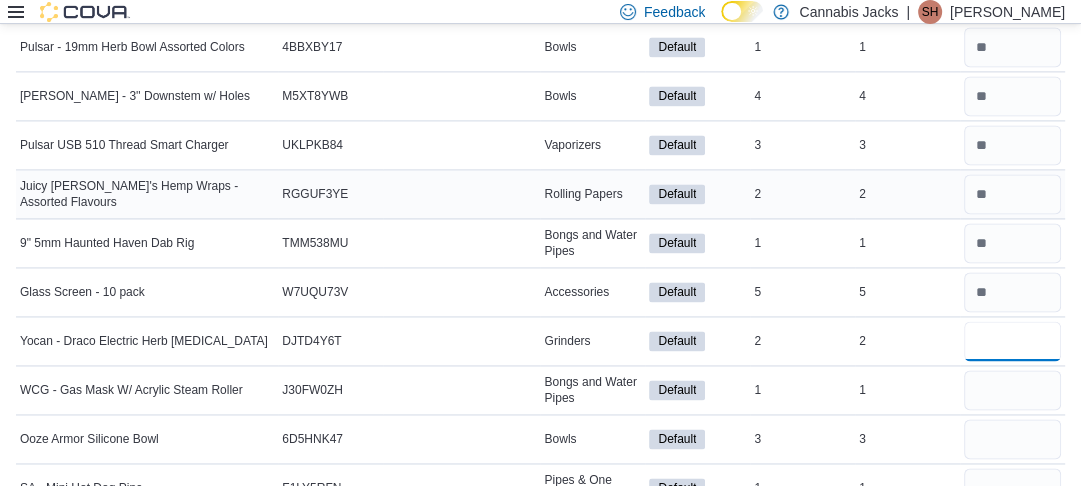 type on "*" 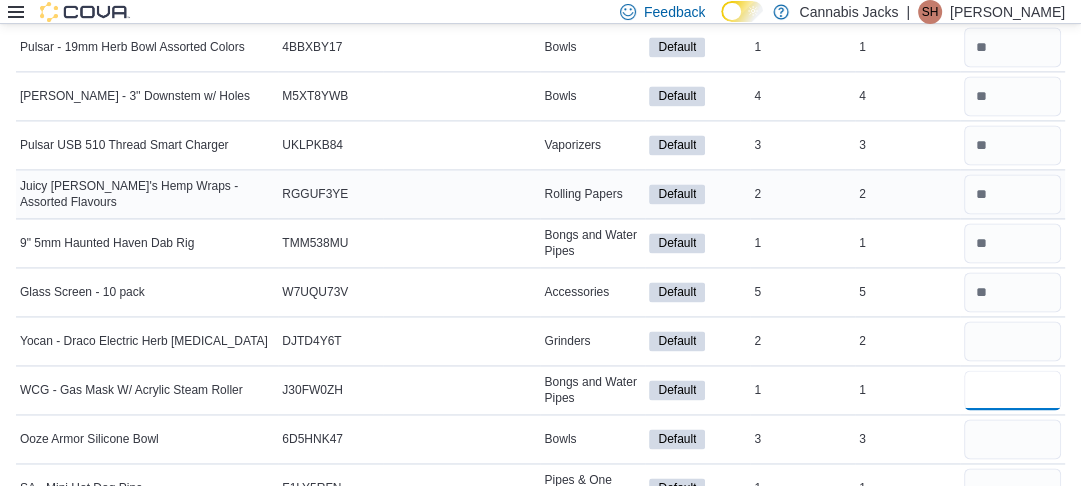 type 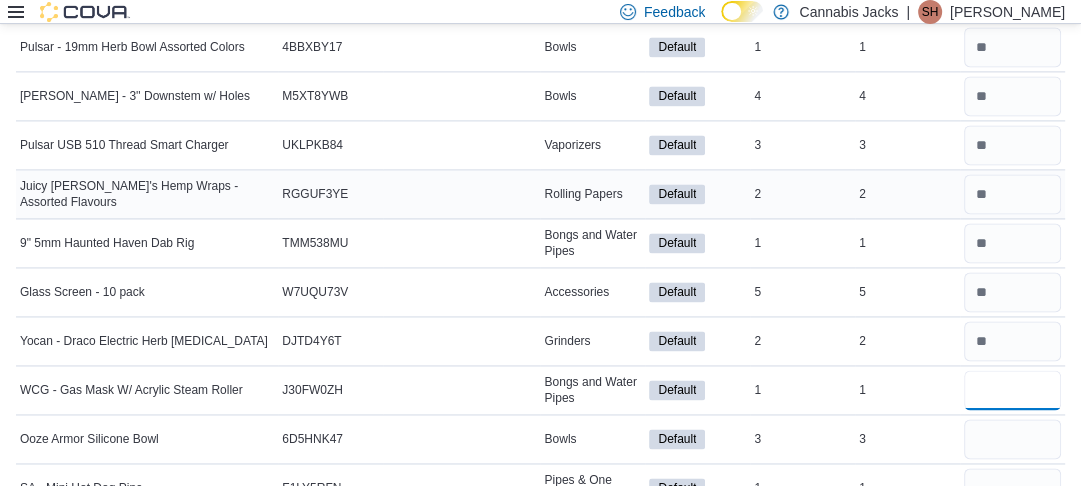 type on "*" 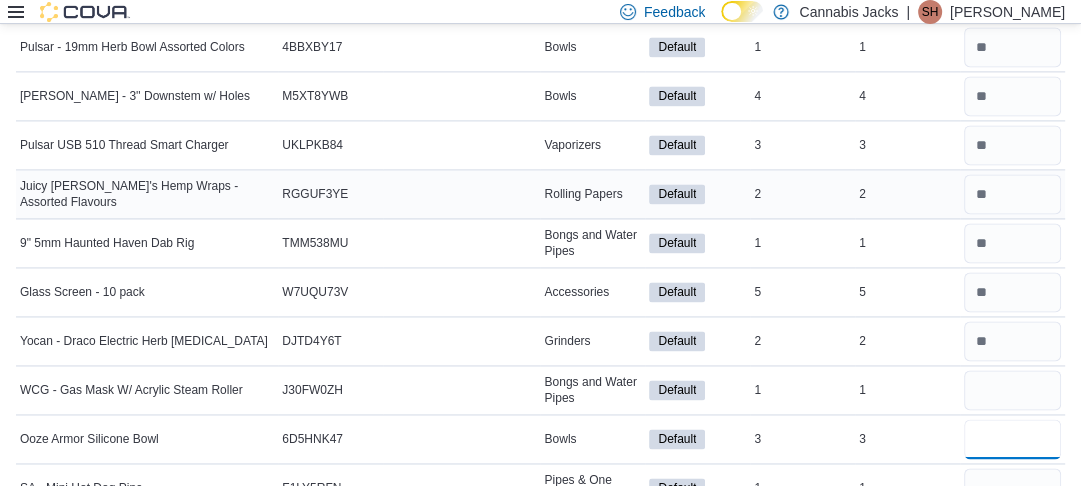 type 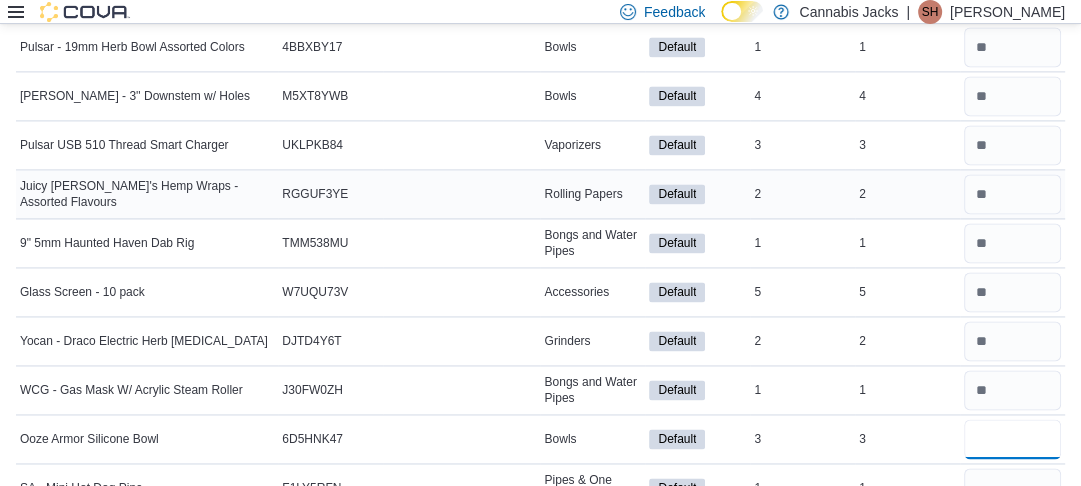 type on "*" 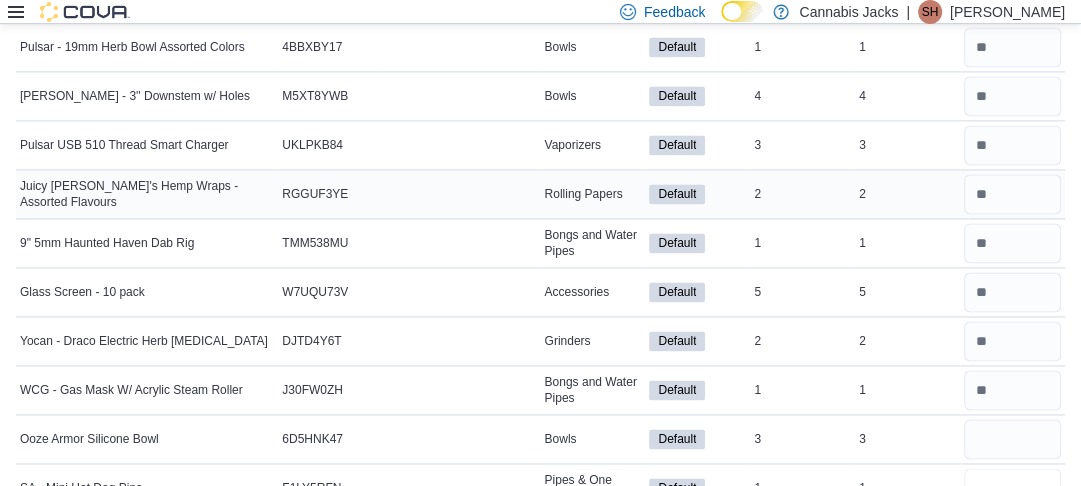 type 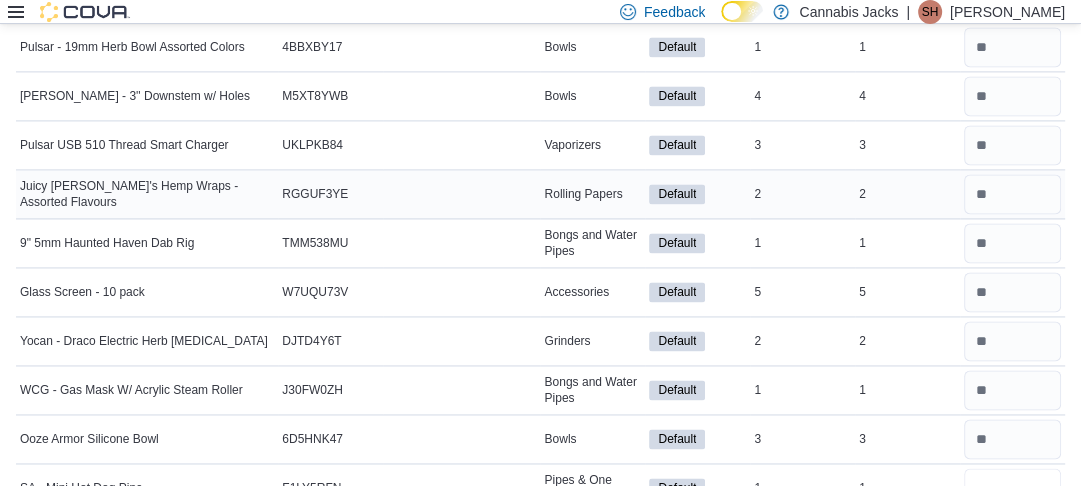 type on "*" 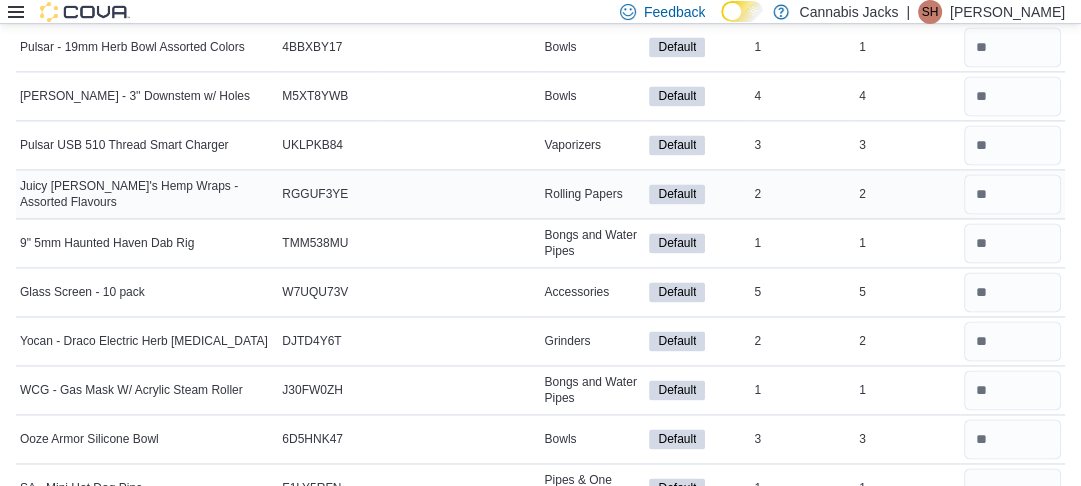 type 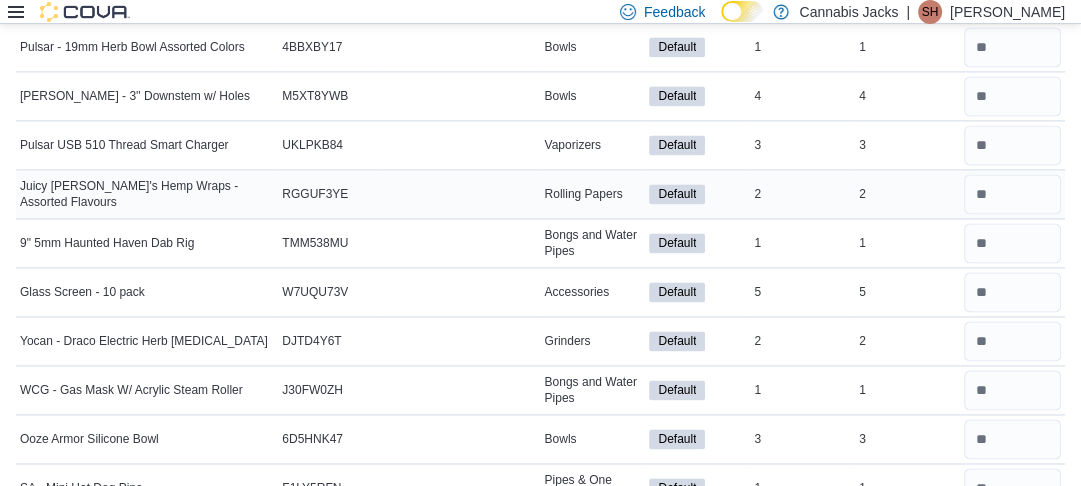 scroll, scrollTop: 2085, scrollLeft: 0, axis: vertical 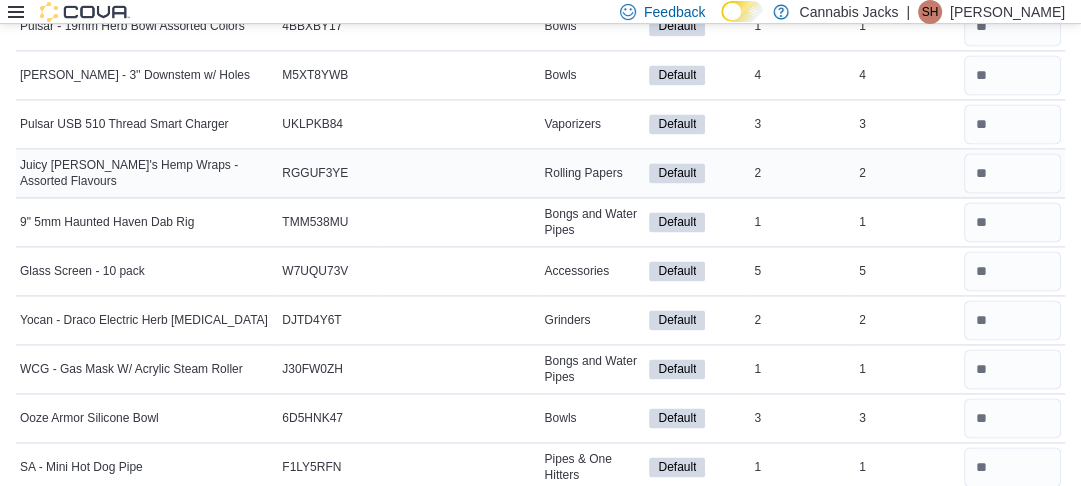 type on "*" 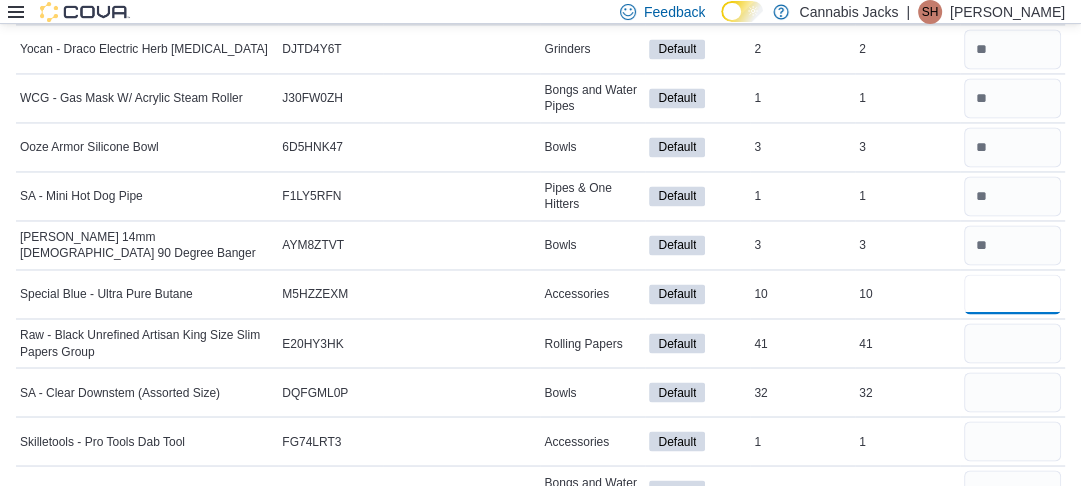 type on "**" 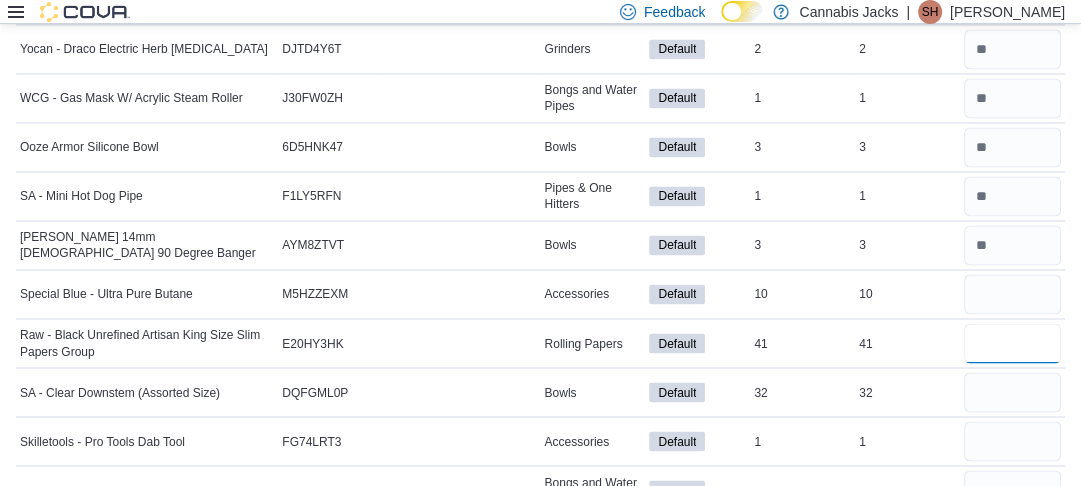 type 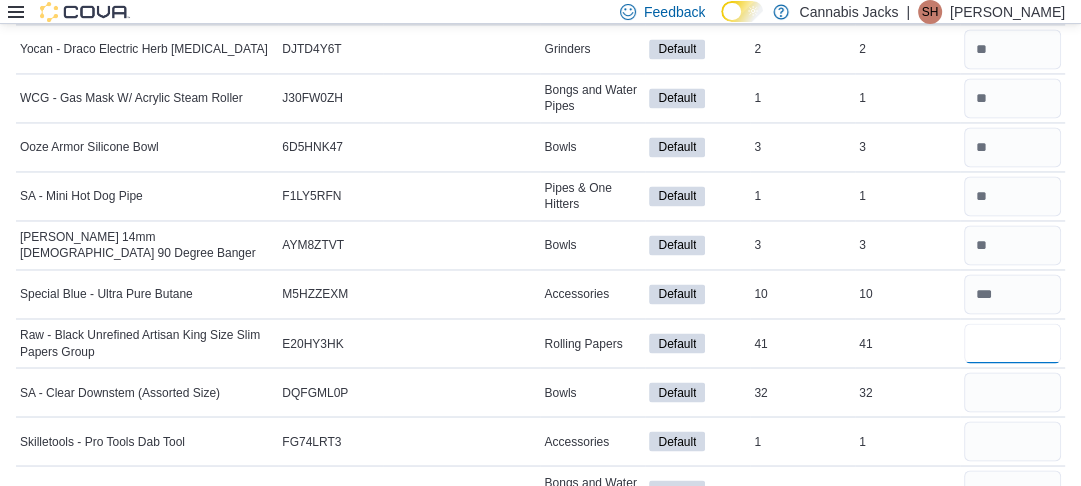 type on "**" 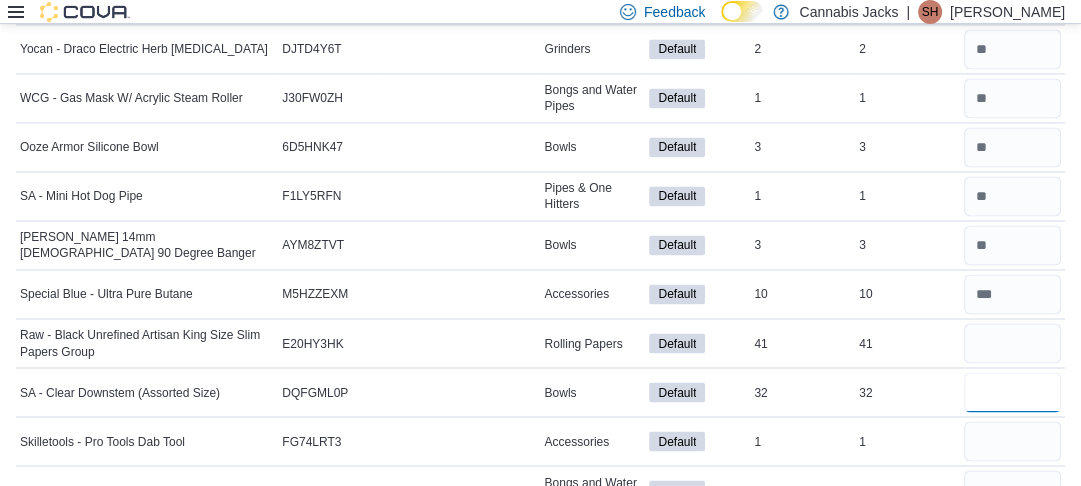type 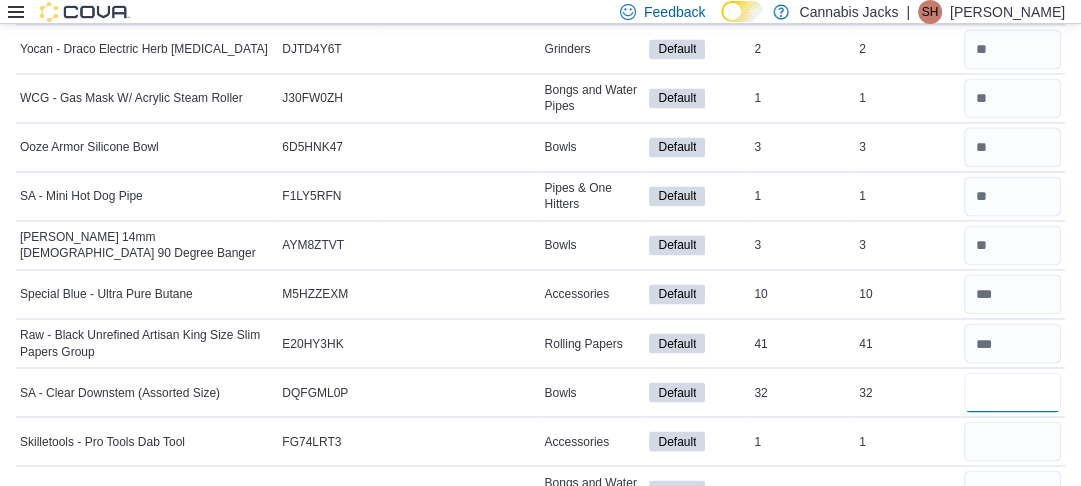 type on "**" 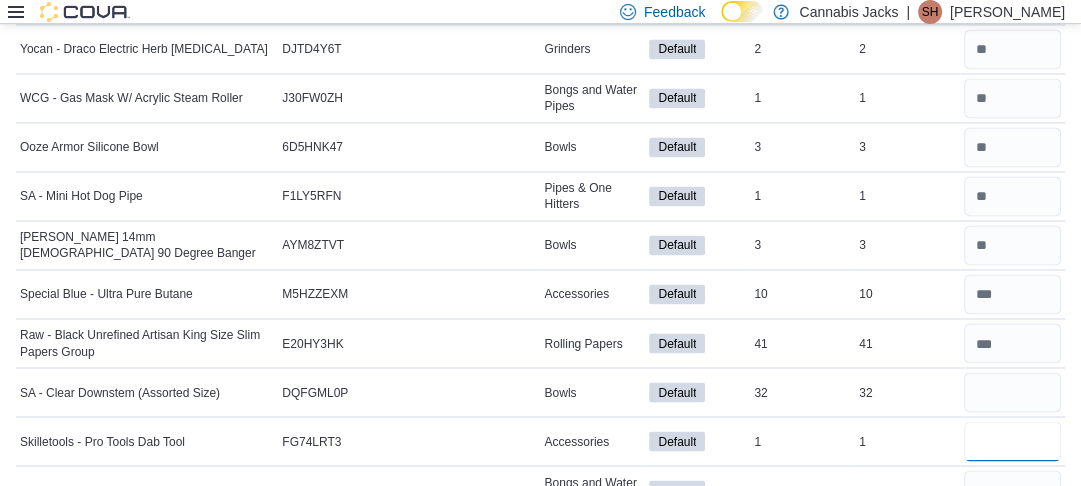 type 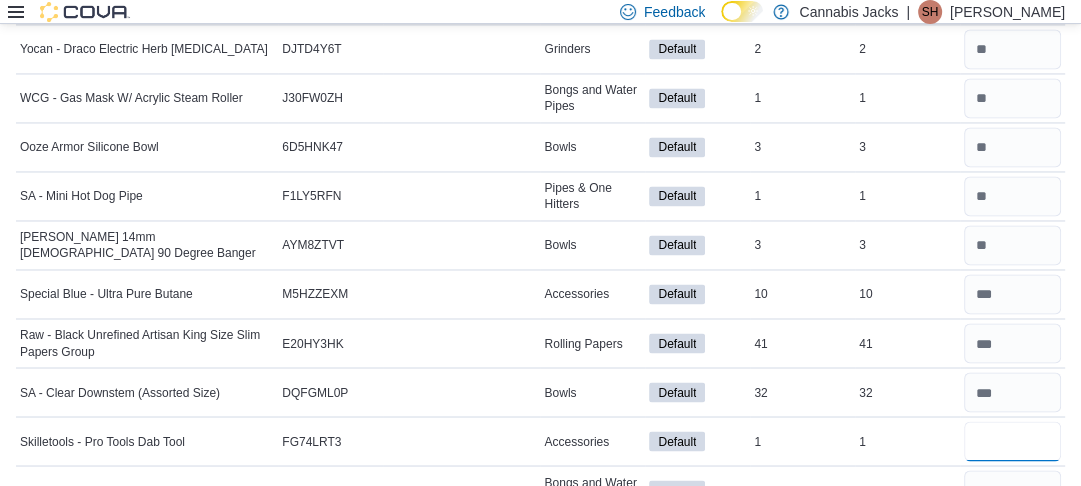 type on "*" 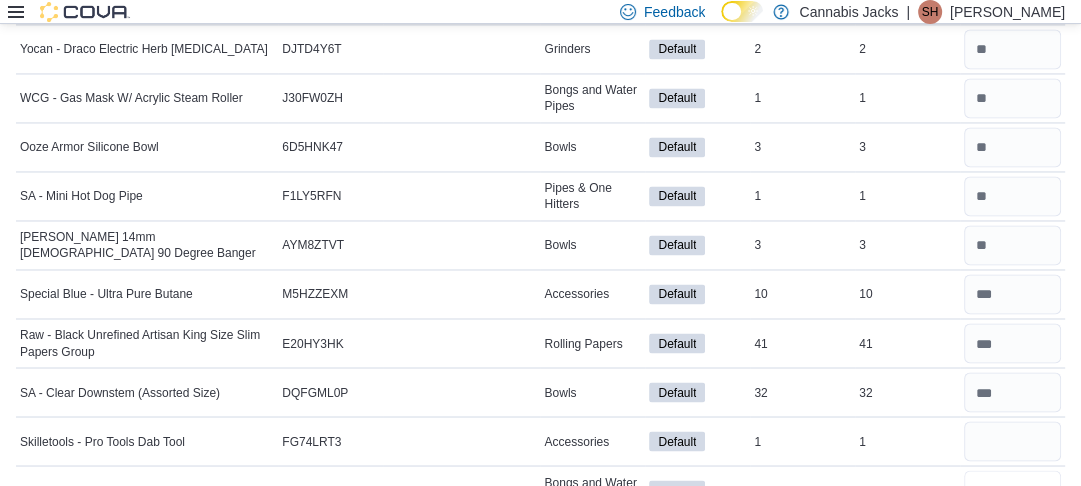 type 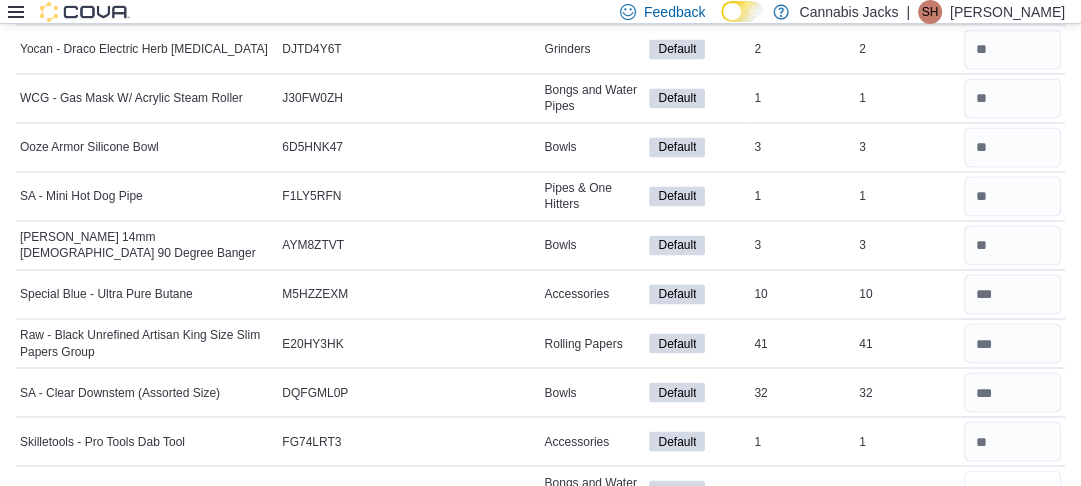 type on "**" 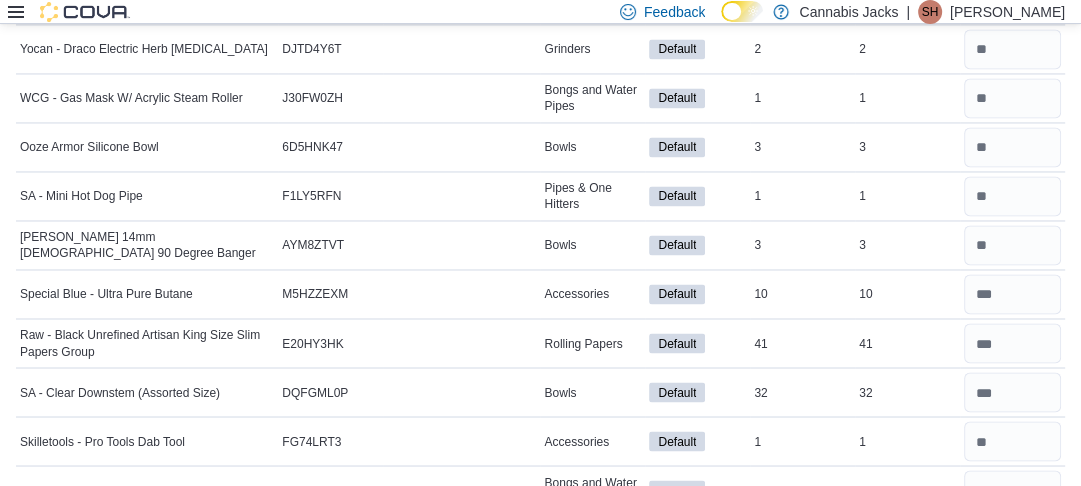 type 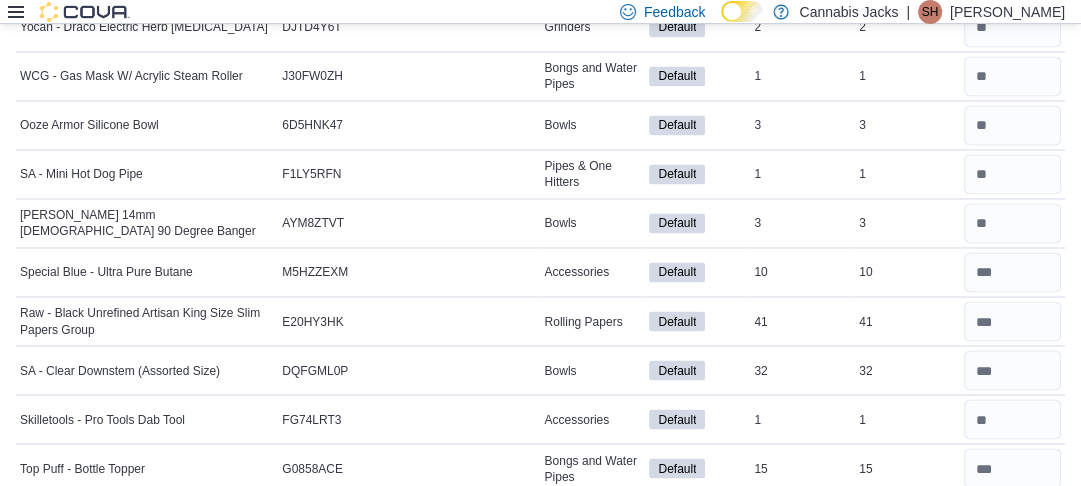 type on "*" 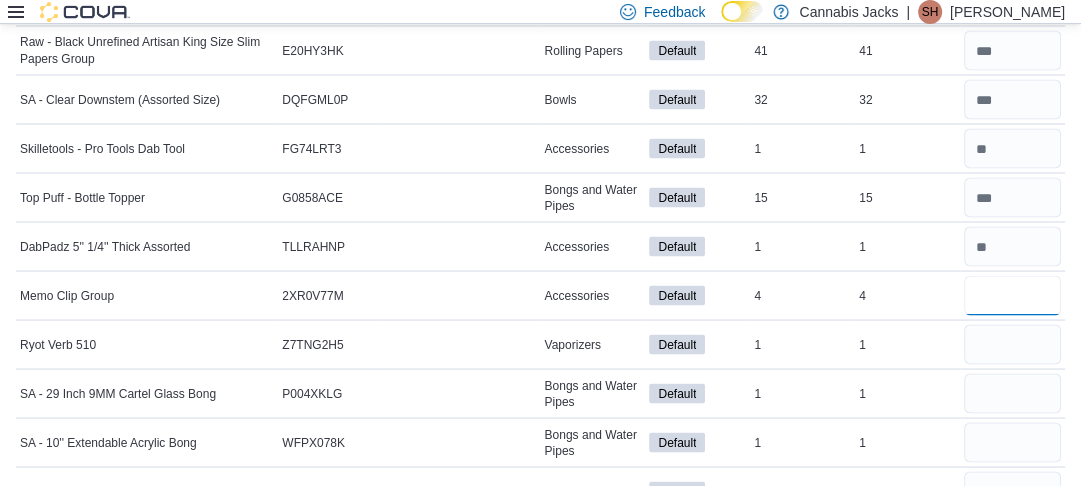 type on "*" 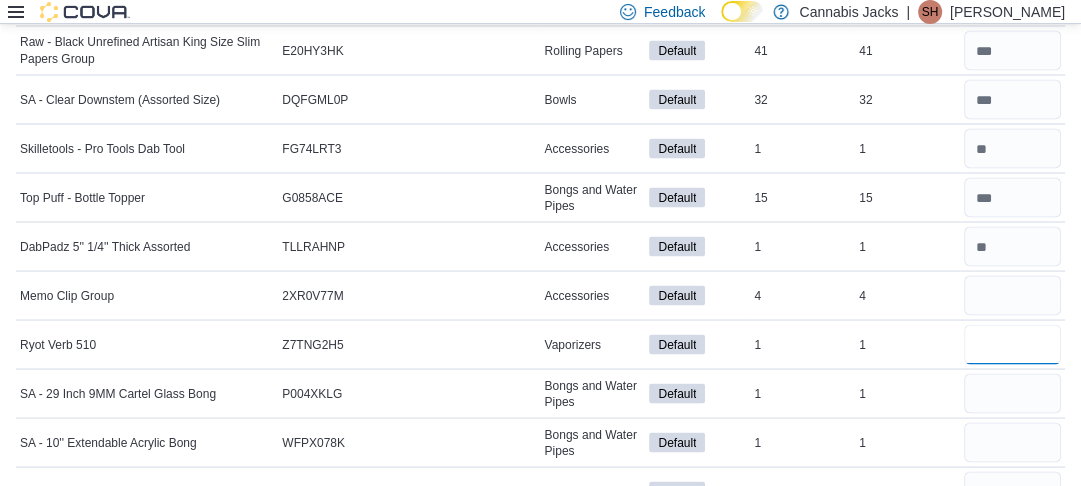 type 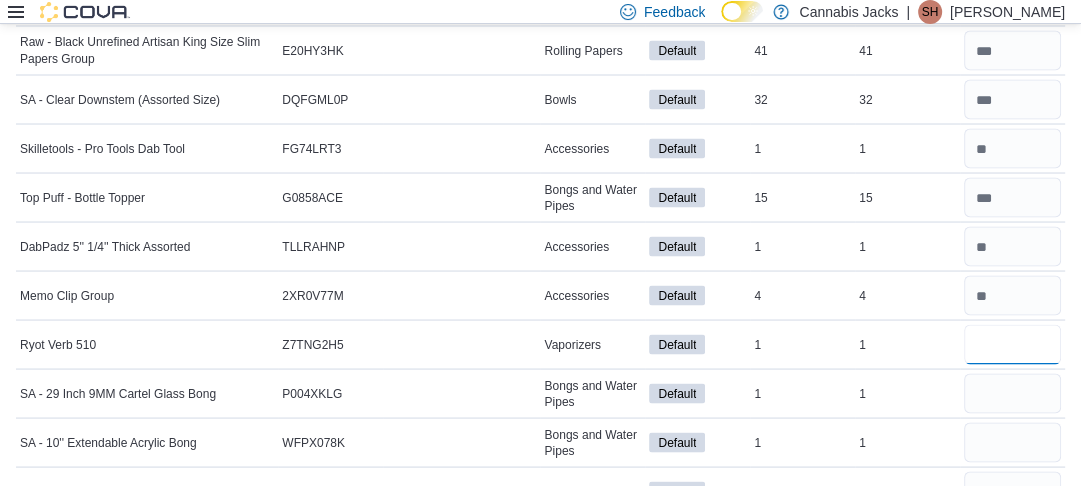 type on "*" 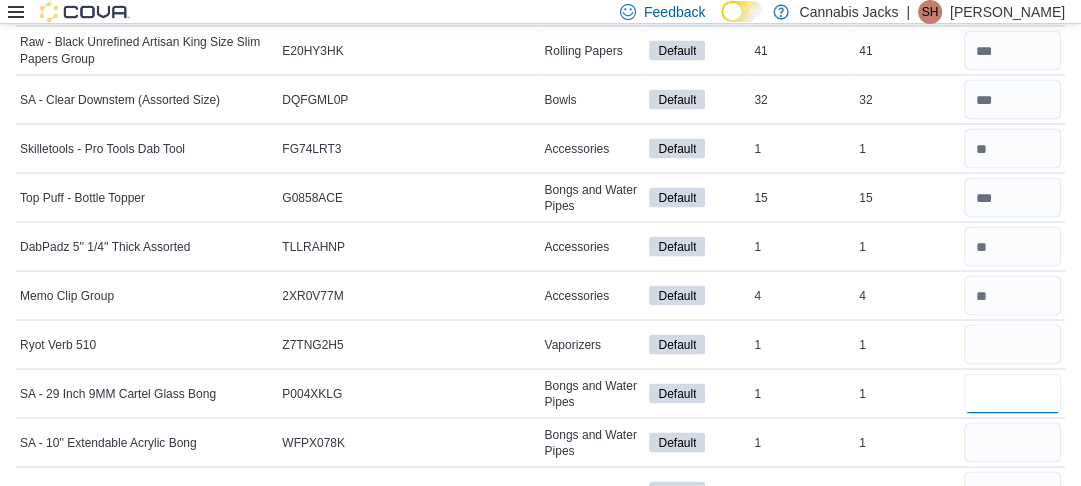 type 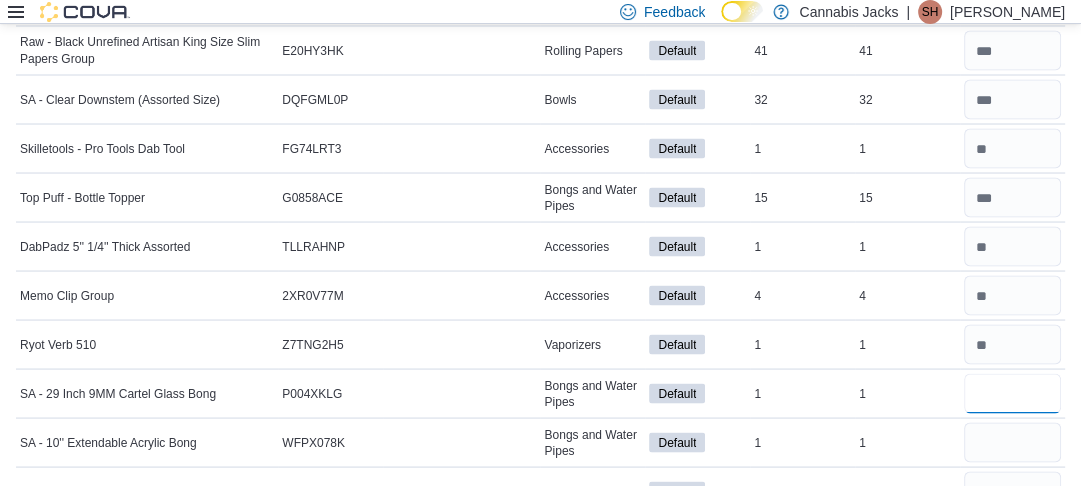 type on "*" 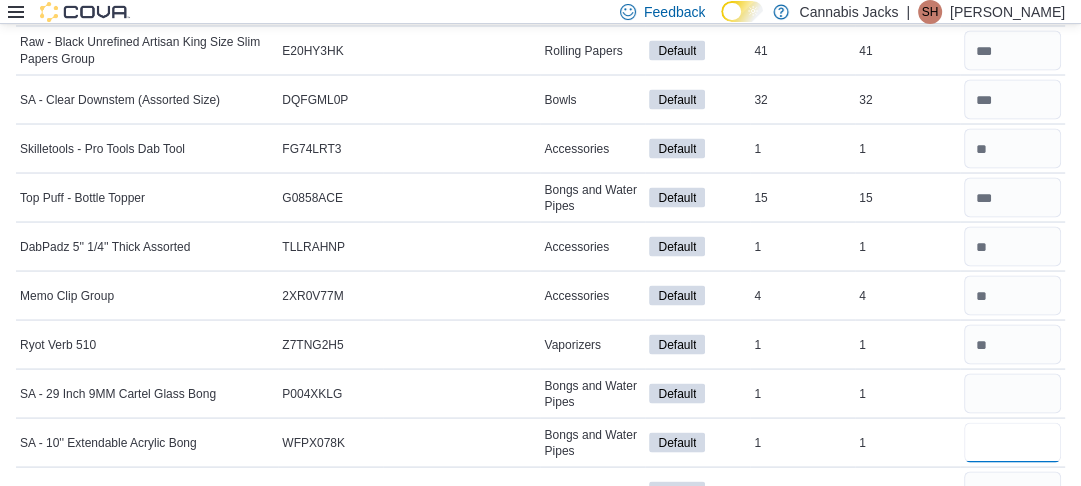 type 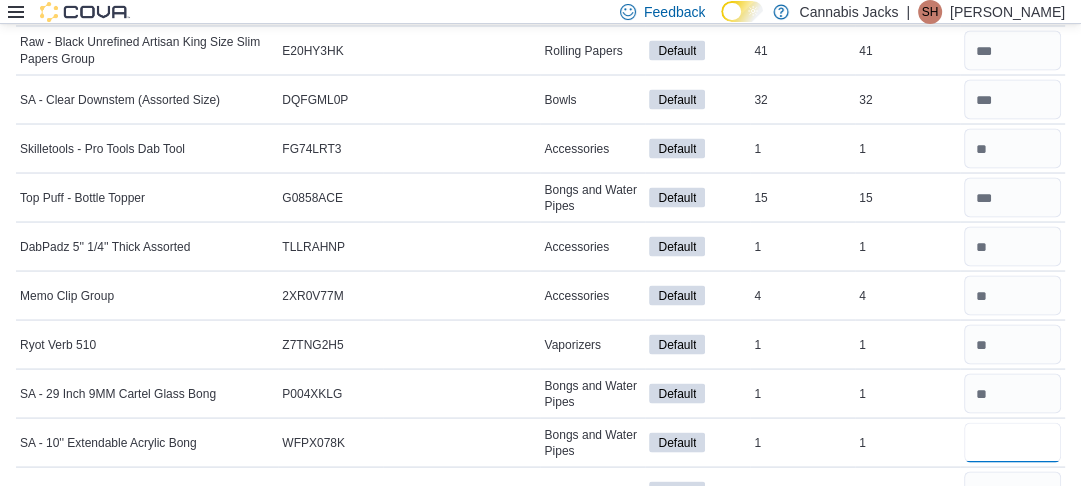 type on "*" 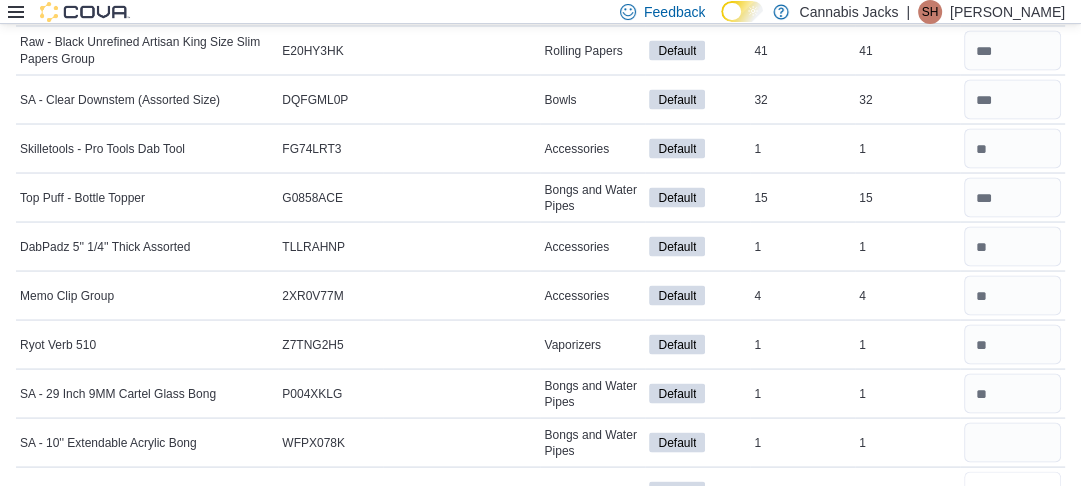 type 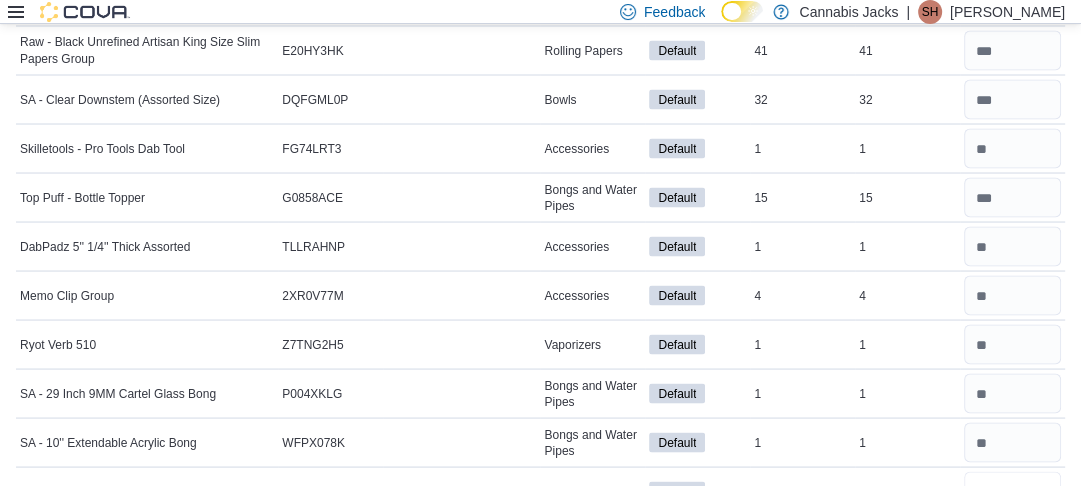 type on "*" 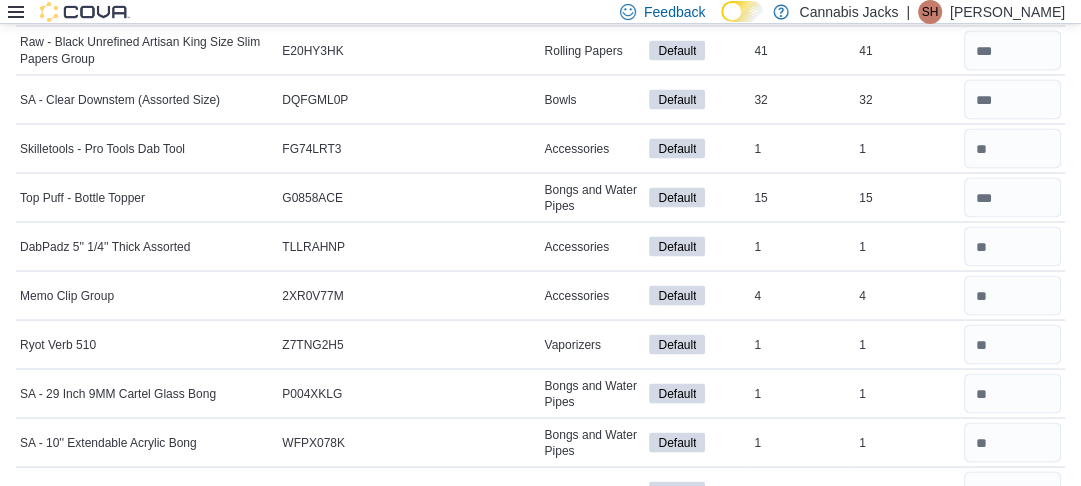 type 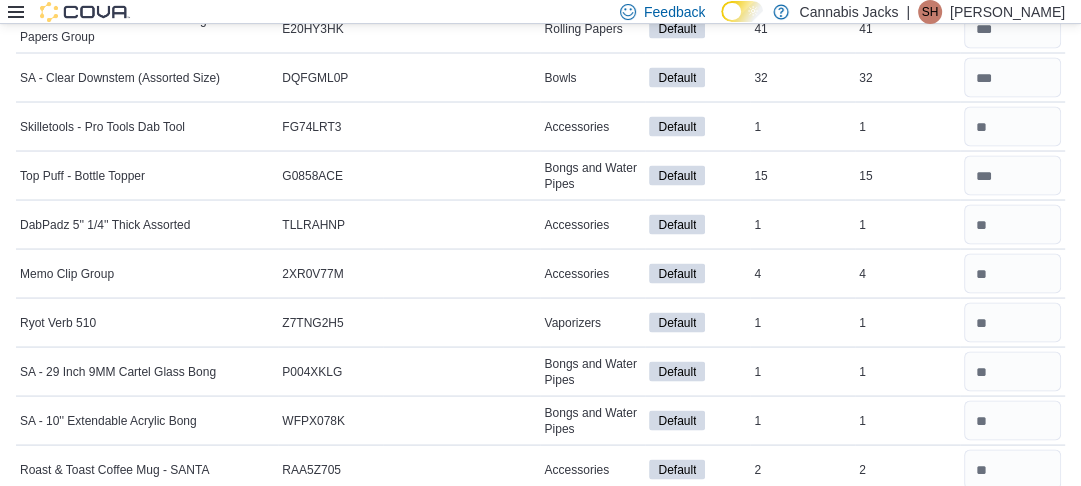 type on "**" 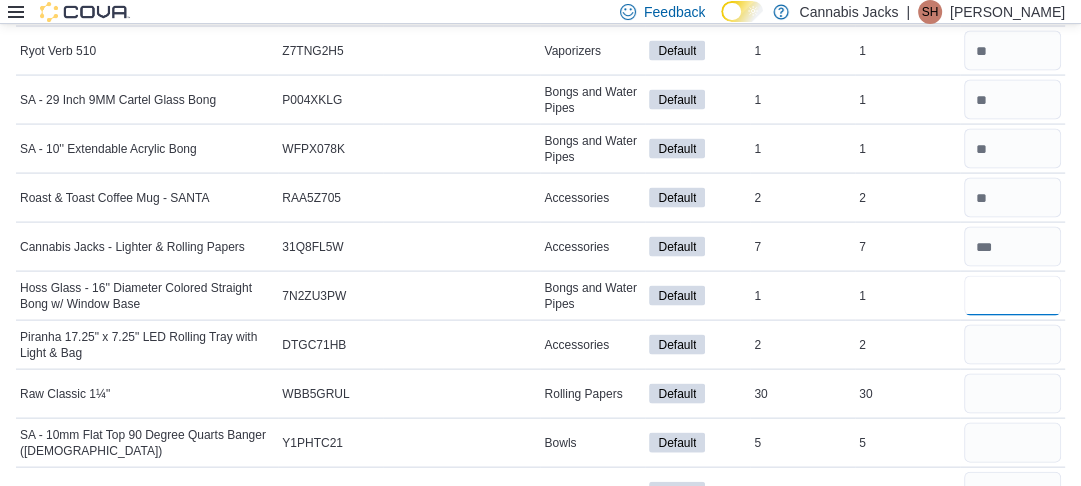 type on "*" 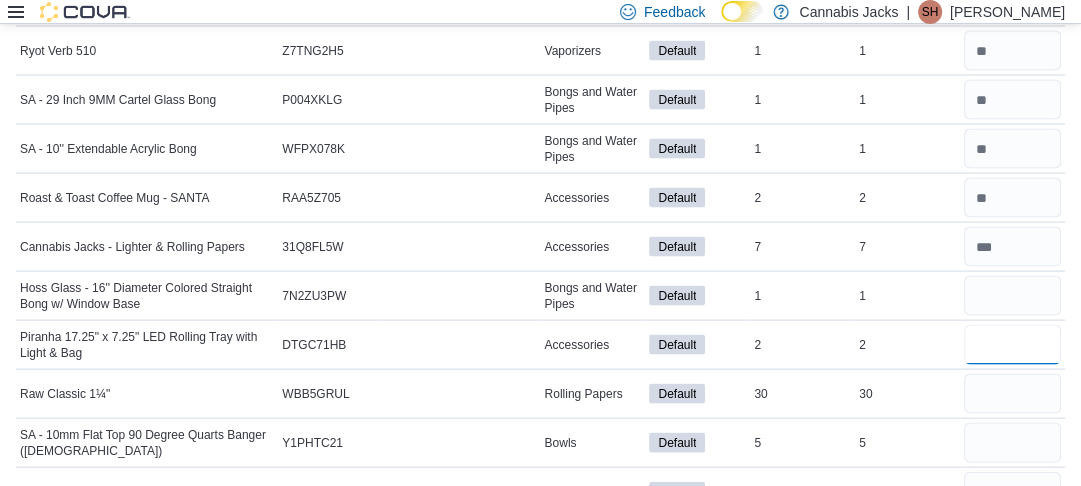 type 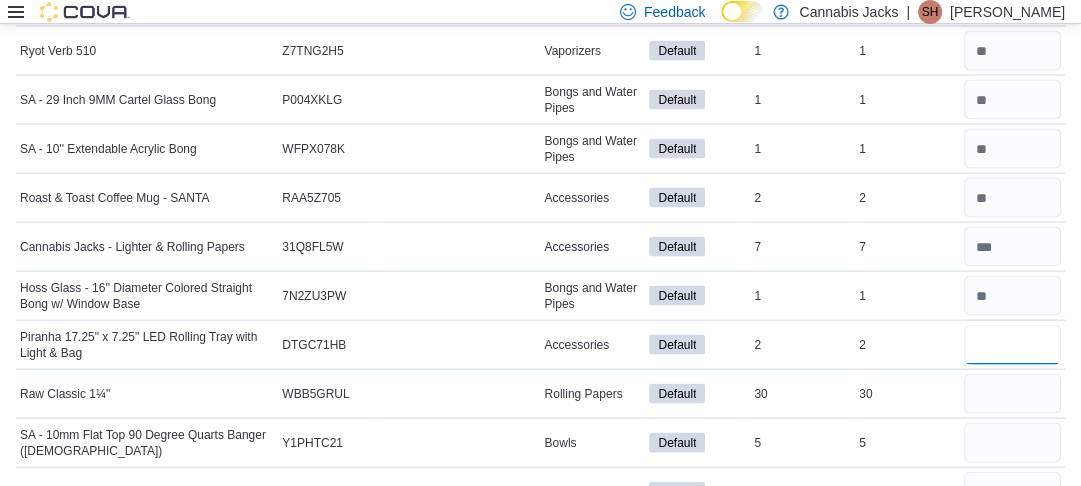type on "*" 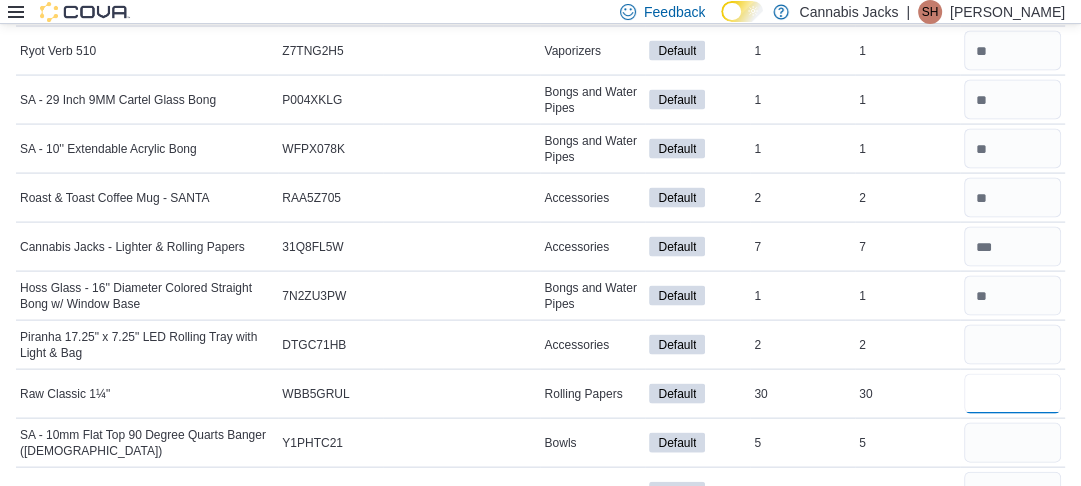 type 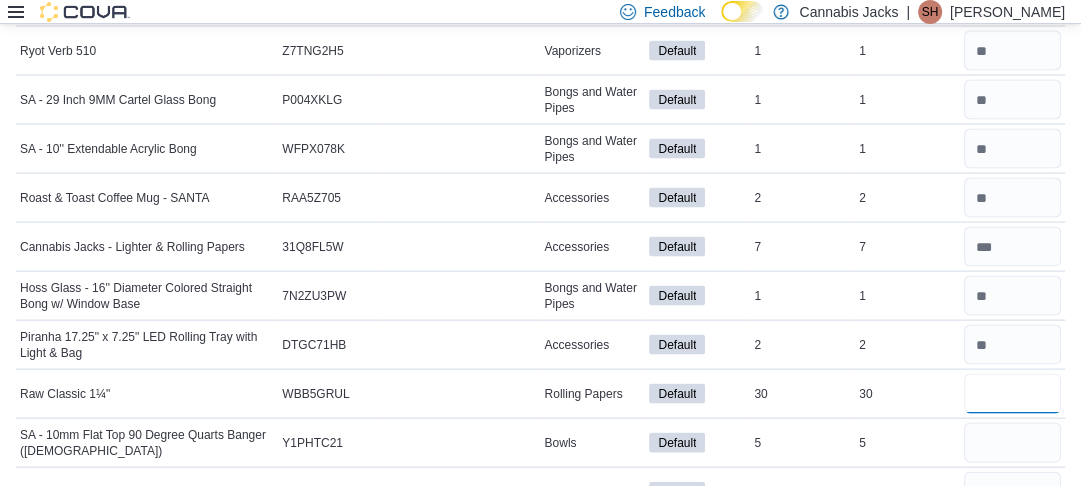 type on "**" 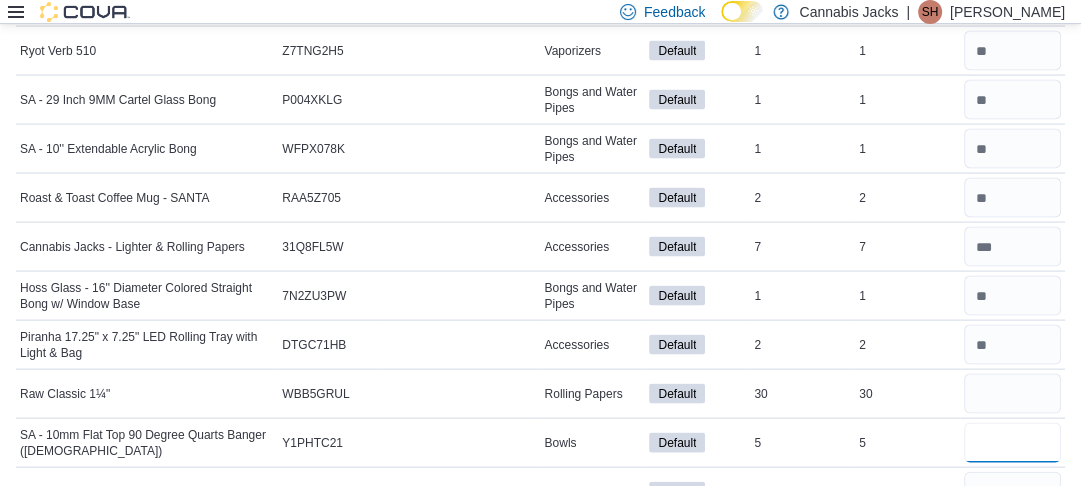 type 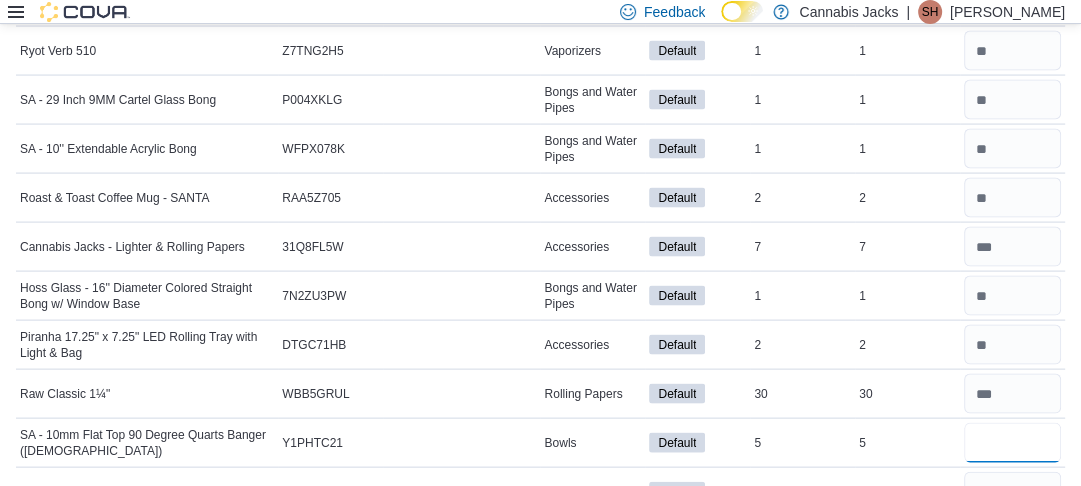 type on "*" 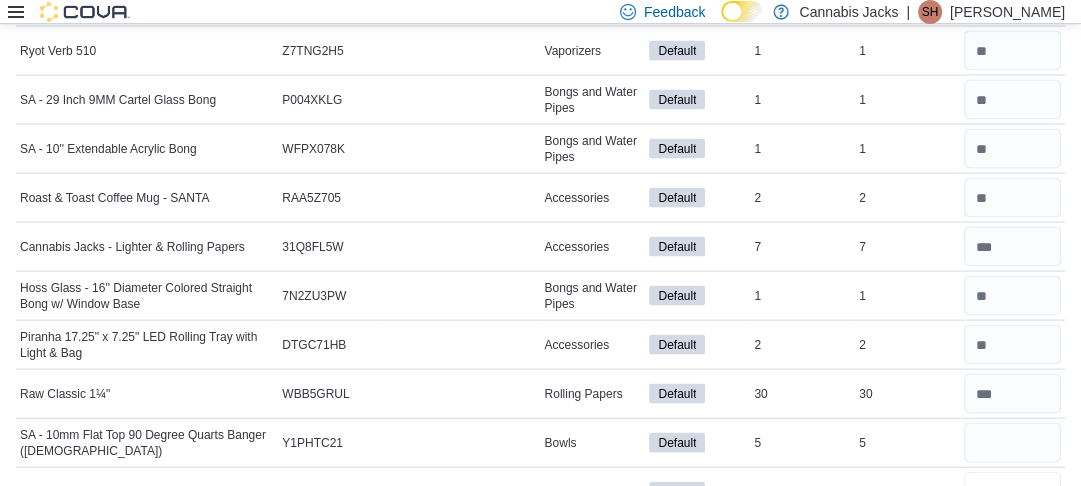 type 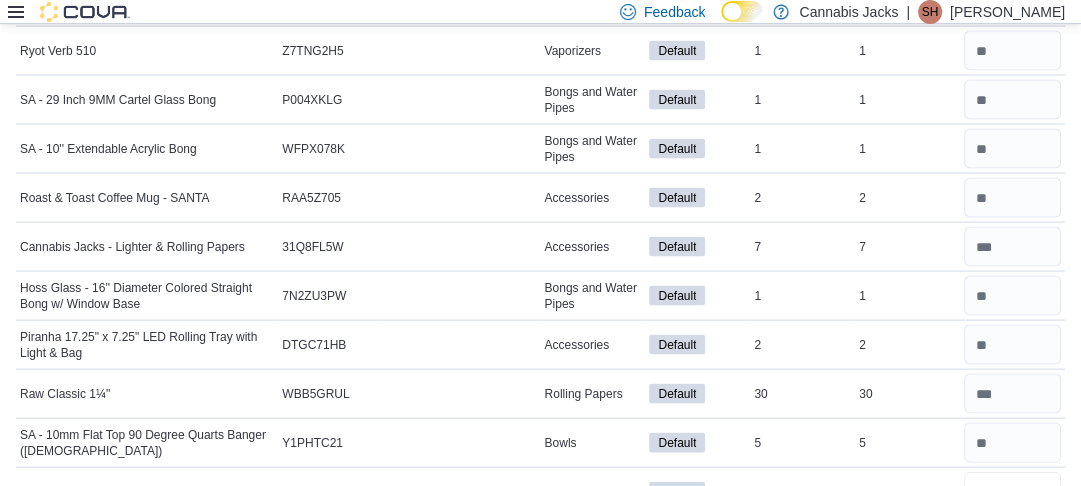 type on "*" 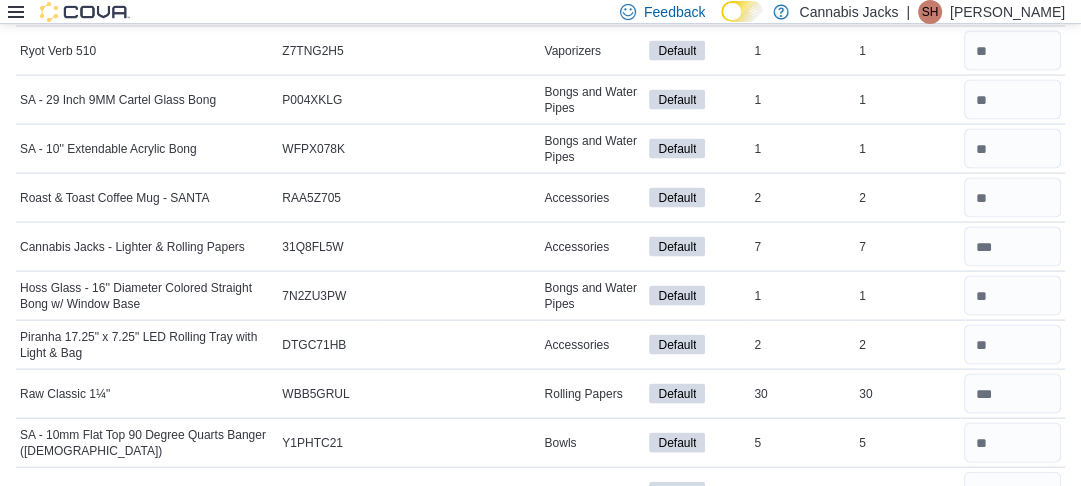 type 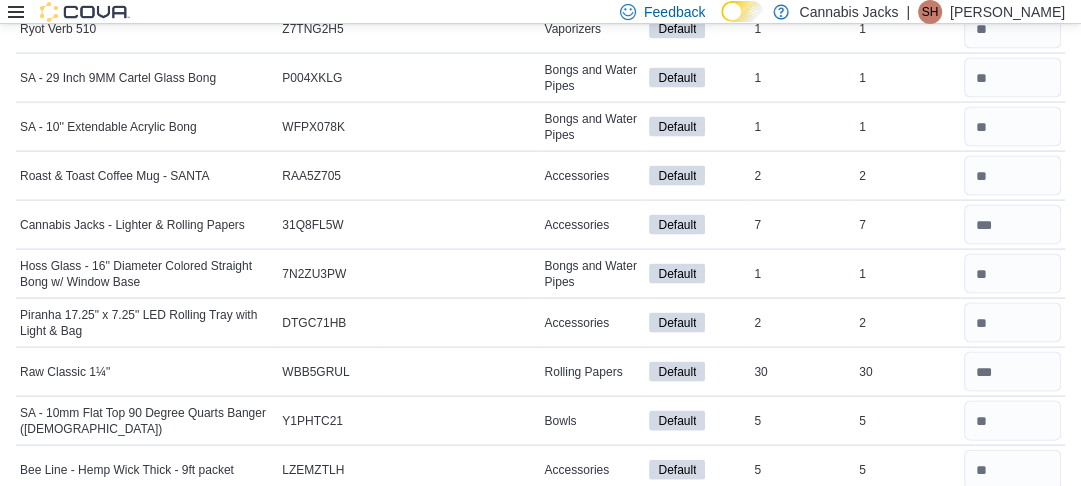 type on "*" 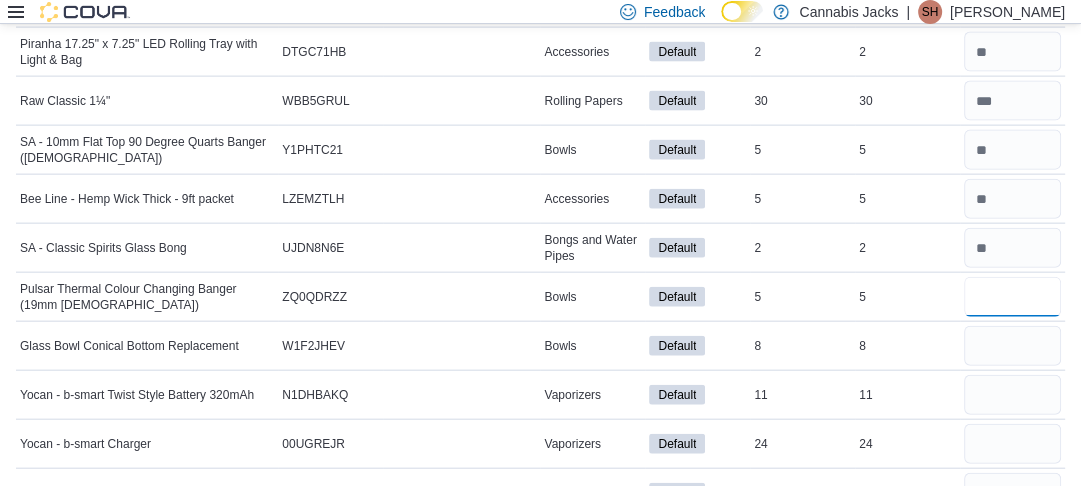 type on "*" 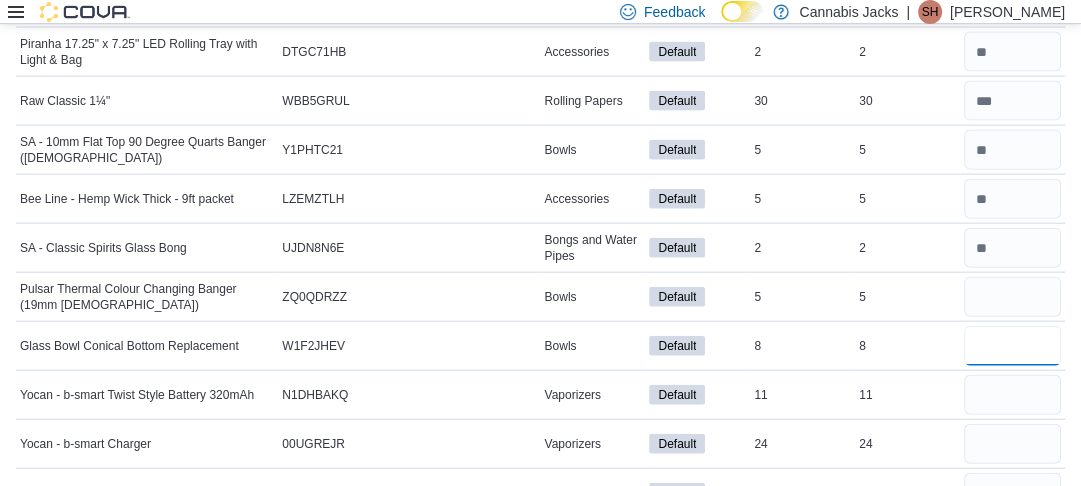 type 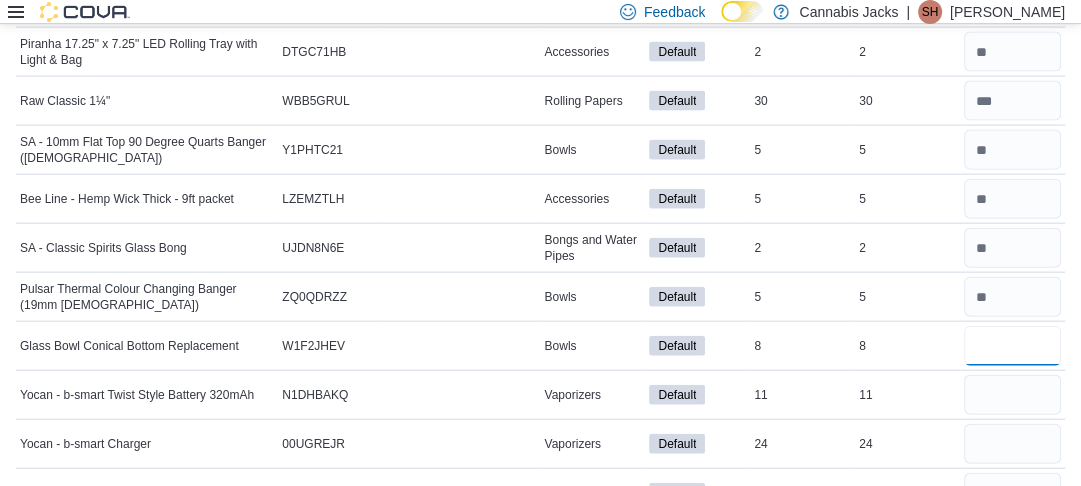 type on "*" 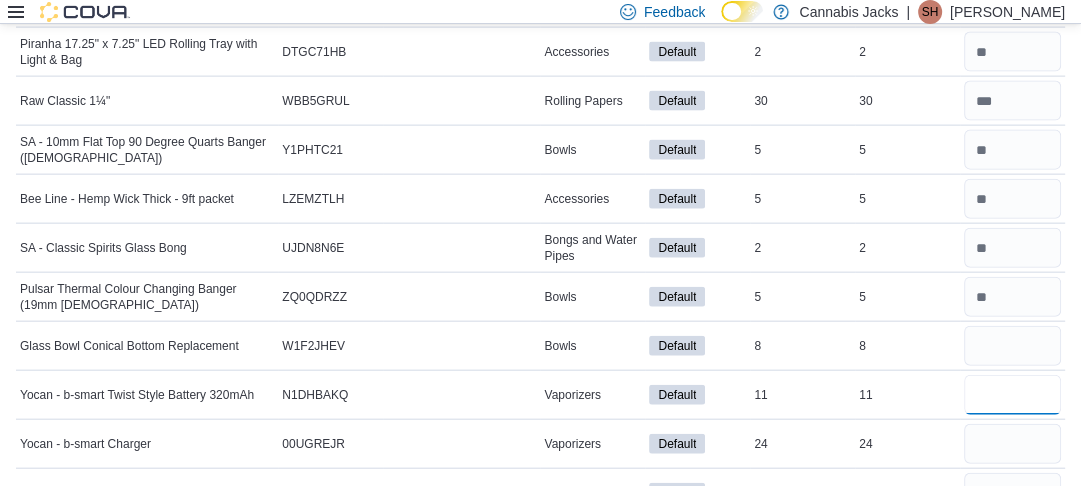type 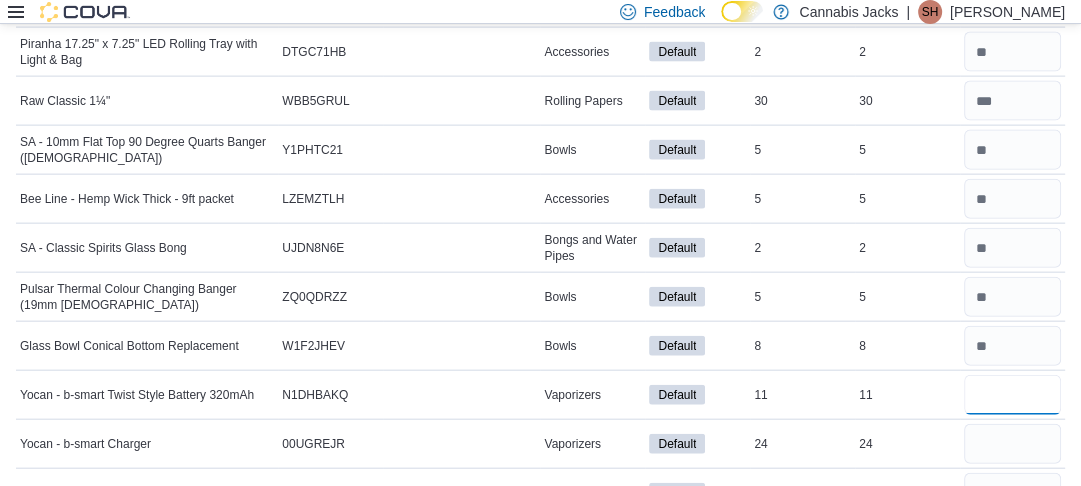 type on "**" 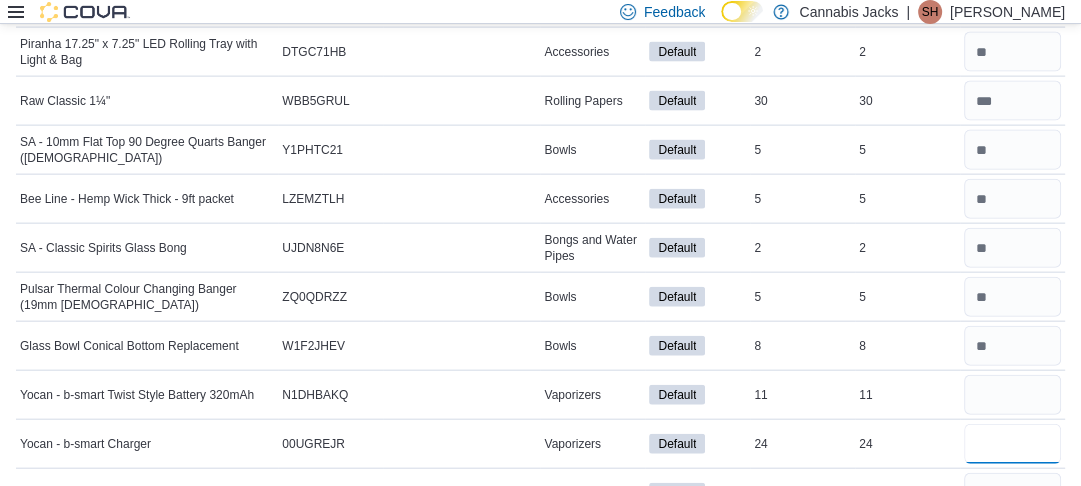 type 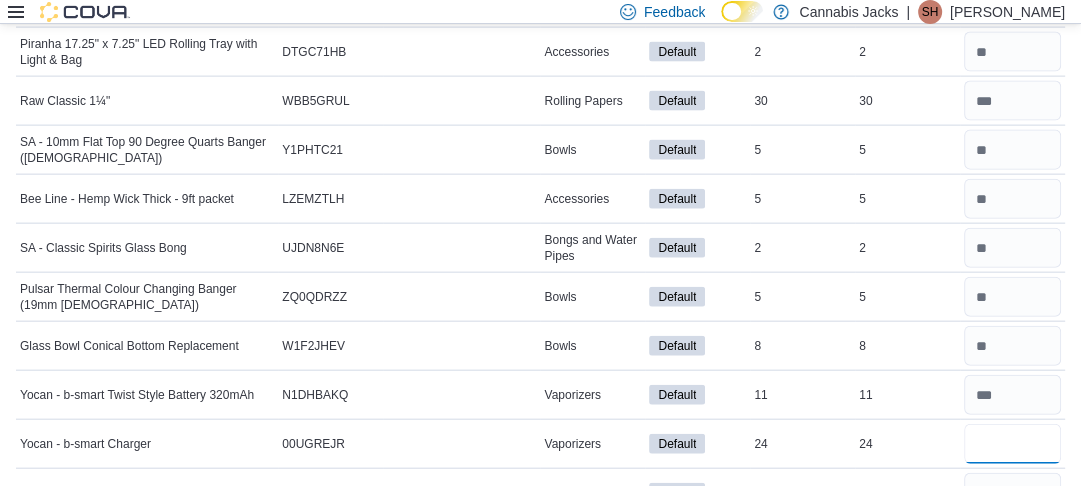 type on "**" 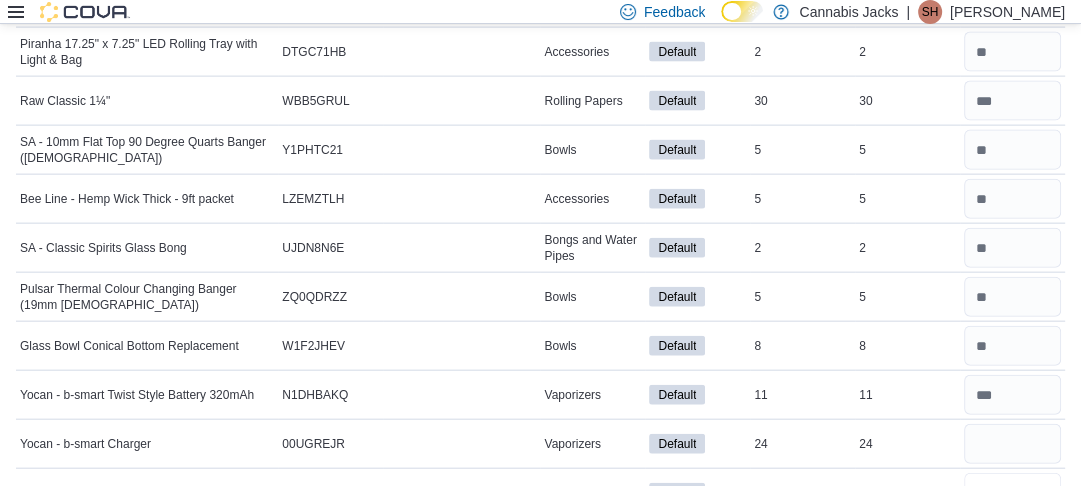 type 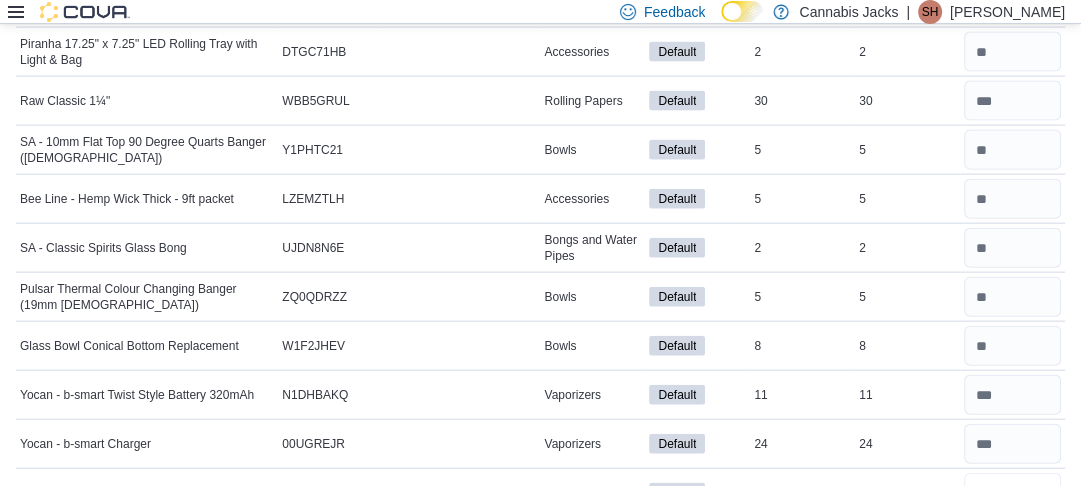 type on "*" 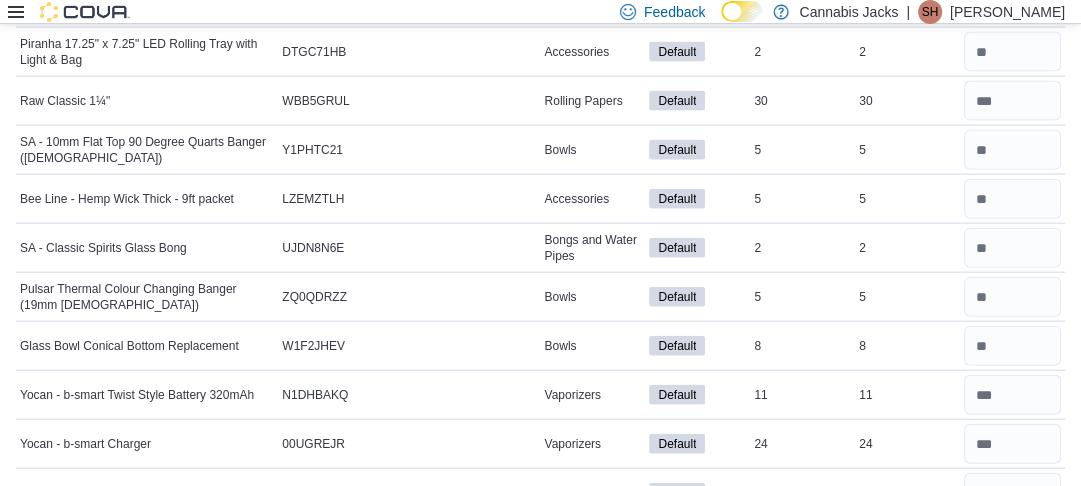 type 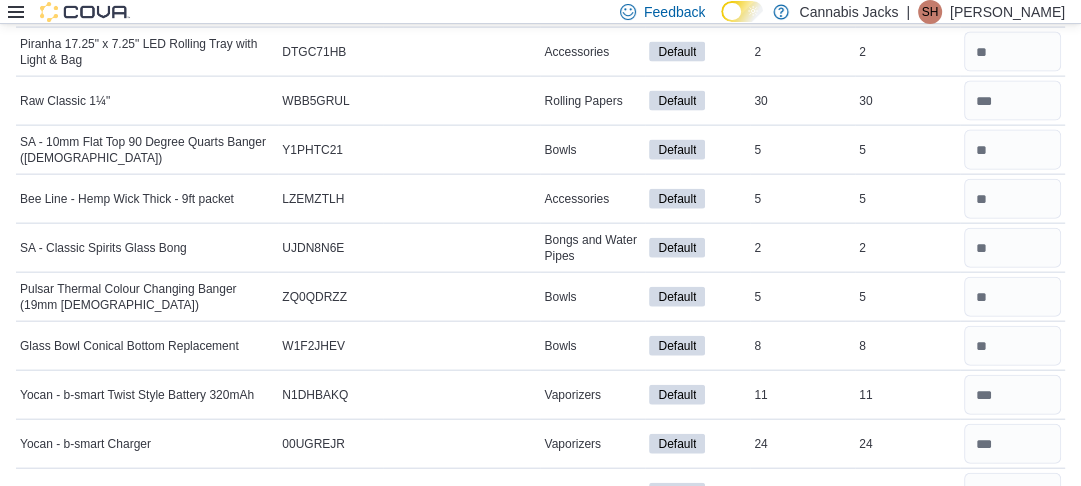 scroll, scrollTop: 3256, scrollLeft: 0, axis: vertical 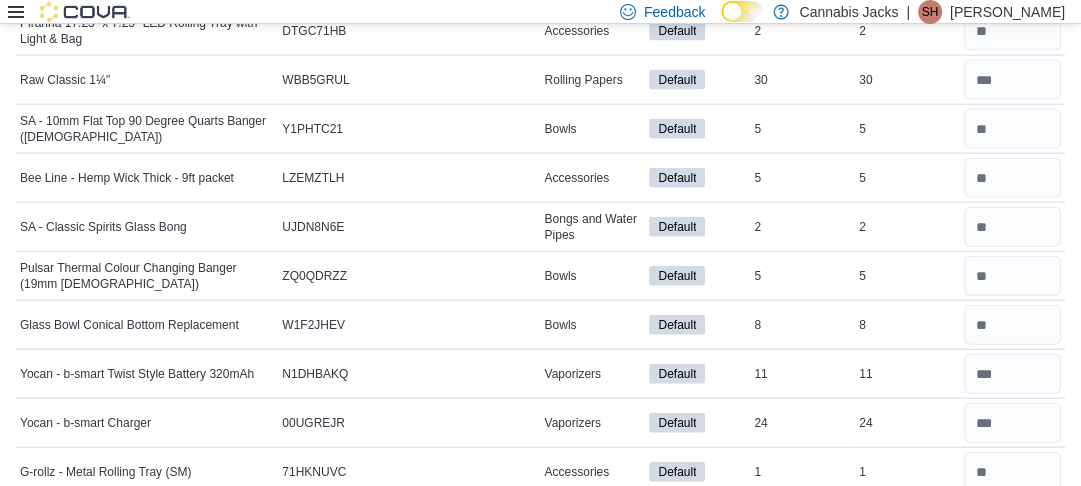type on "**" 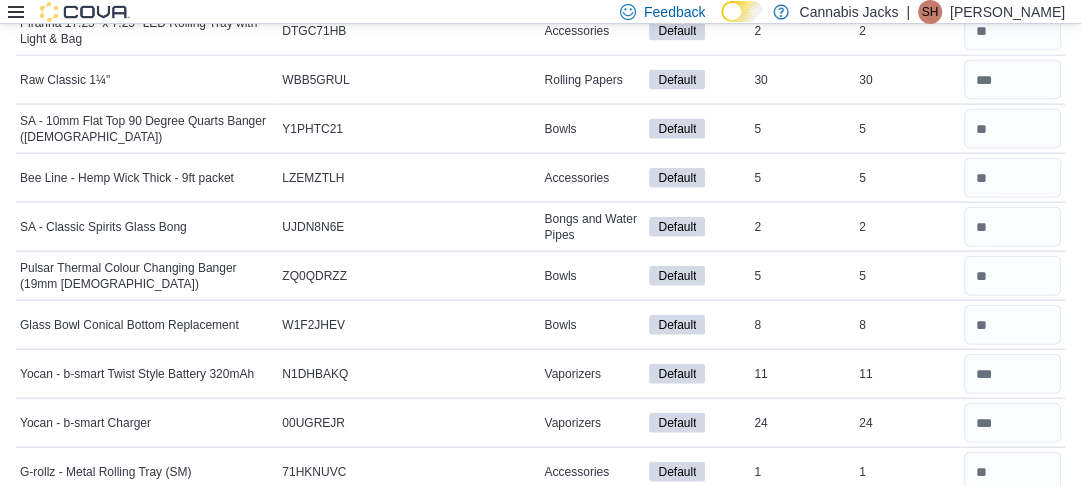 type 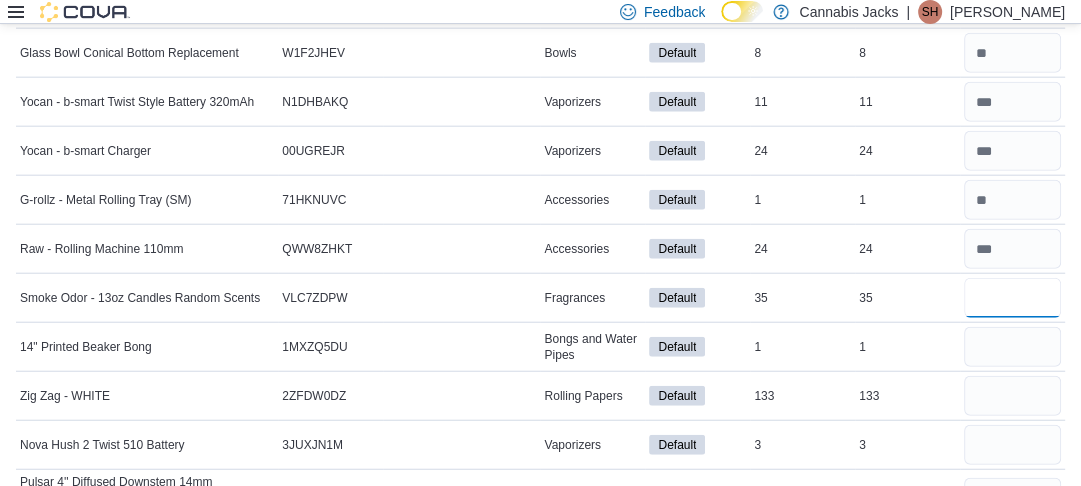 type on "**" 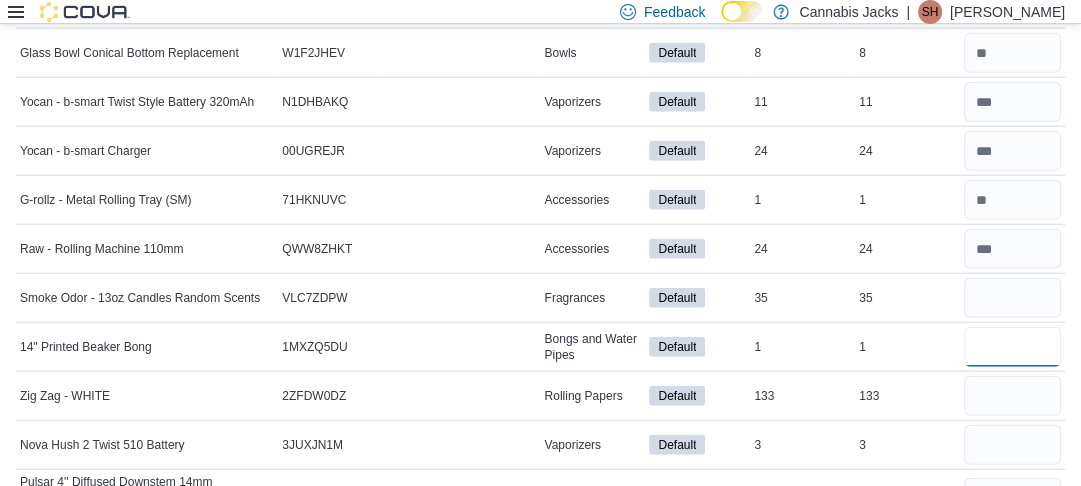 type 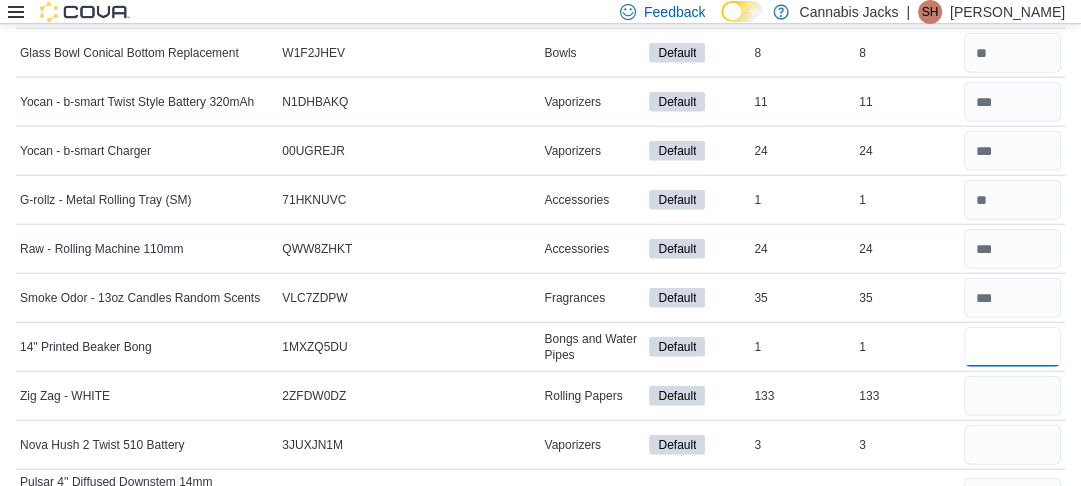 type on "*" 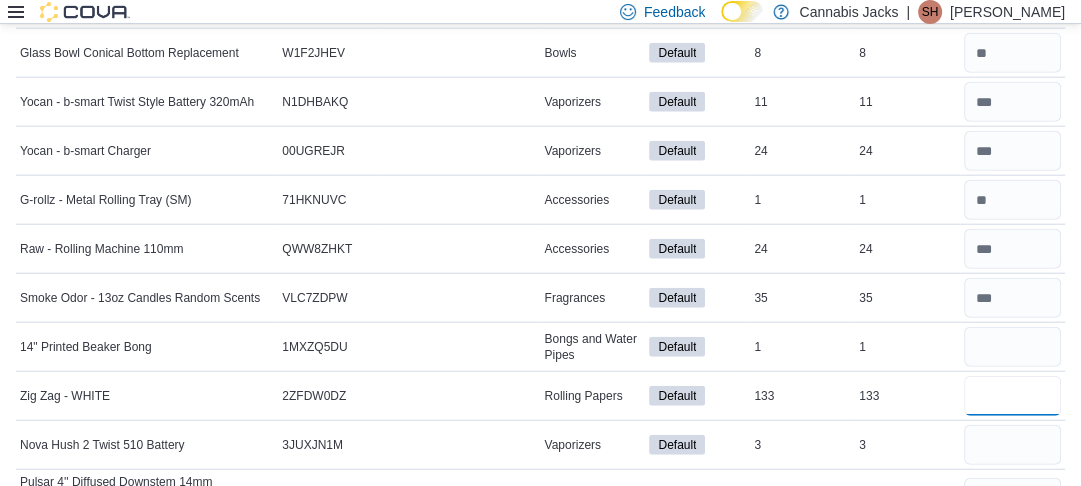 type 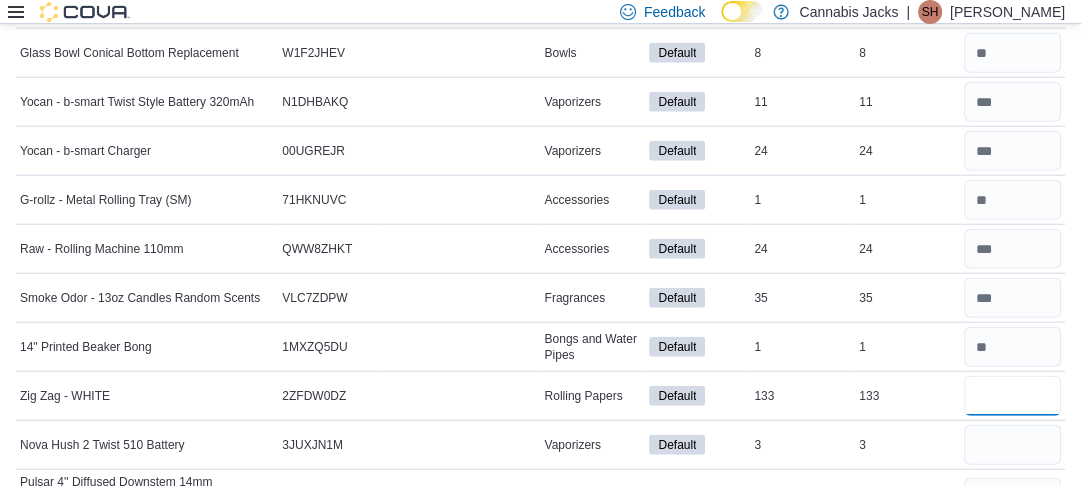 type on "***" 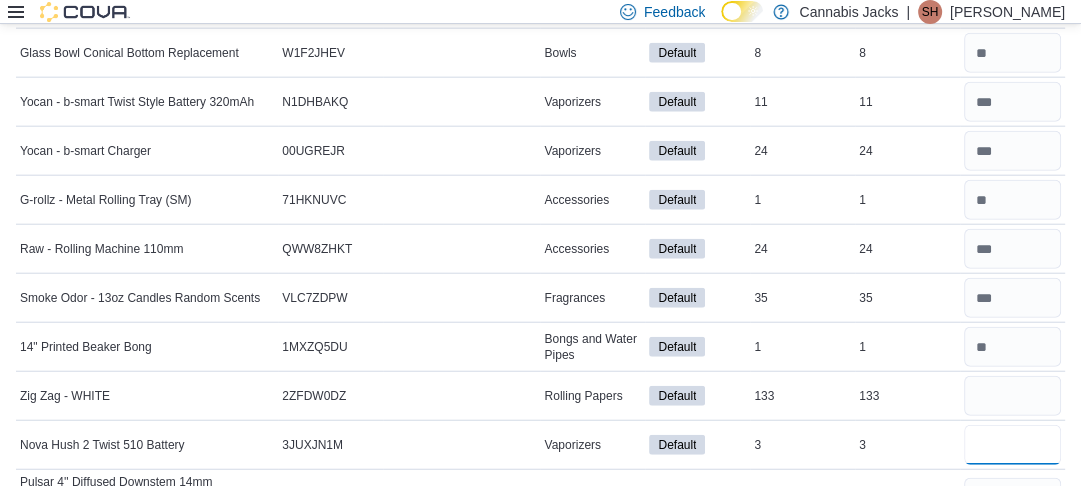 type 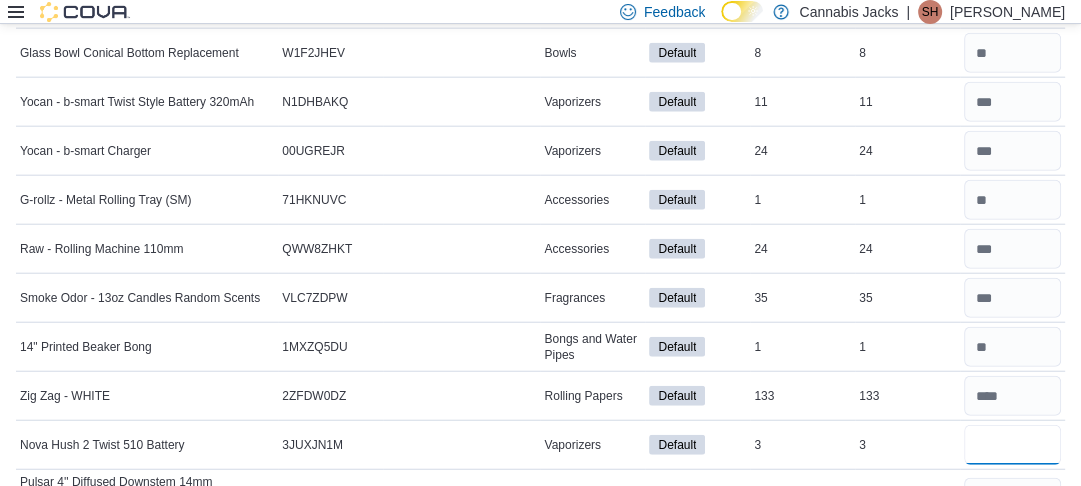 type on "*" 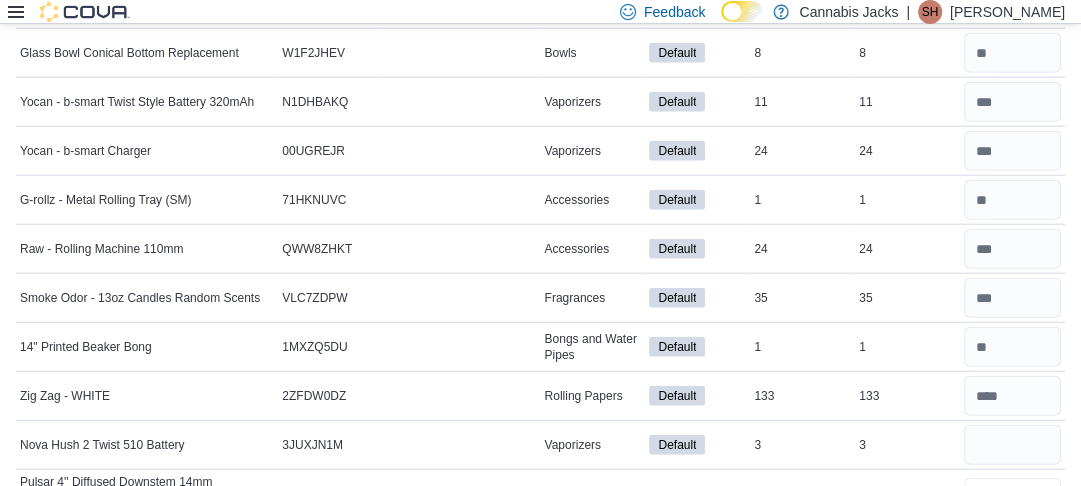type 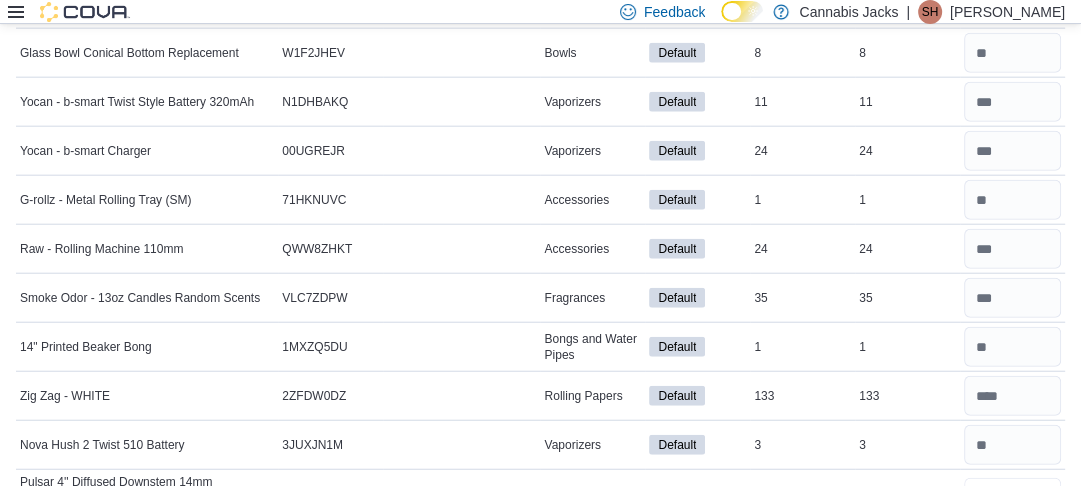 type on "*" 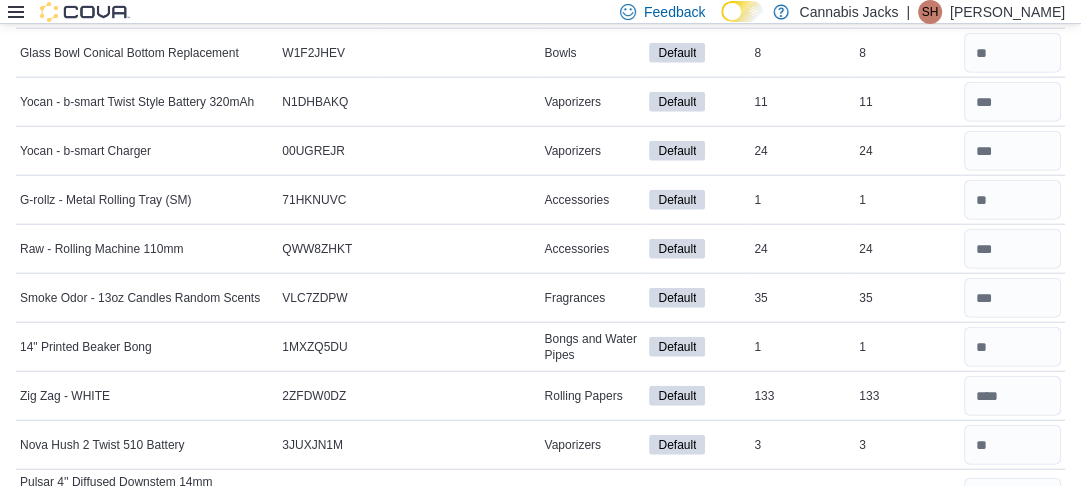type 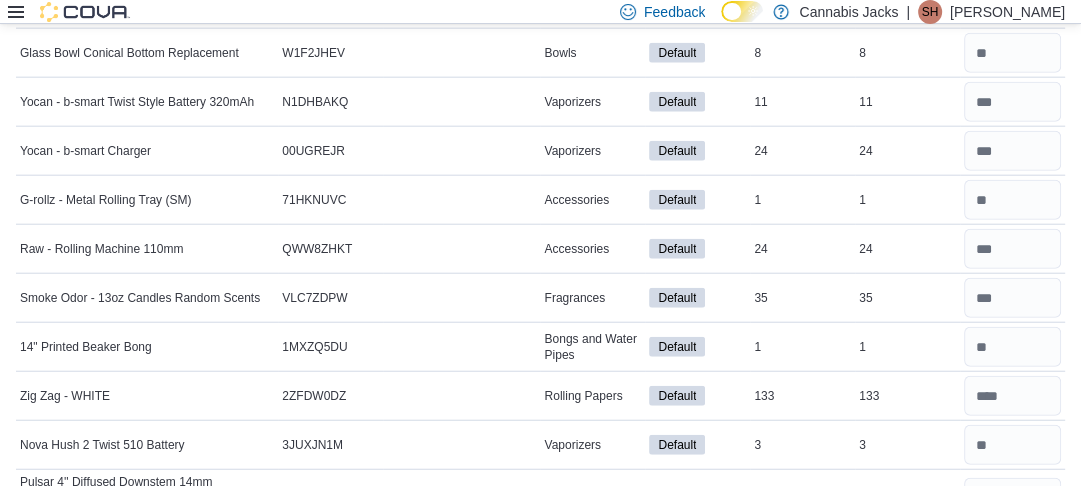 scroll, scrollTop: 3549, scrollLeft: 0, axis: vertical 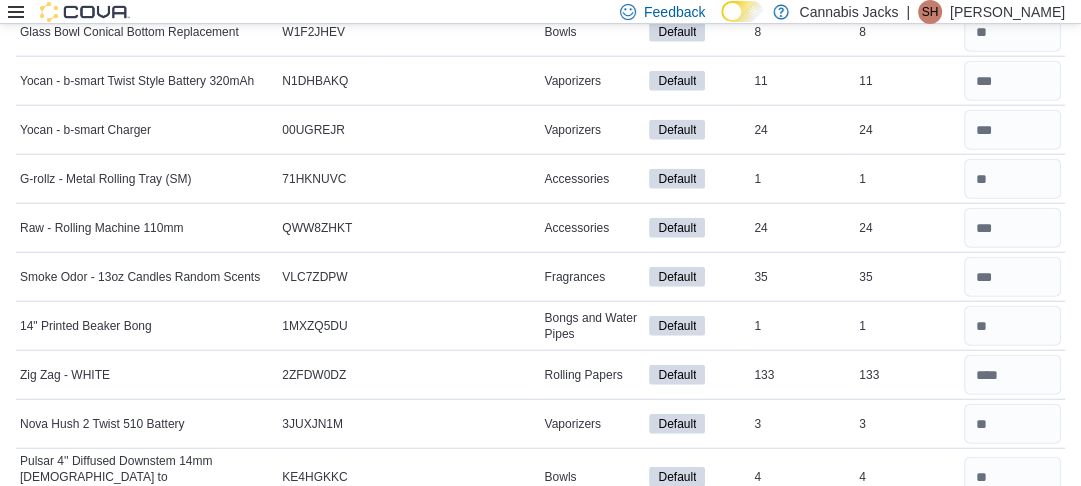 type on "*" 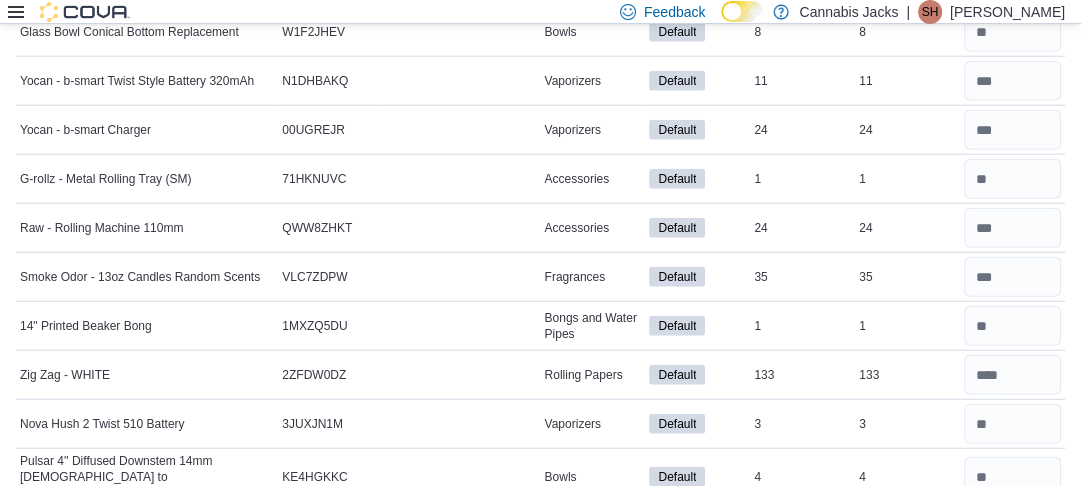 type 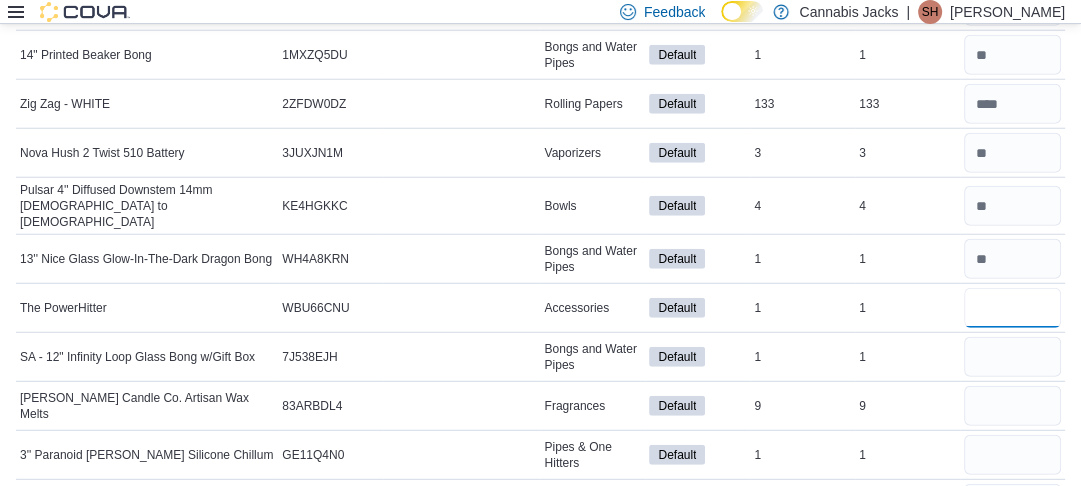 type on "*" 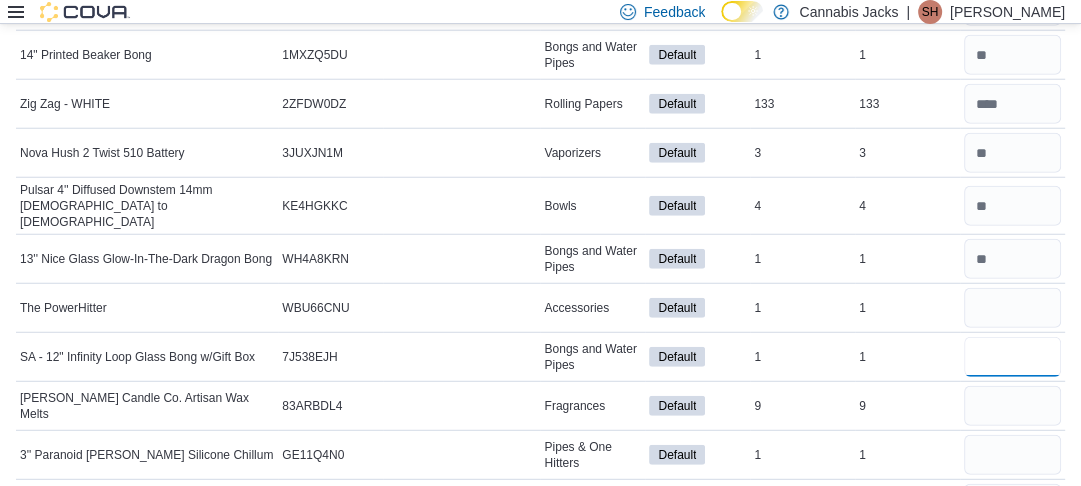 type 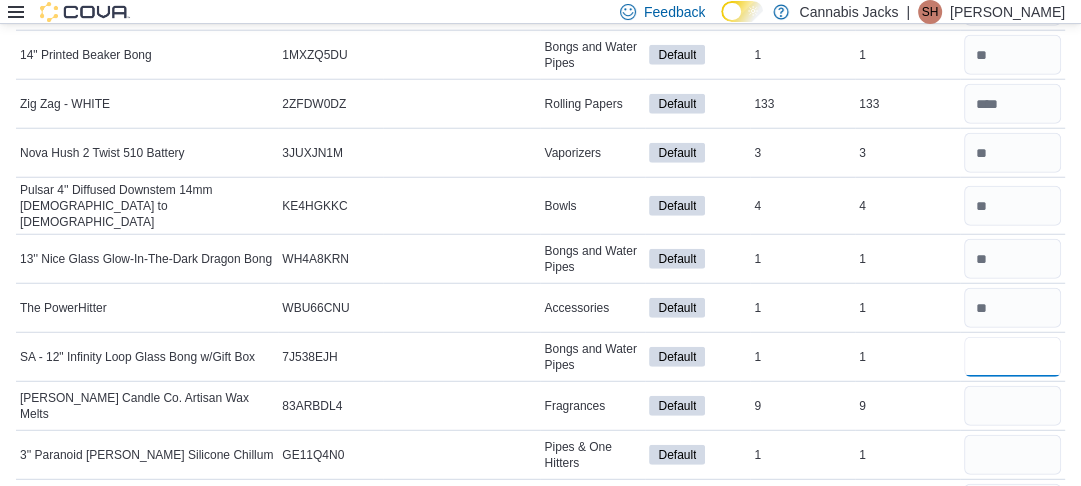 type on "*" 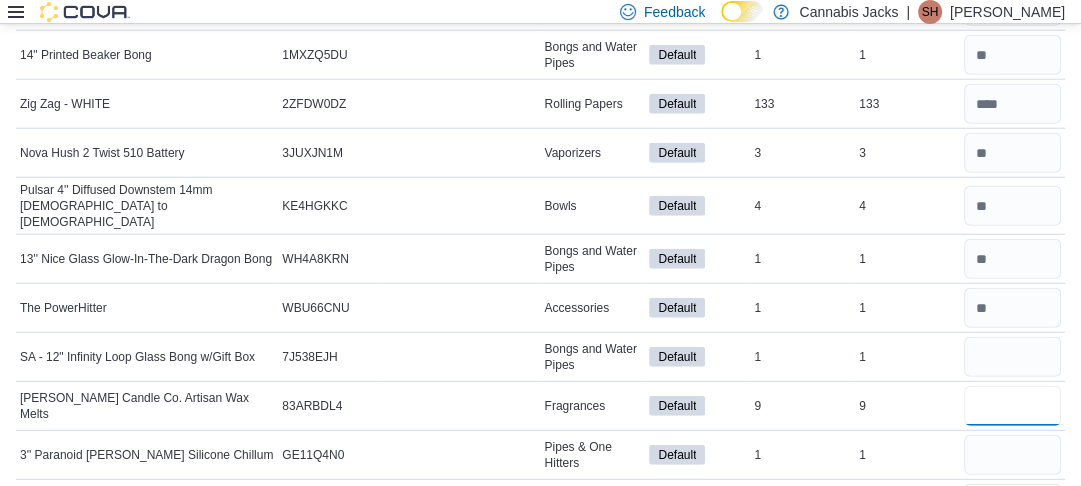 type 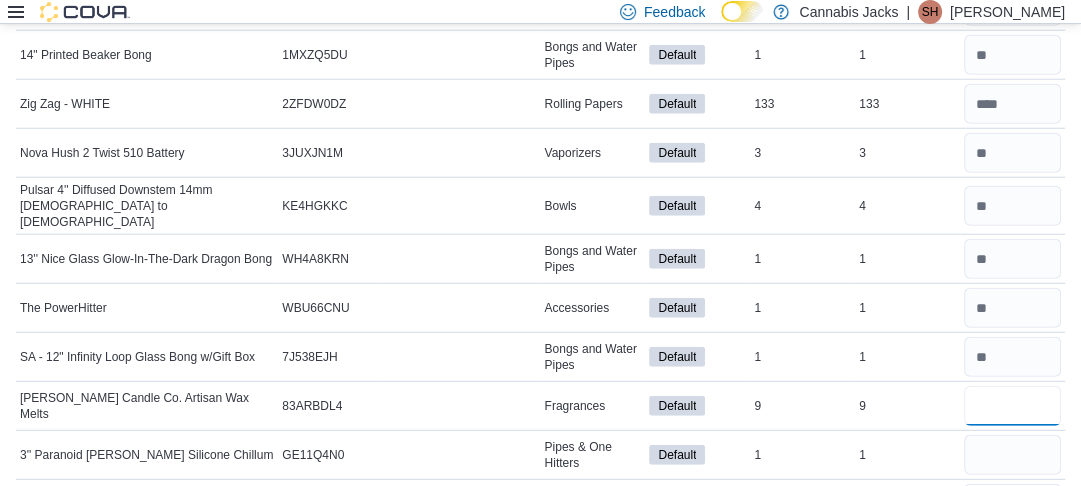 type on "*" 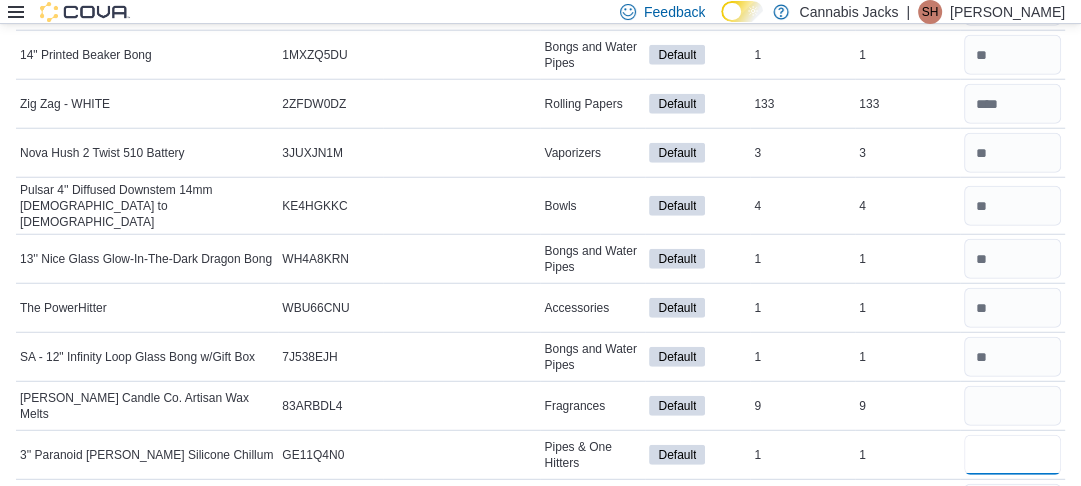 type 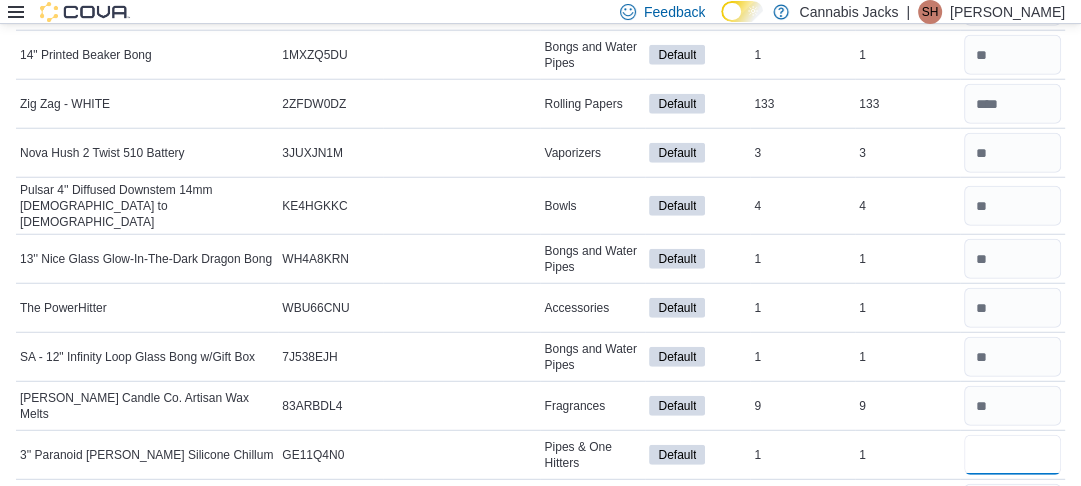 type on "*" 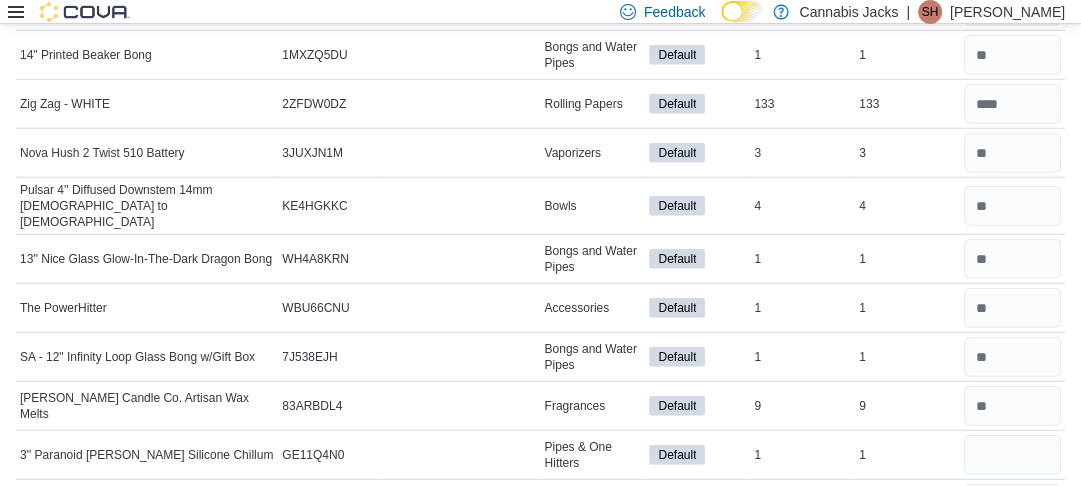 type 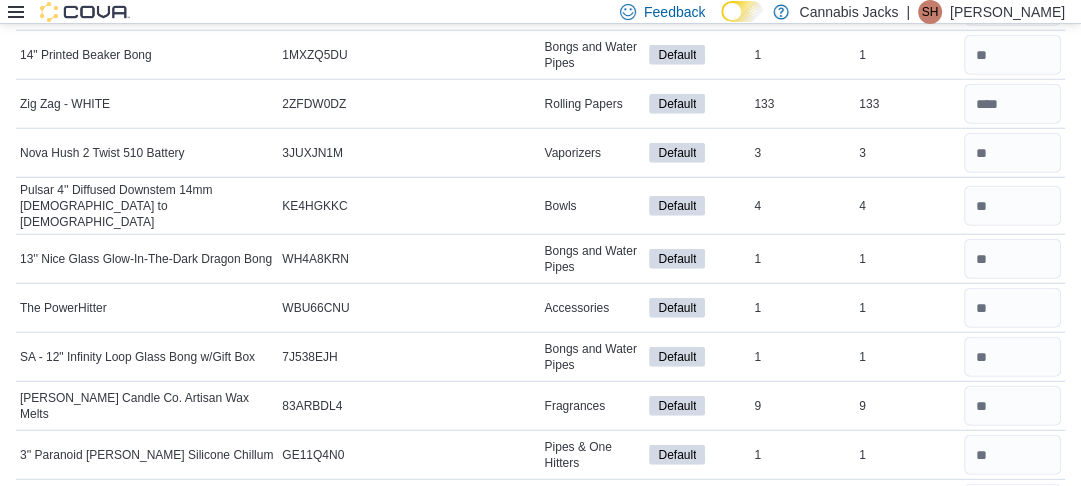 type on "*" 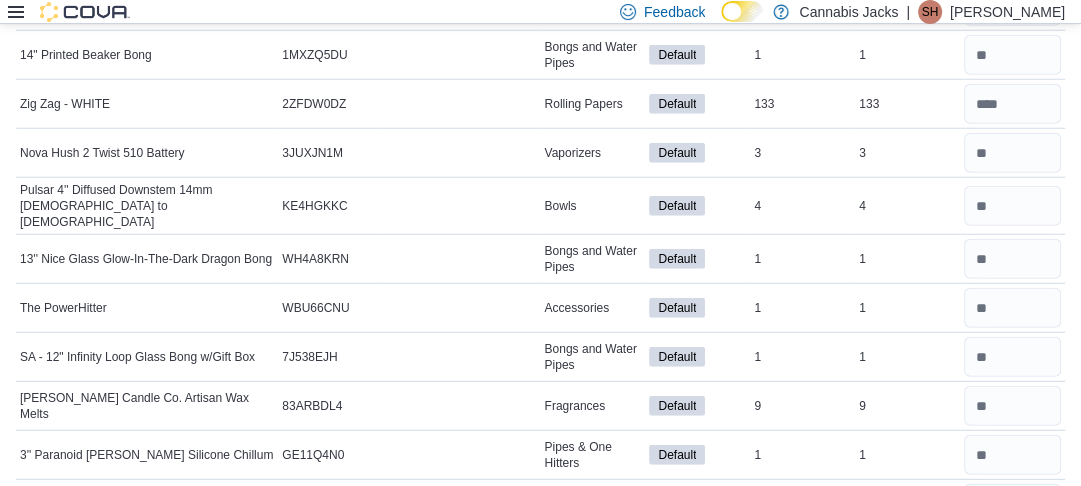 type 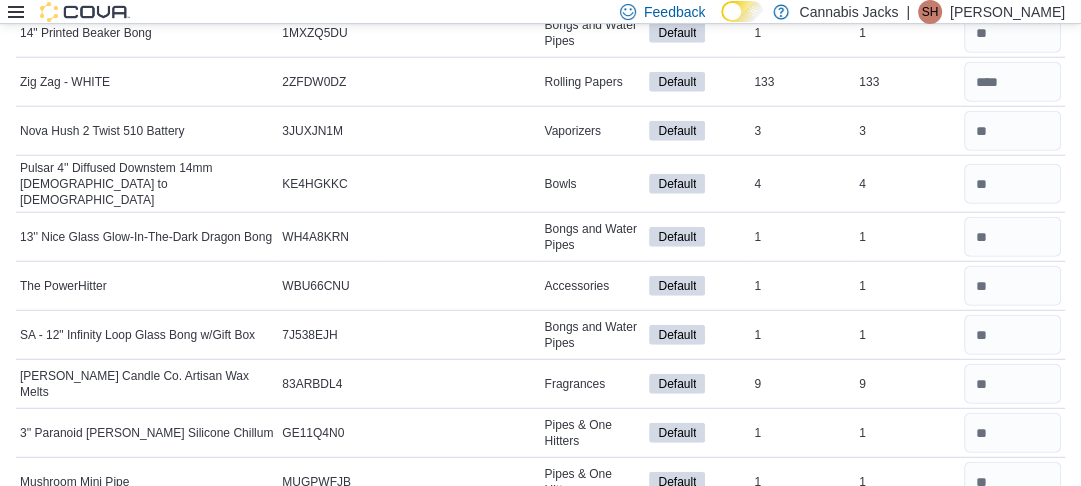 type on "*" 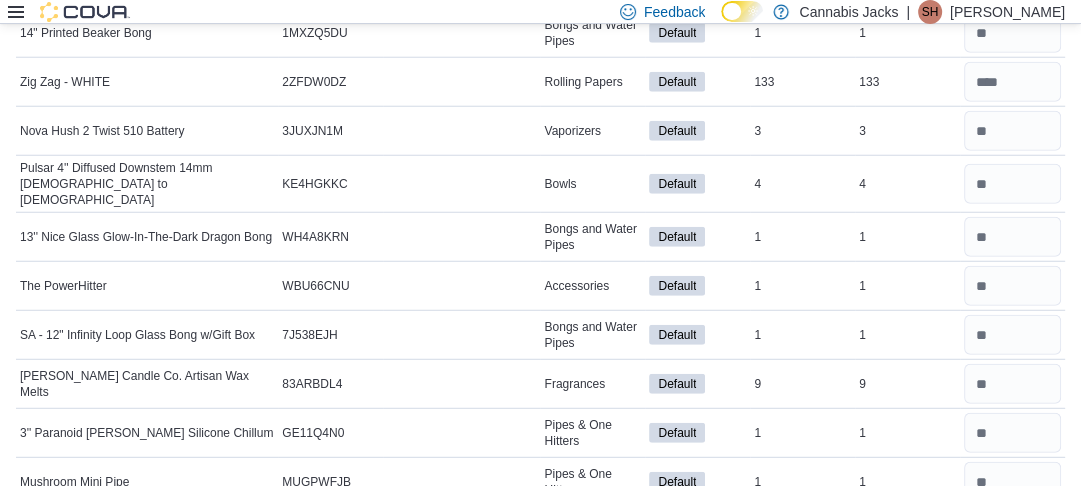 type 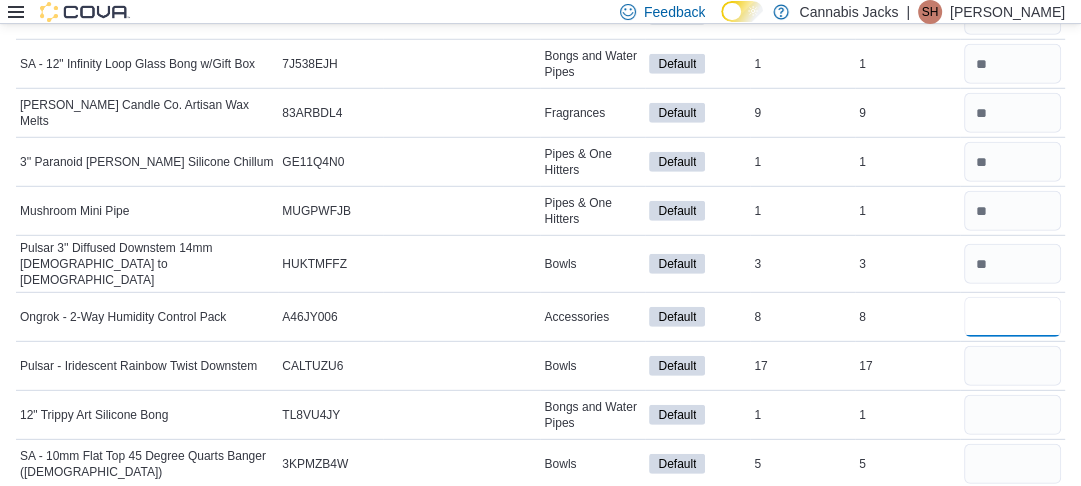 type on "*" 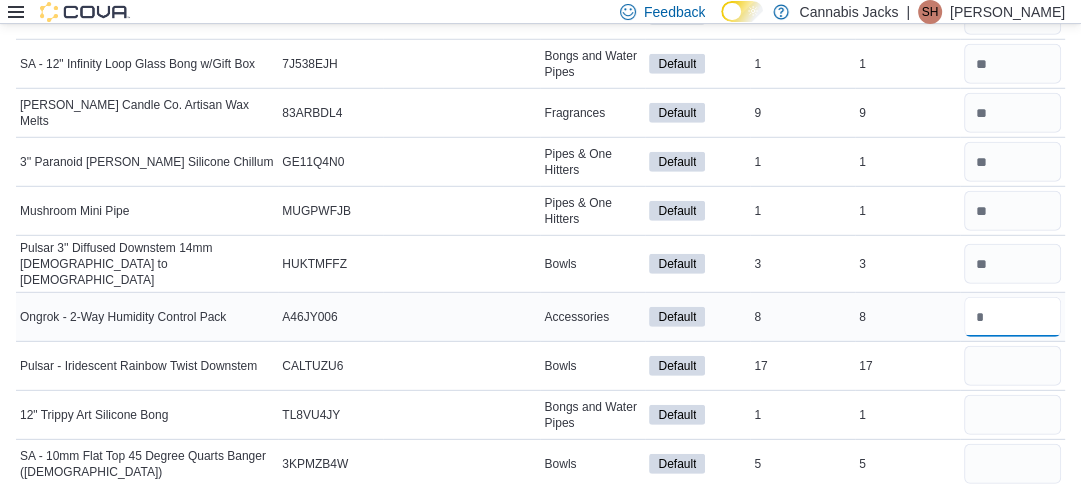 click at bounding box center [1012, 317] 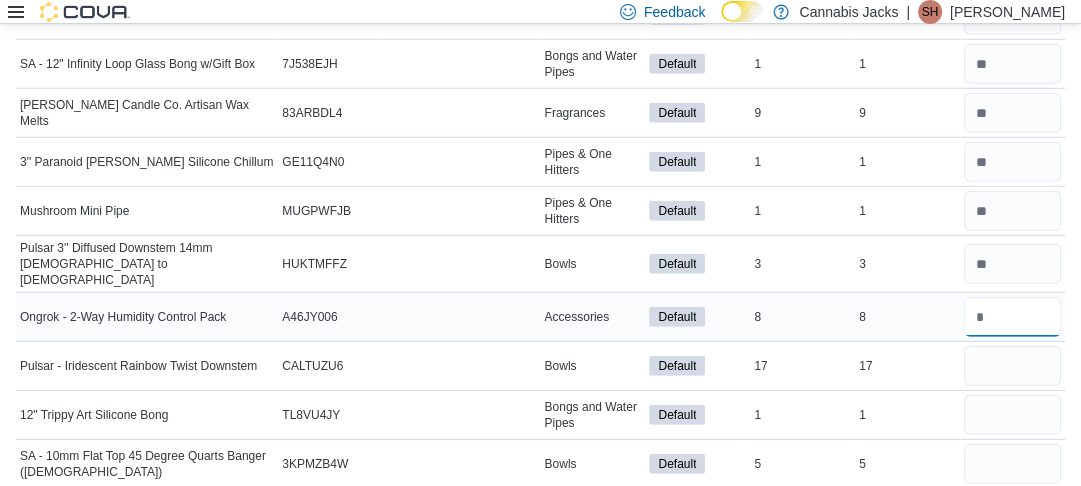 type on "*" 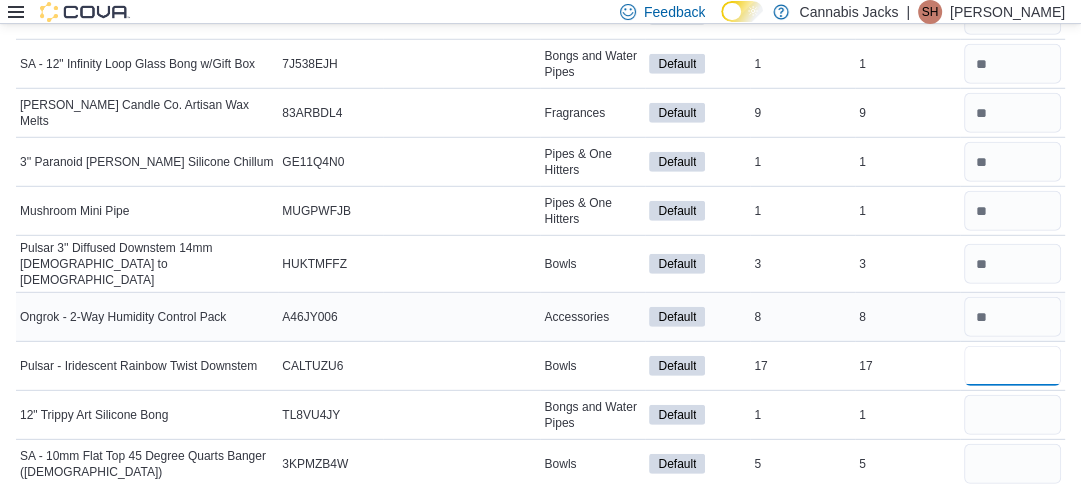 type 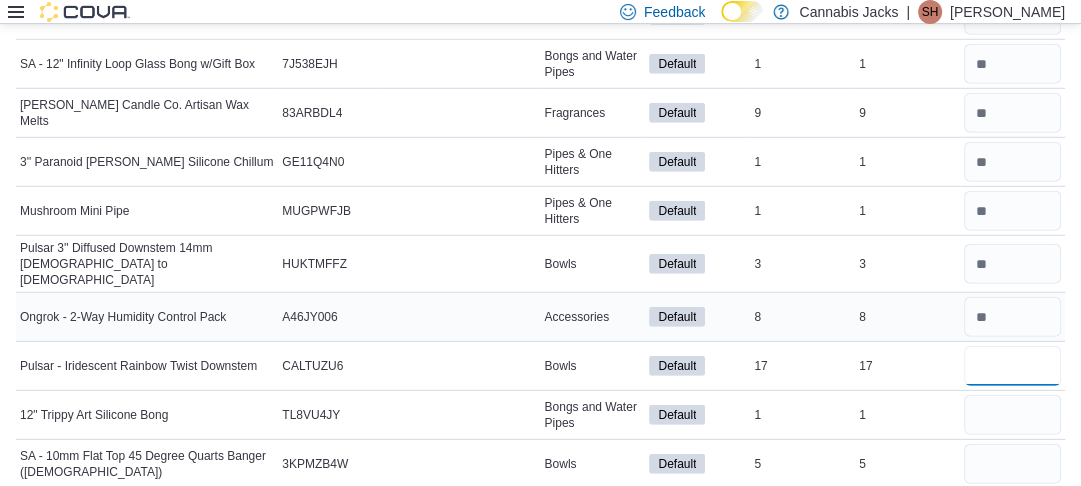 type on "**" 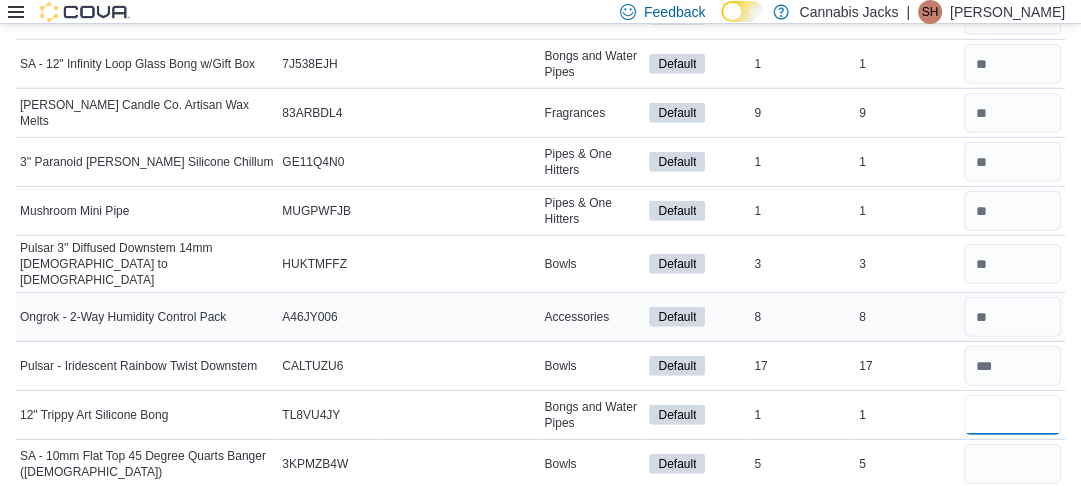 type 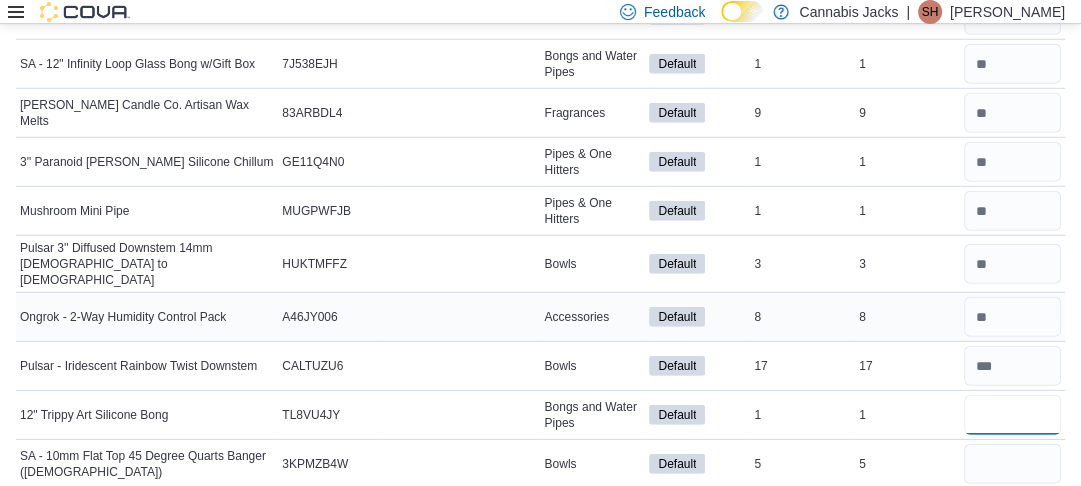 type on "*" 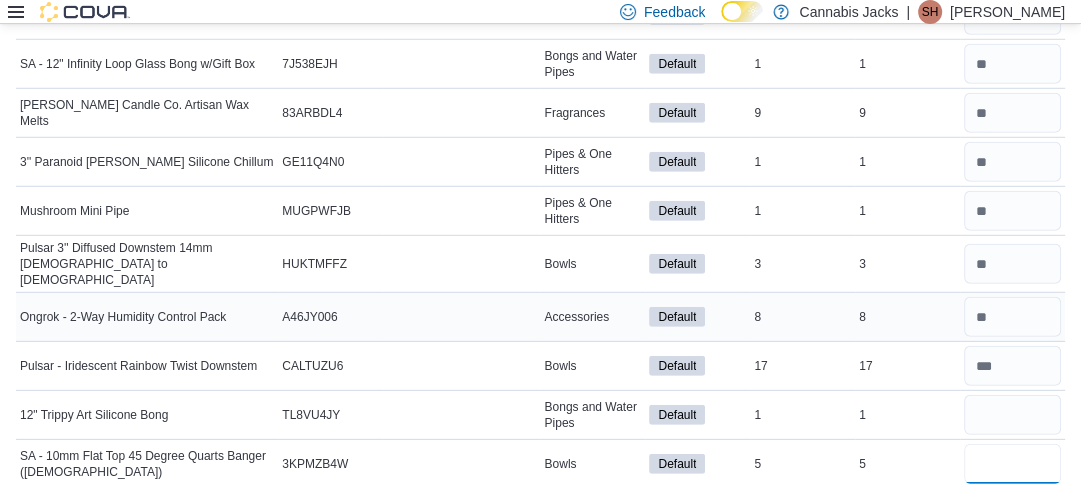 type 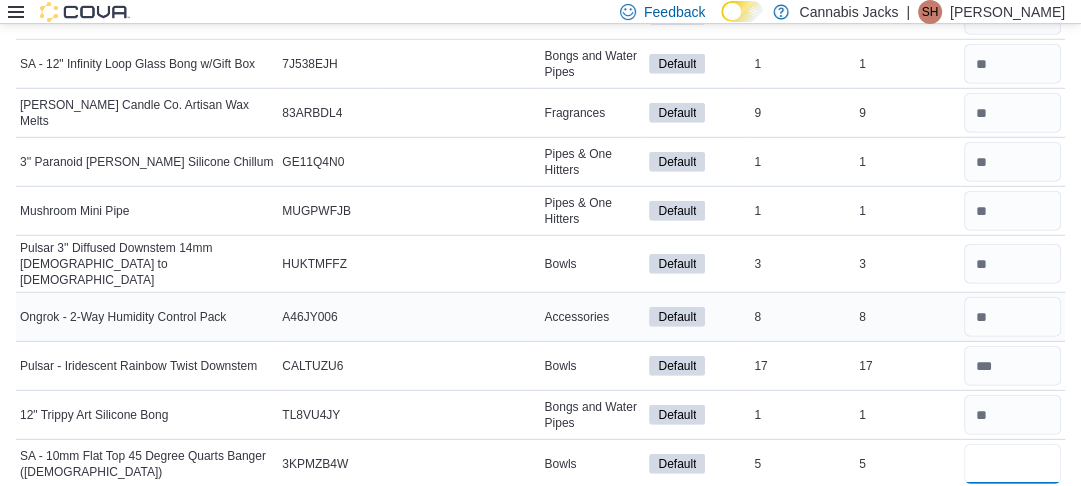 type on "*" 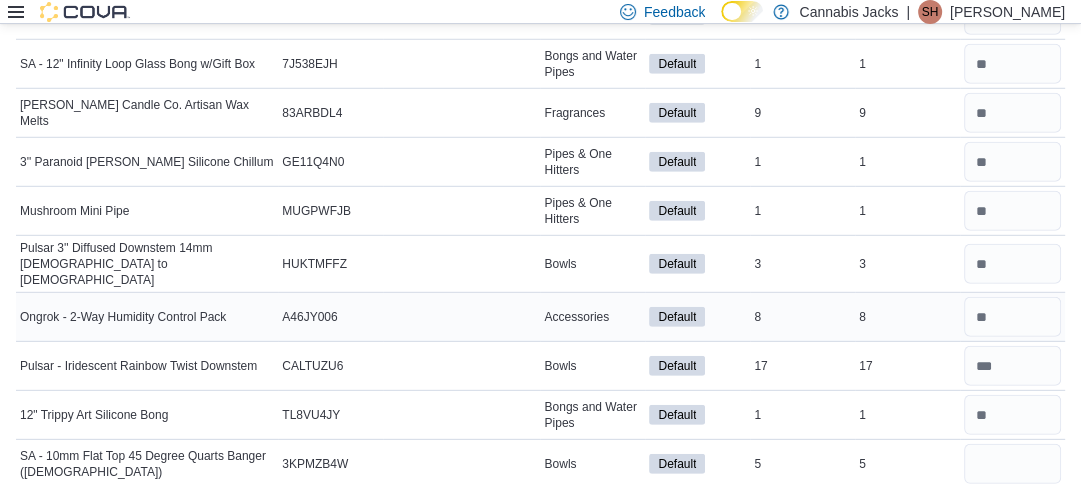 type 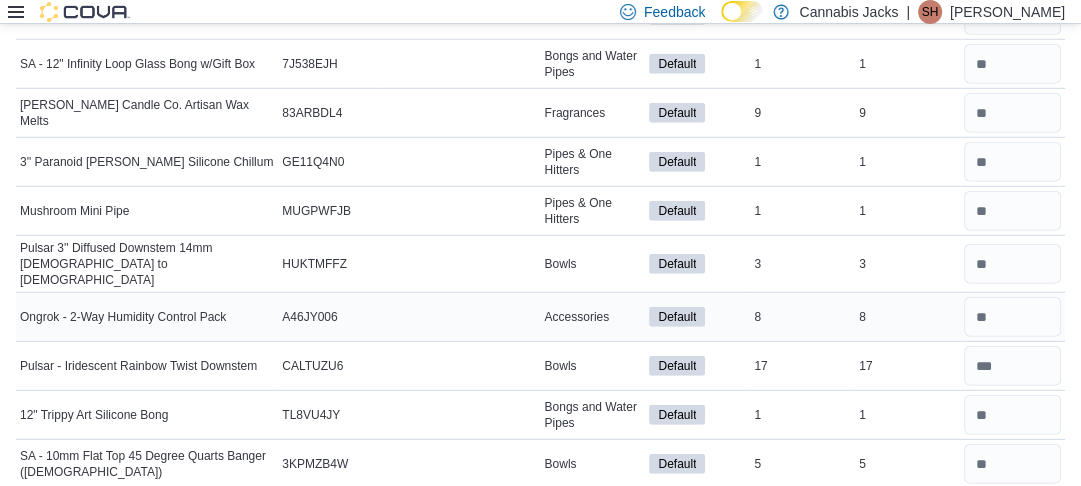 type on "*" 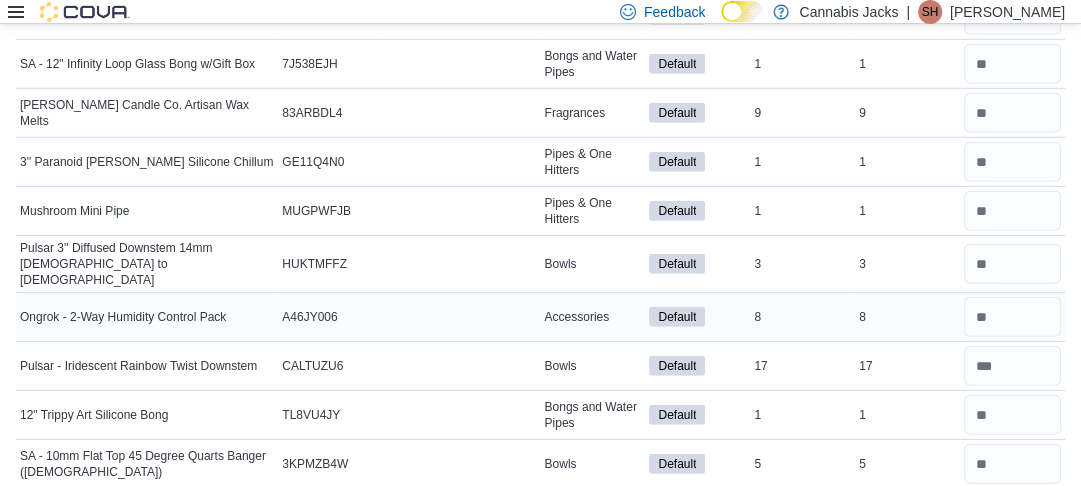 type 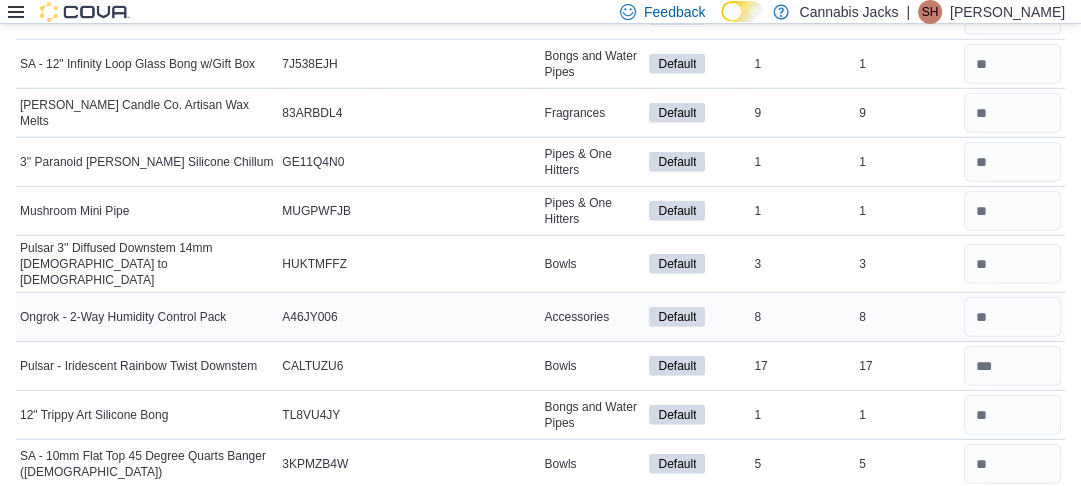 scroll, scrollTop: 4135, scrollLeft: 0, axis: vertical 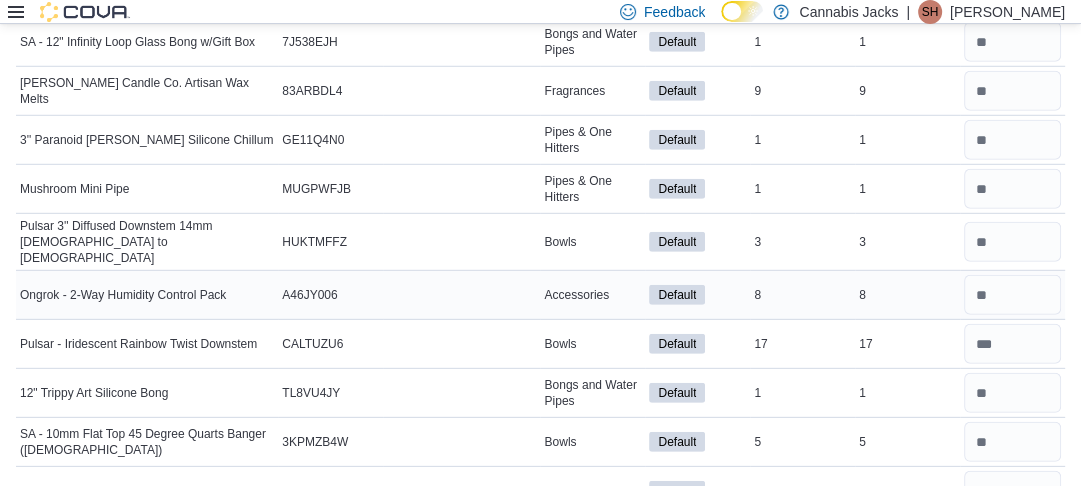 type on "*" 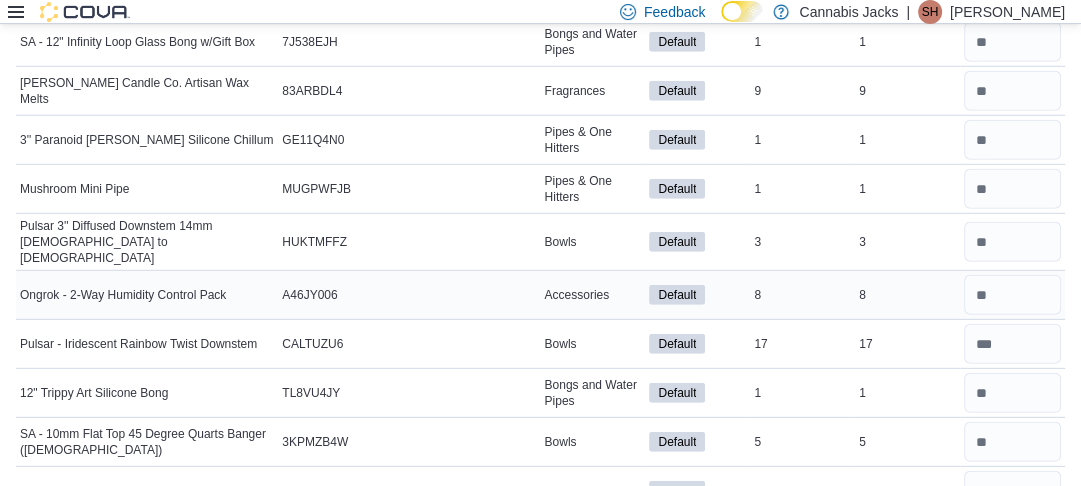 type 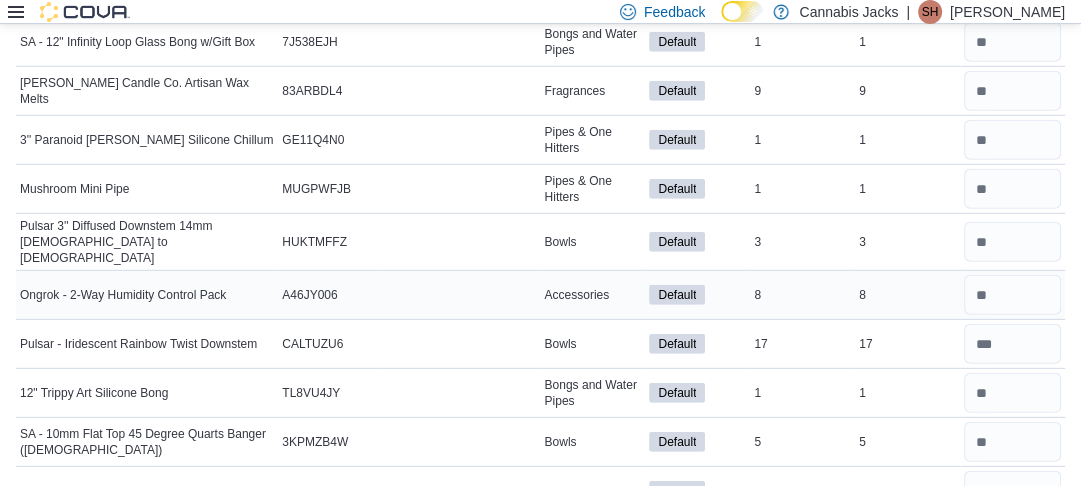 scroll, scrollTop: 4406, scrollLeft: 0, axis: vertical 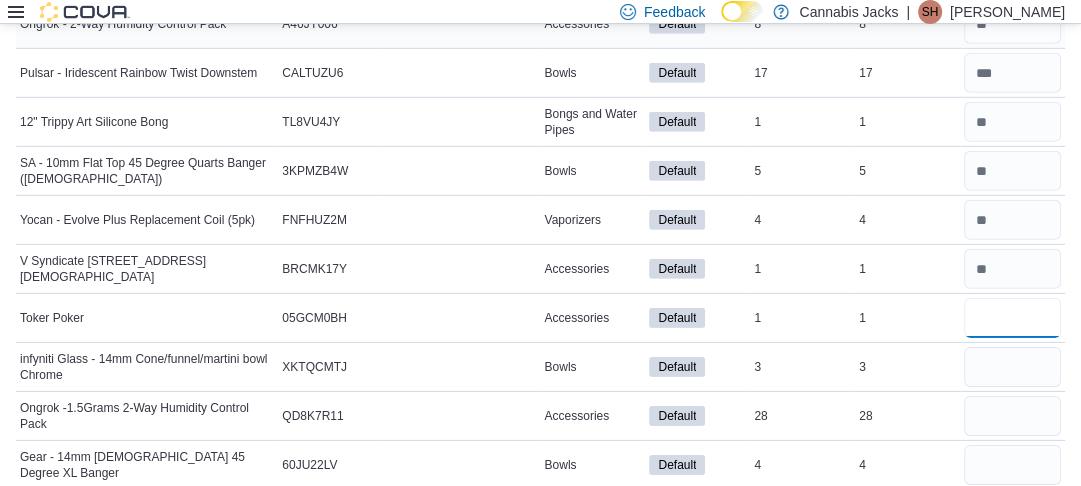 type on "*" 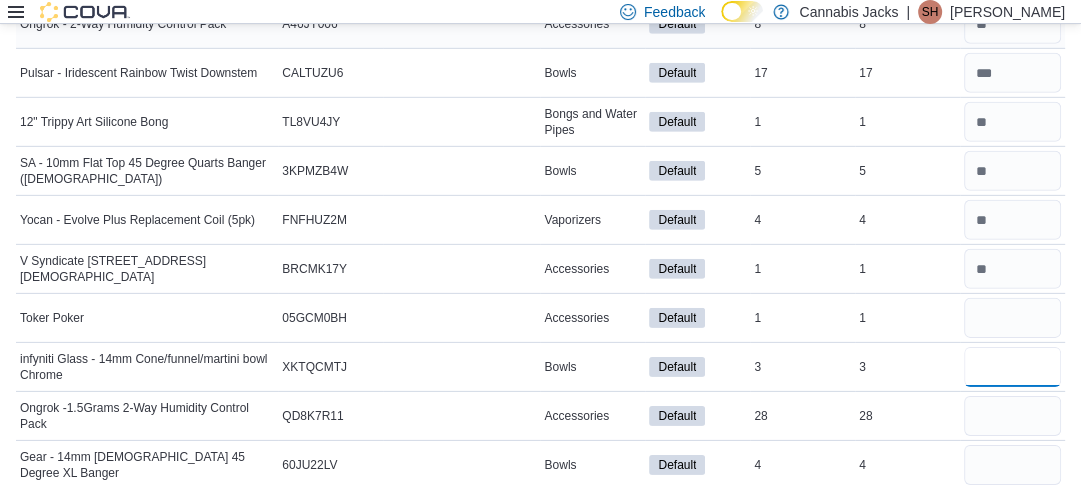 type 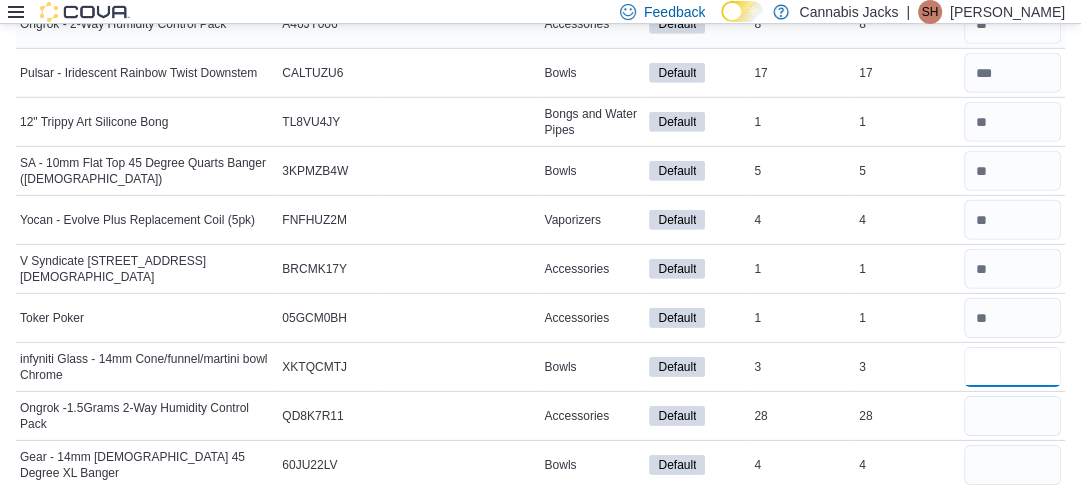 type on "*" 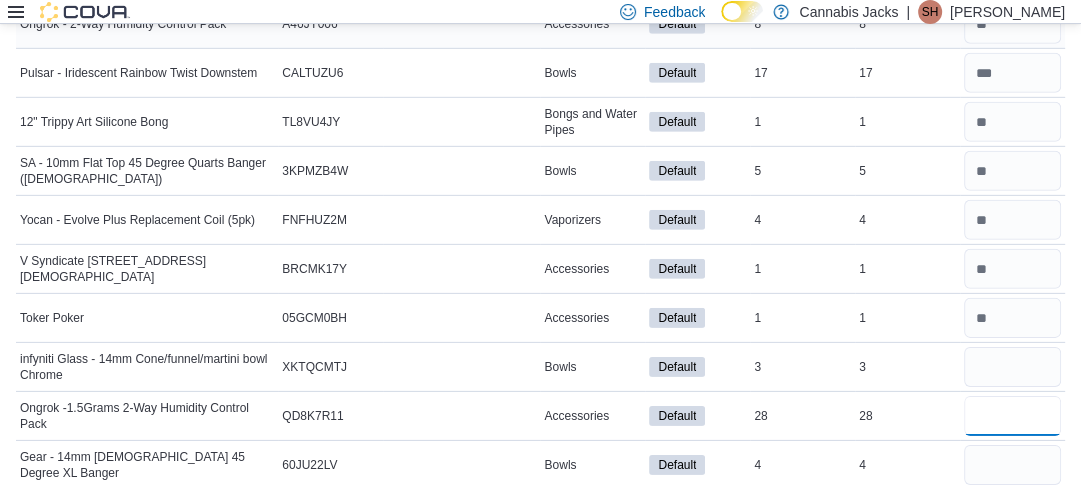 type 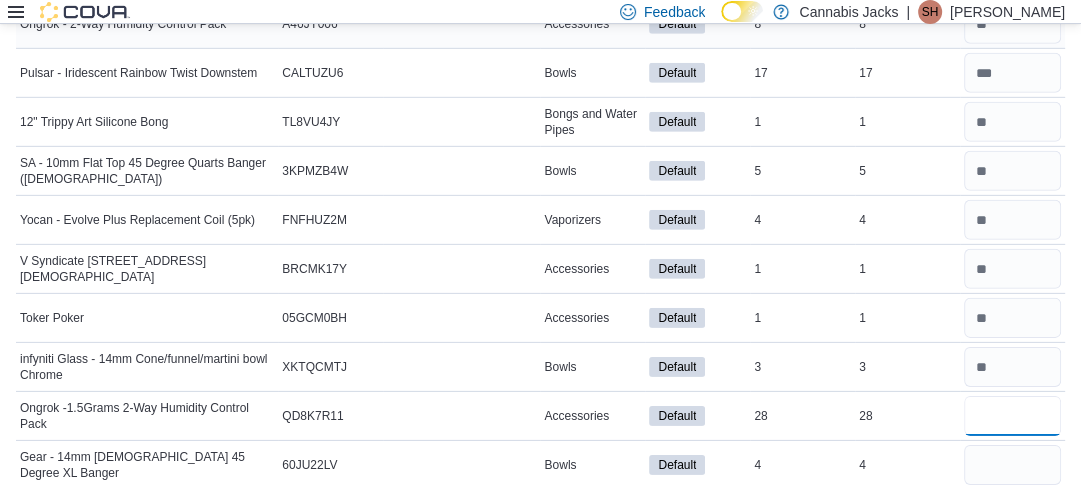 type on "**" 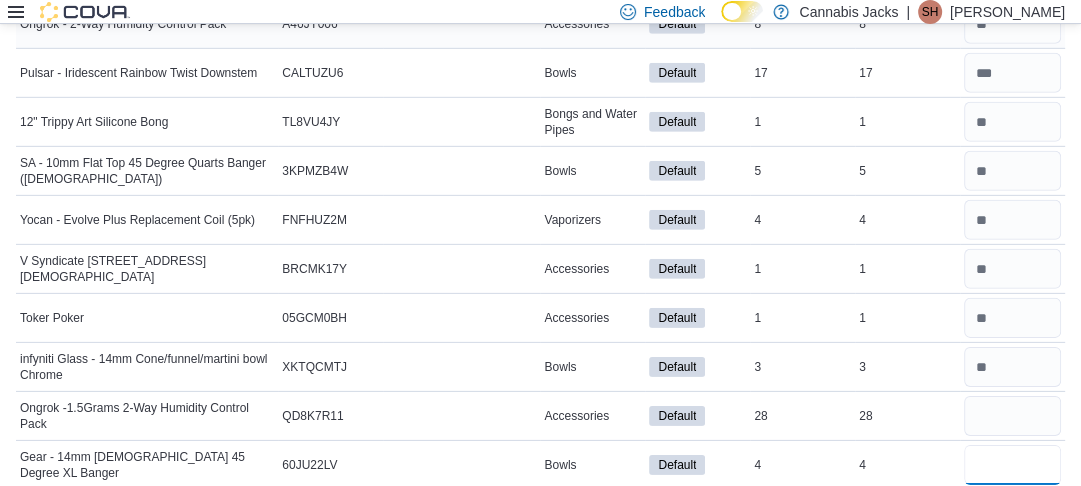 type 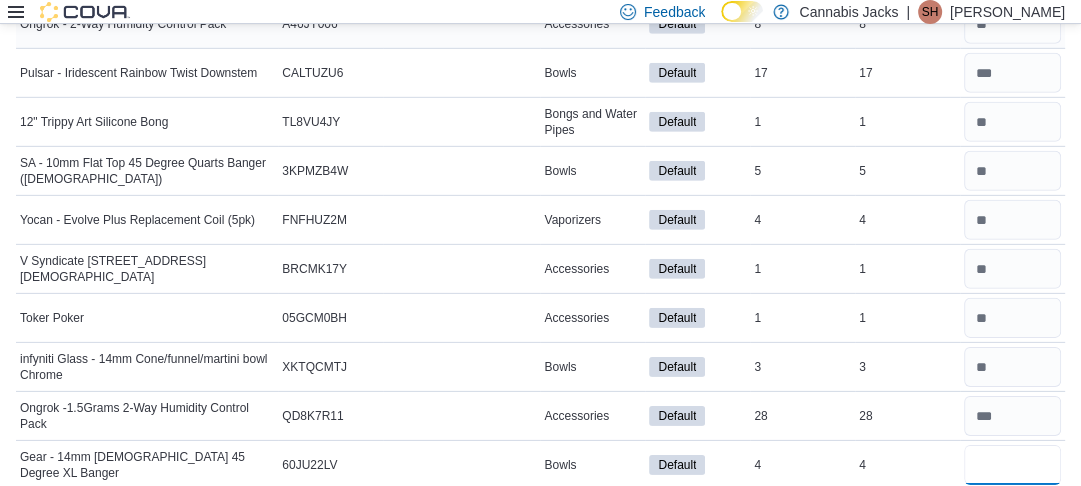type on "*" 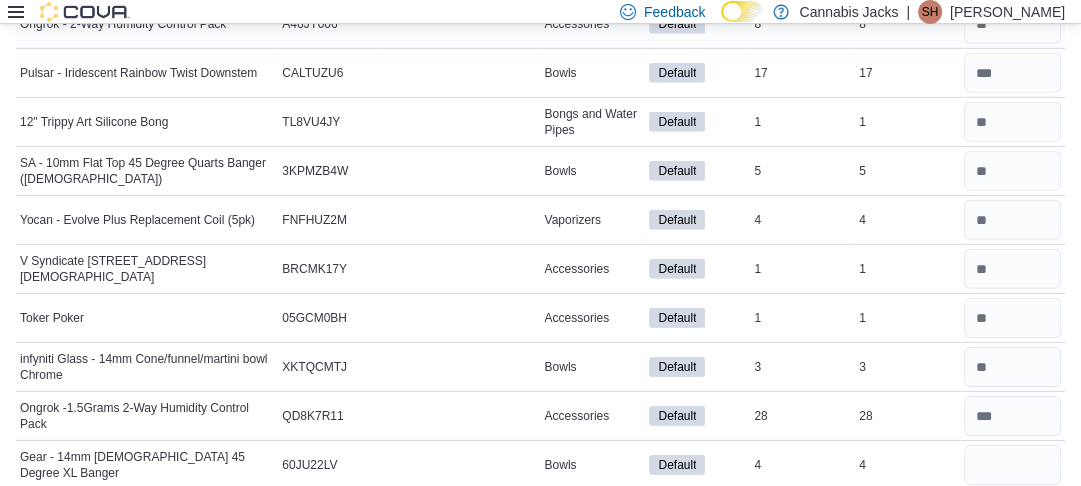 type 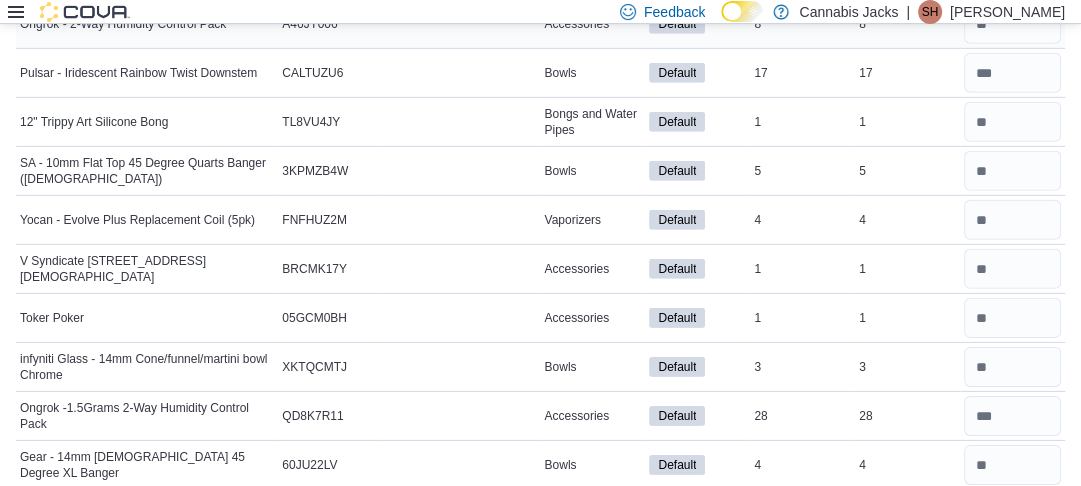 type on "*" 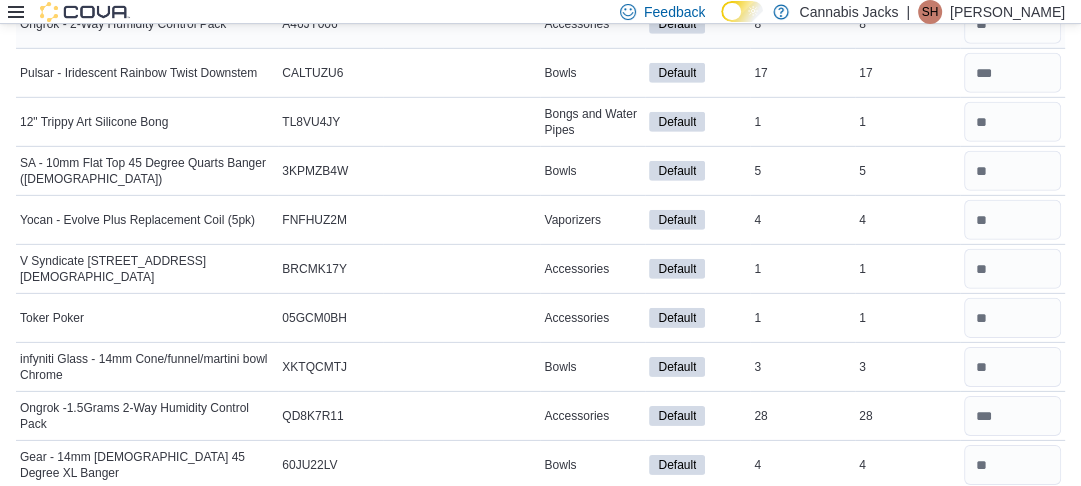 type 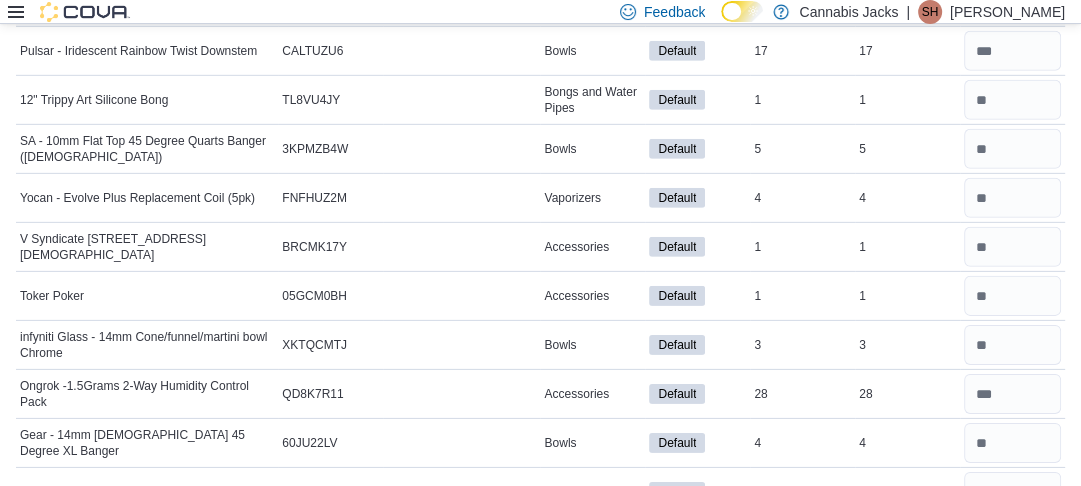 type on "*" 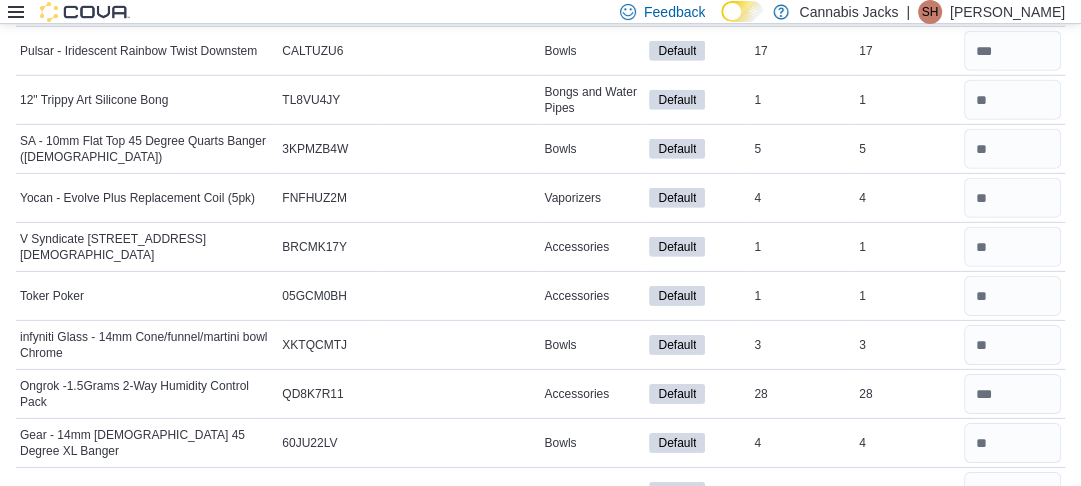 scroll, scrollTop: 4699, scrollLeft: 0, axis: vertical 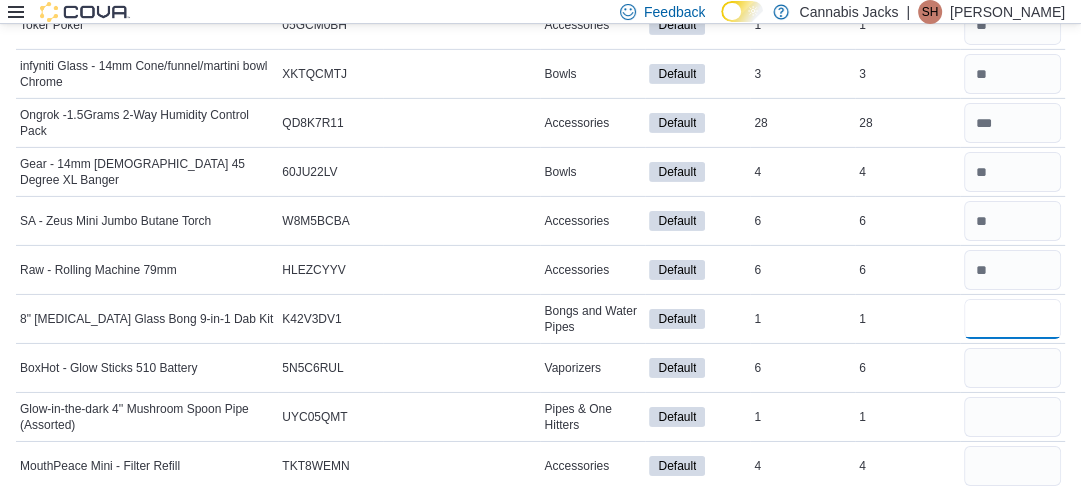 type on "*" 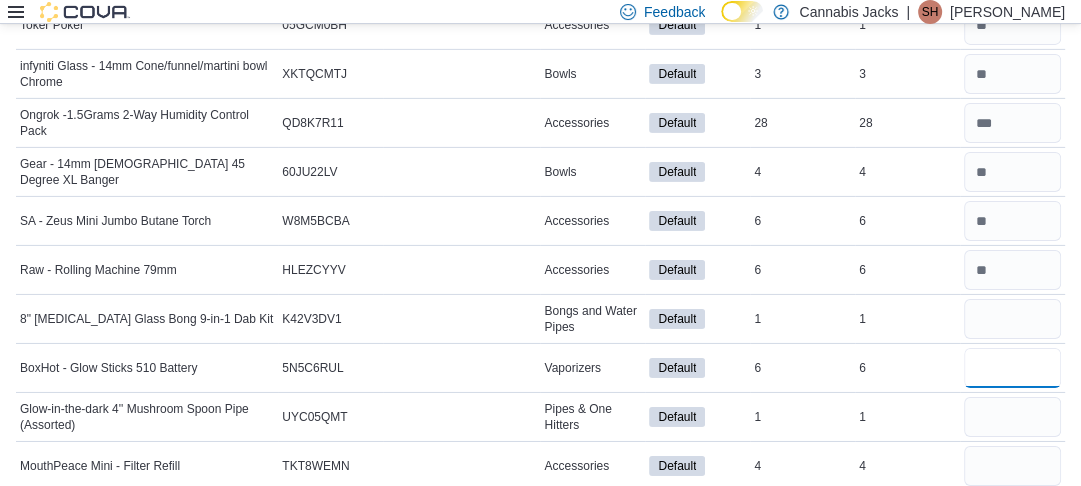 type 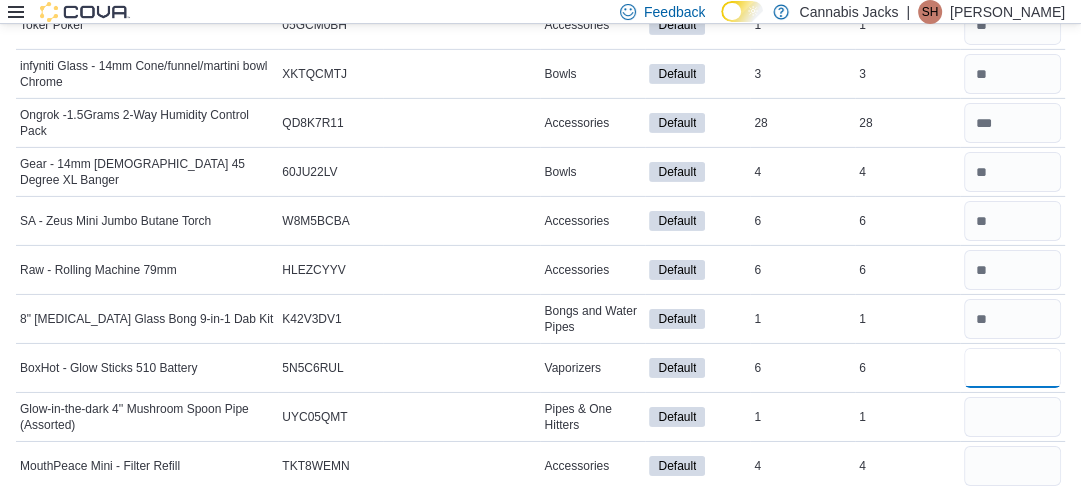 type on "*" 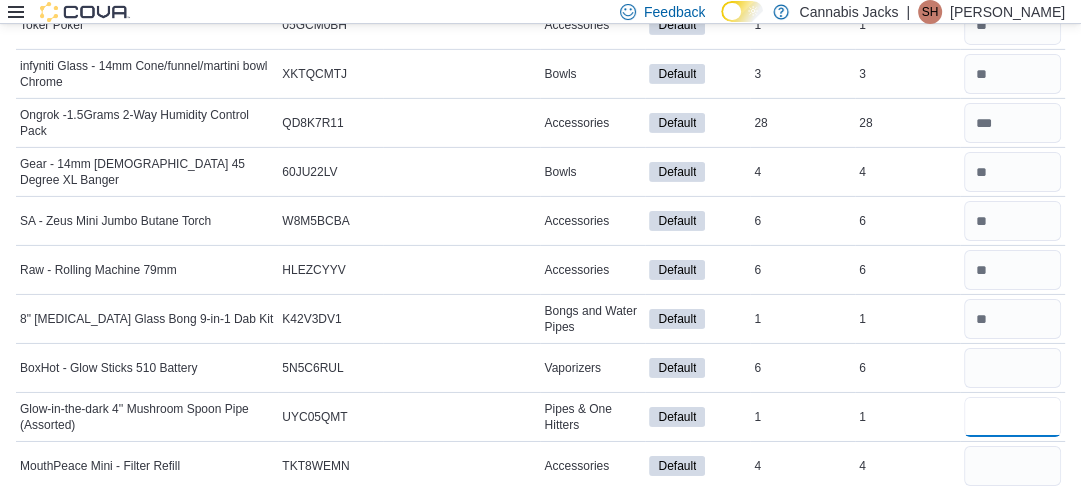 type 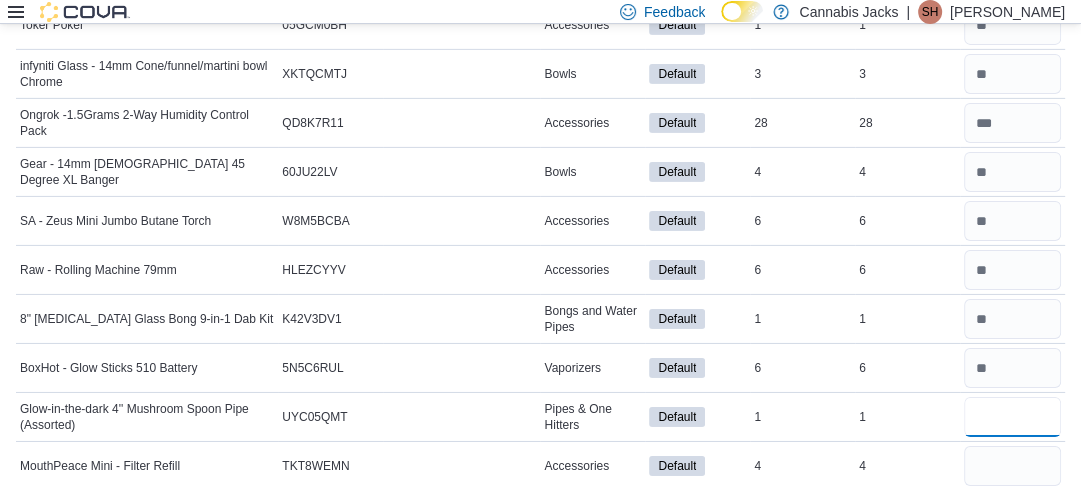 type on "*" 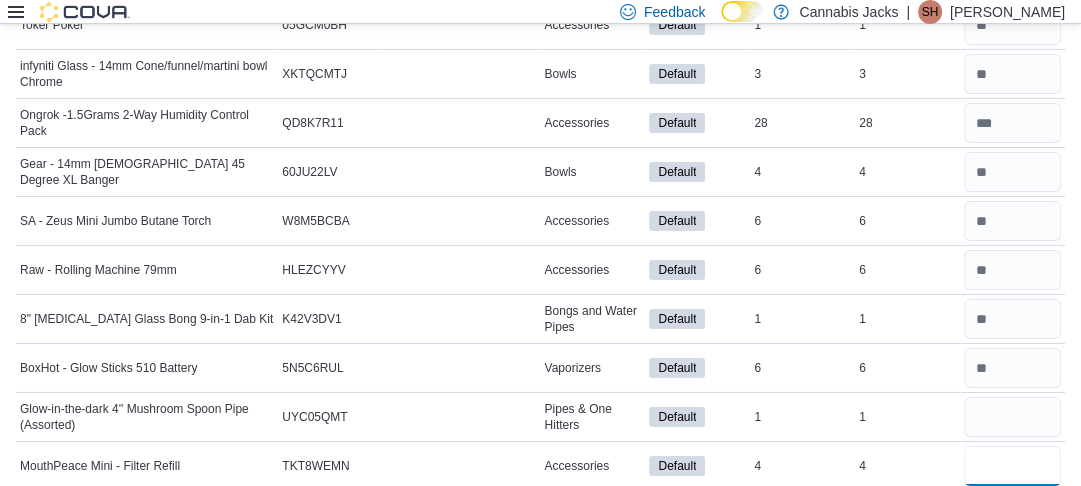 type 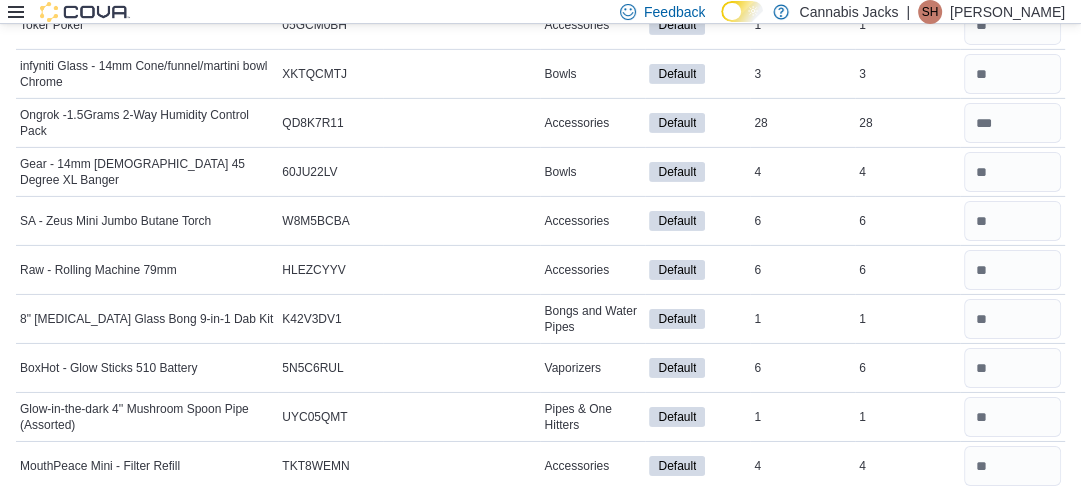 scroll, scrollTop: 4720, scrollLeft: 0, axis: vertical 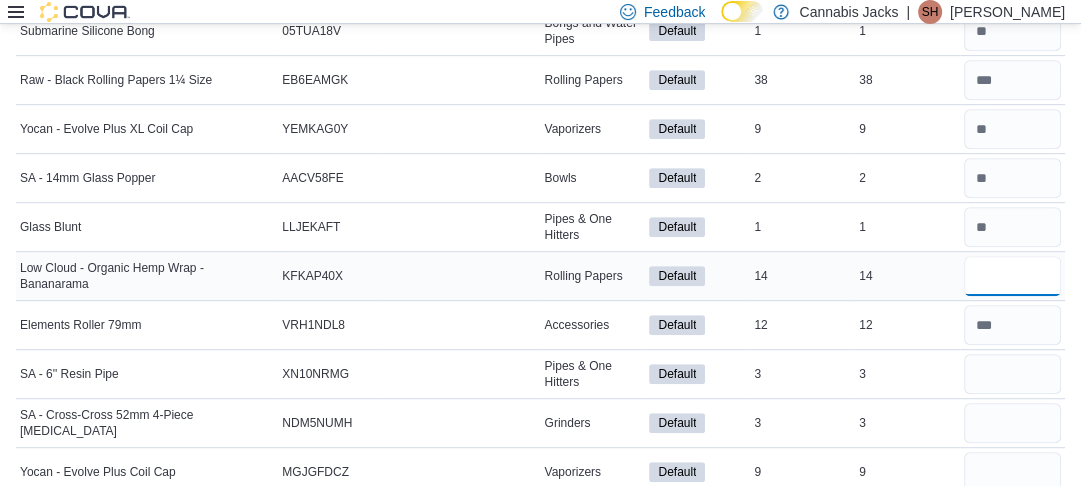click at bounding box center [1012, 276] 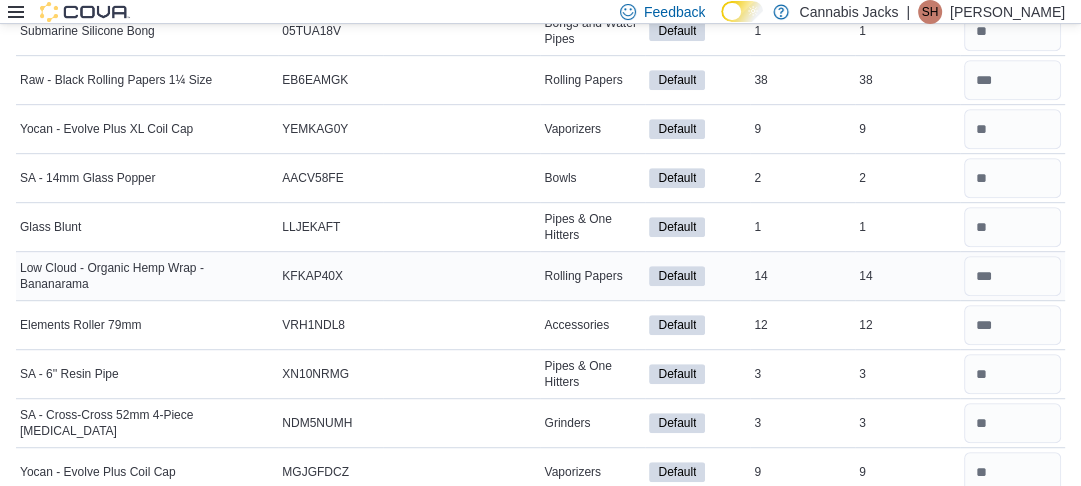 scroll, scrollTop: 6184, scrollLeft: 0, axis: vertical 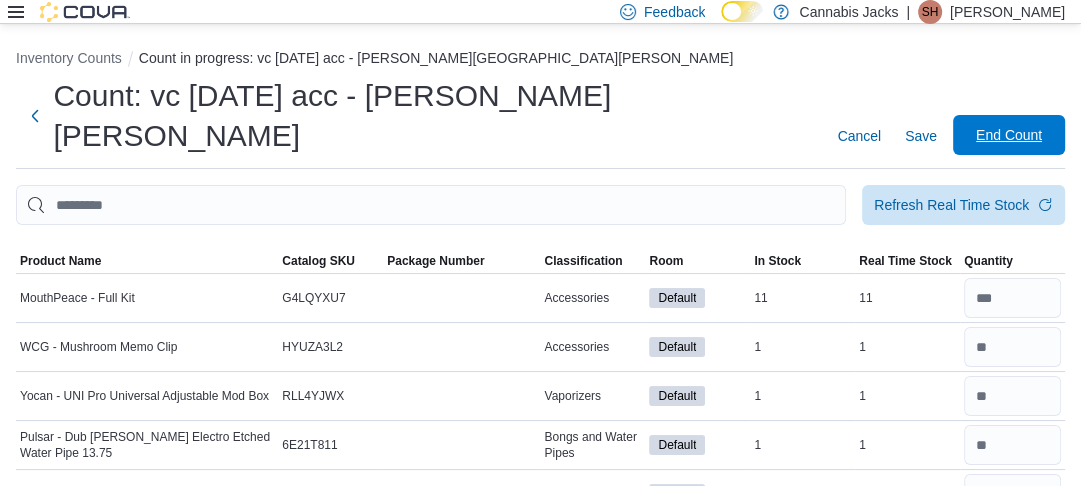 click on "End Count" at bounding box center [1009, 135] 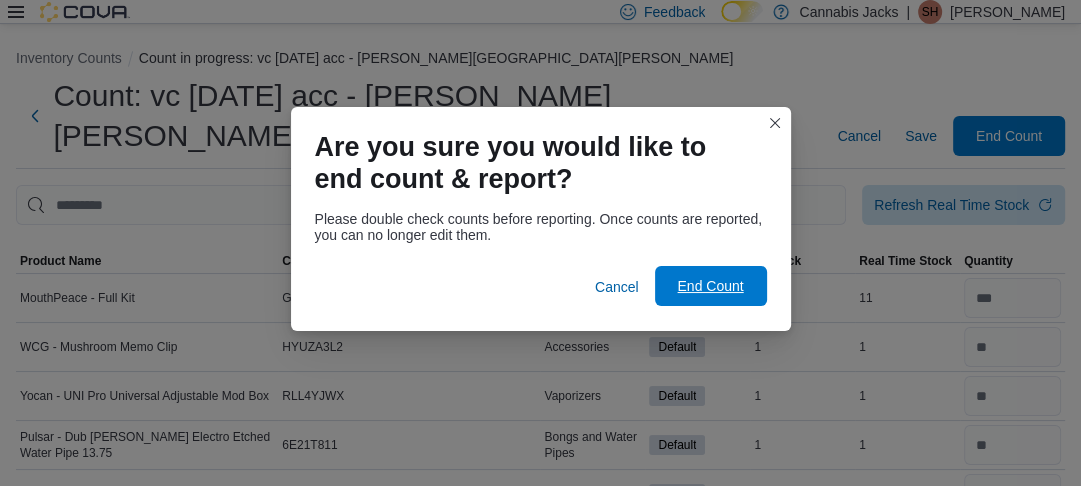 click on "End Count" at bounding box center (710, 286) 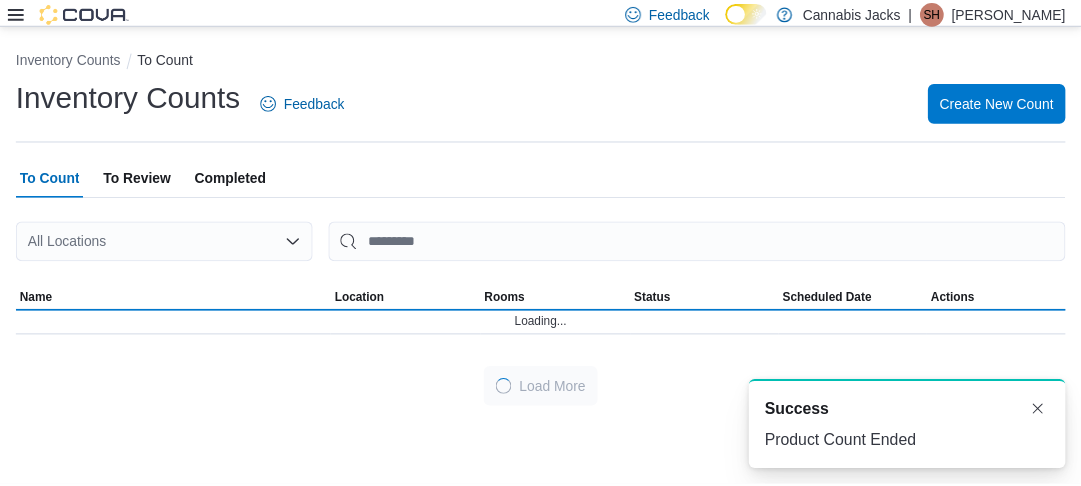 scroll, scrollTop: 0, scrollLeft: 0, axis: both 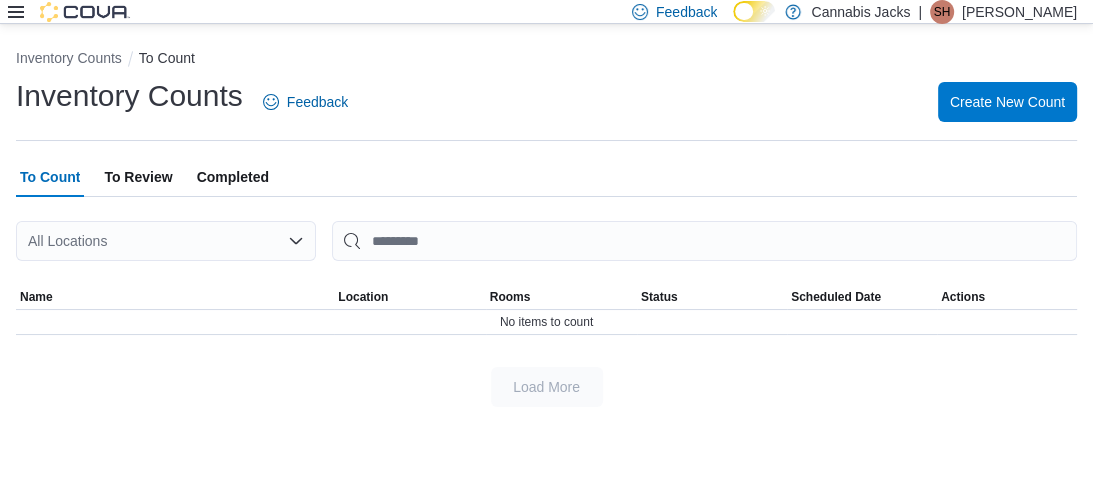 click on "To Review" at bounding box center (138, 177) 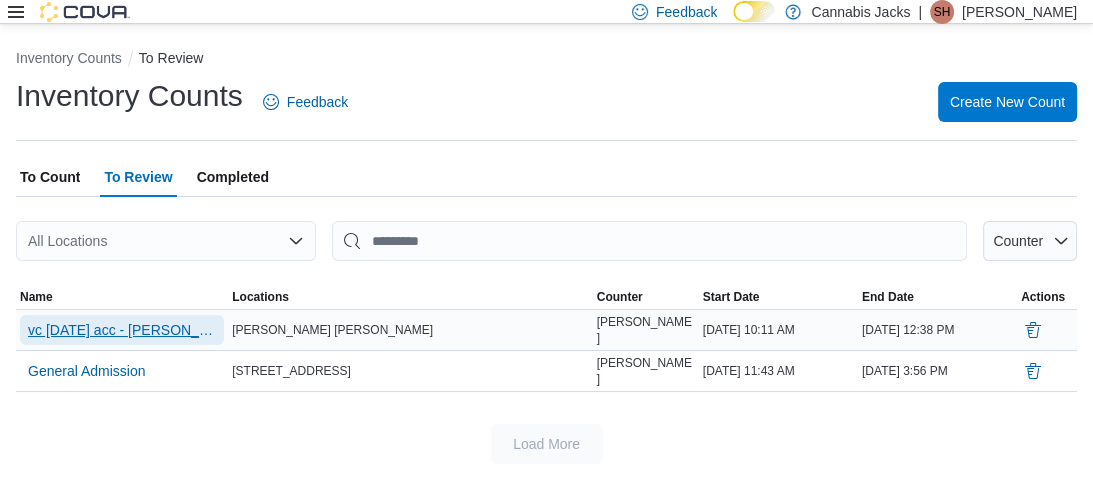 click on "vc [DATE] acc  - [PERSON_NAME] [PERSON_NAME]" at bounding box center (122, 330) 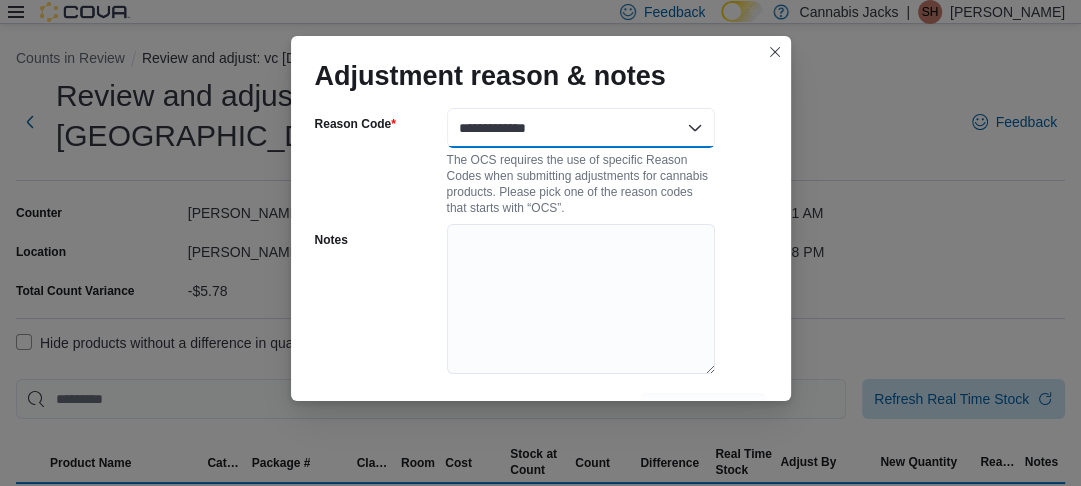 click on "**********" at bounding box center [581, 128] 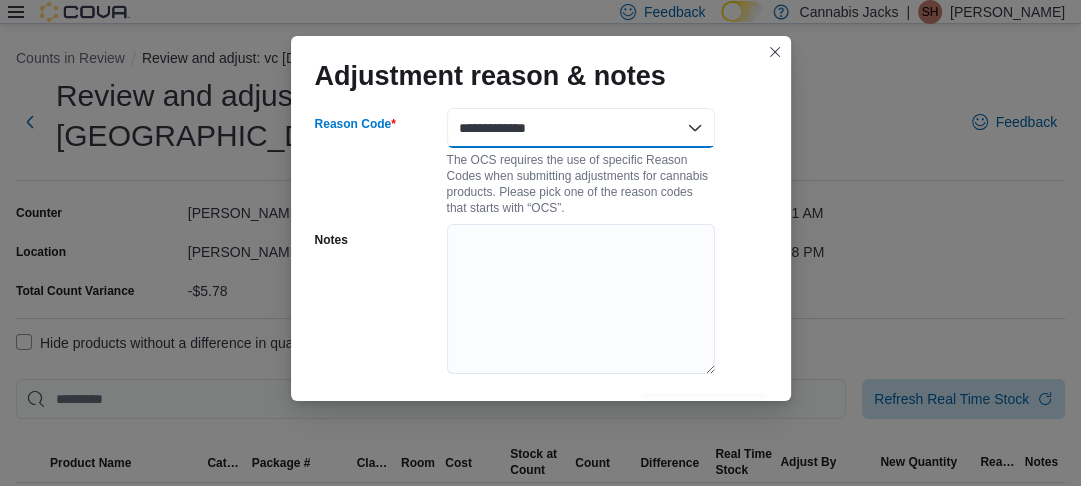 click on "**********" at bounding box center (581, 128) 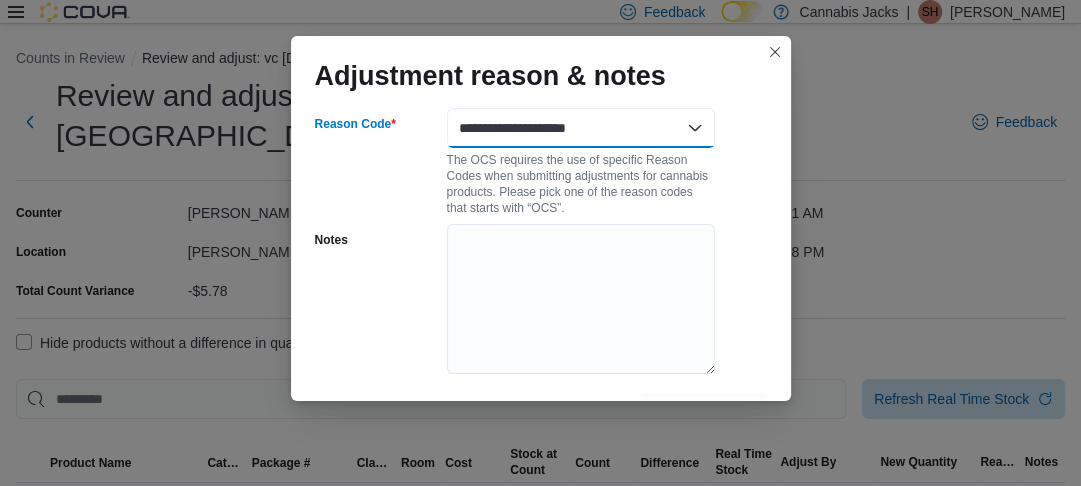 click on "**********" at bounding box center (581, 128) 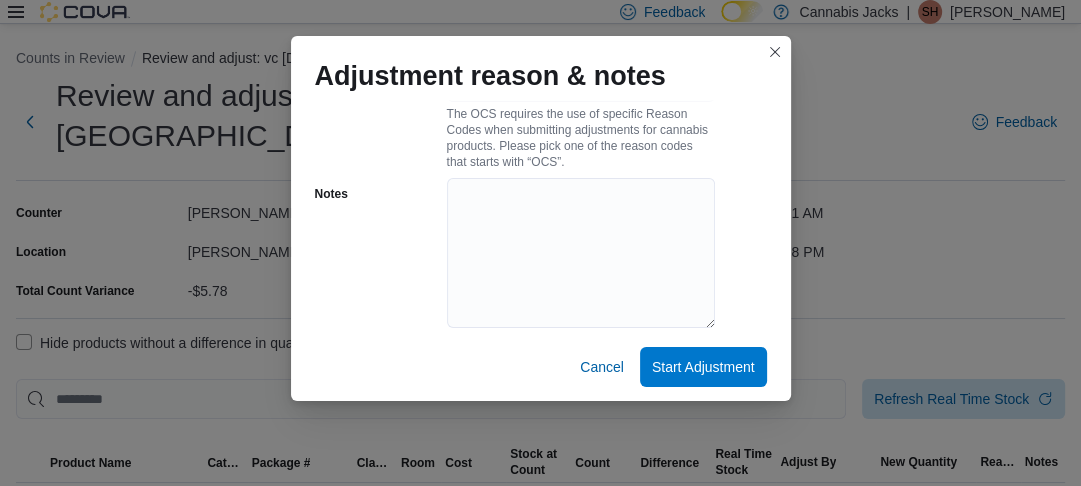 scroll, scrollTop: 56, scrollLeft: 0, axis: vertical 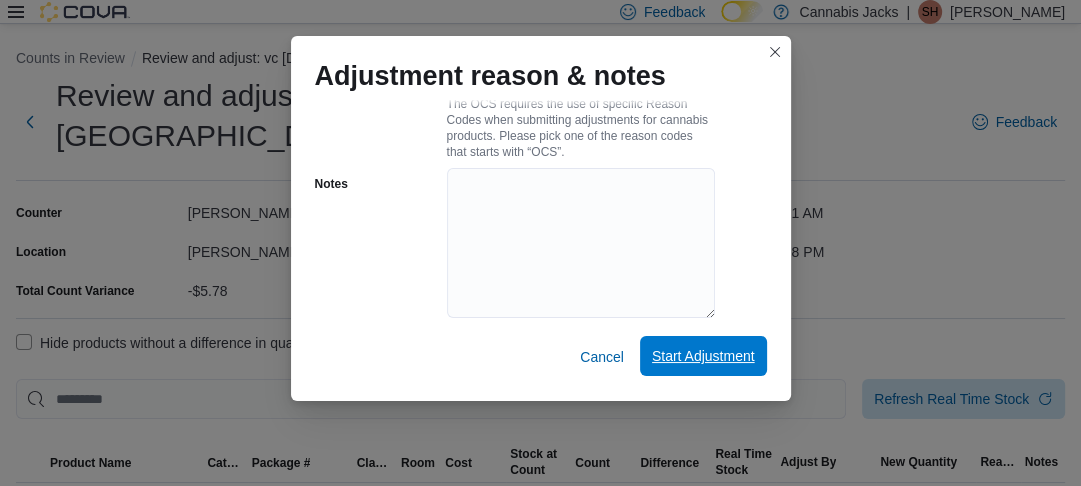 click on "Start Adjustment" at bounding box center [703, 356] 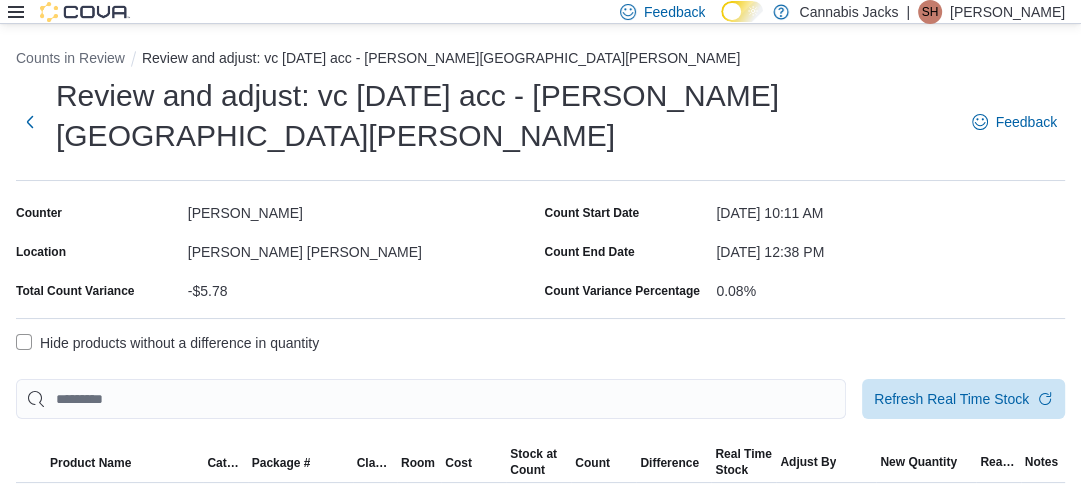 click on "Hide products without a difference in quantity" at bounding box center (167, 343) 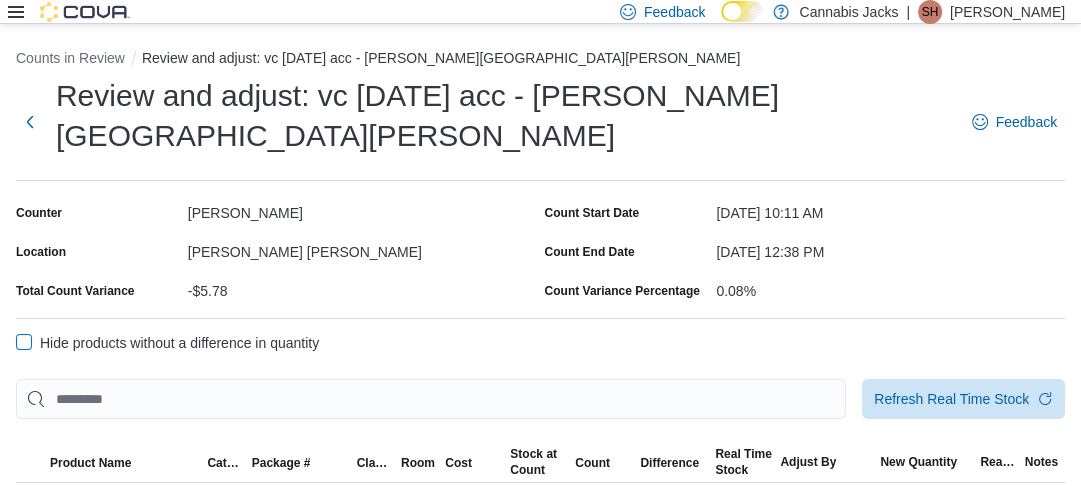 scroll, scrollTop: 424, scrollLeft: 0, axis: vertical 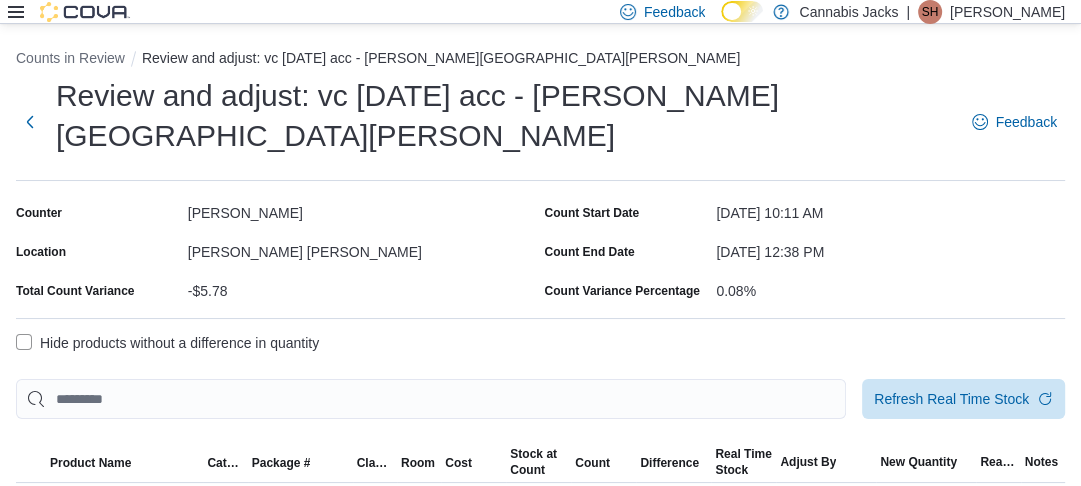 click on "Hide products without a difference in quantity" at bounding box center (167, 343) 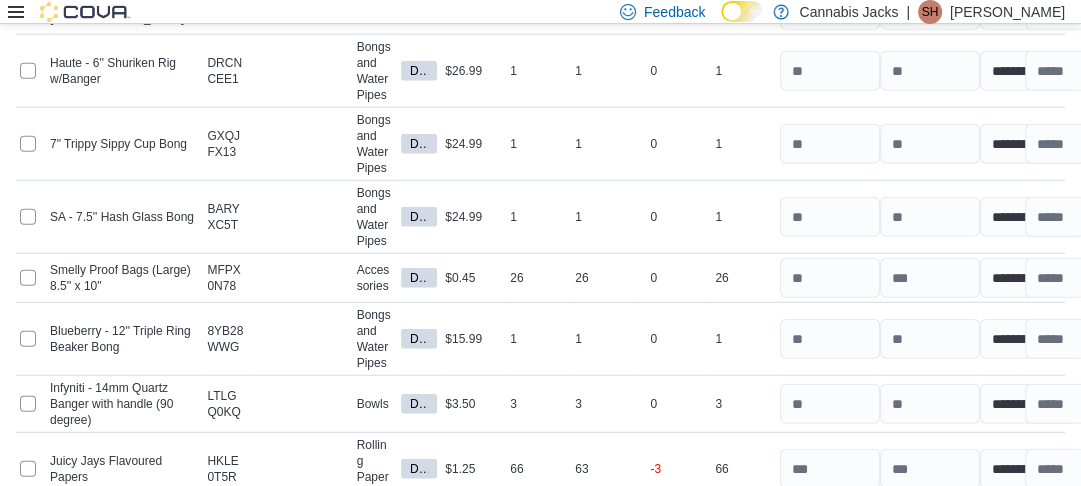 scroll, scrollTop: 9345, scrollLeft: 0, axis: vertical 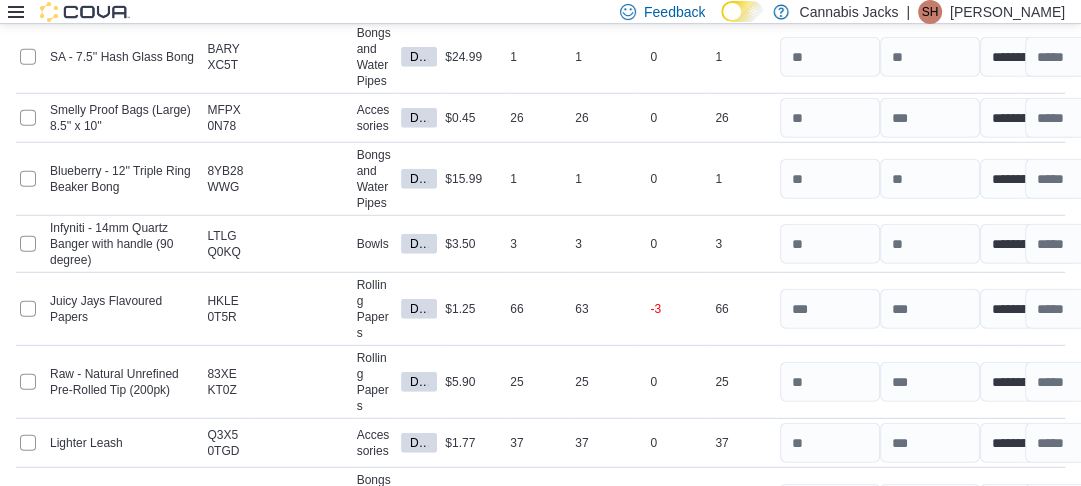 click on "Submit" at bounding box center [1009, 1040] 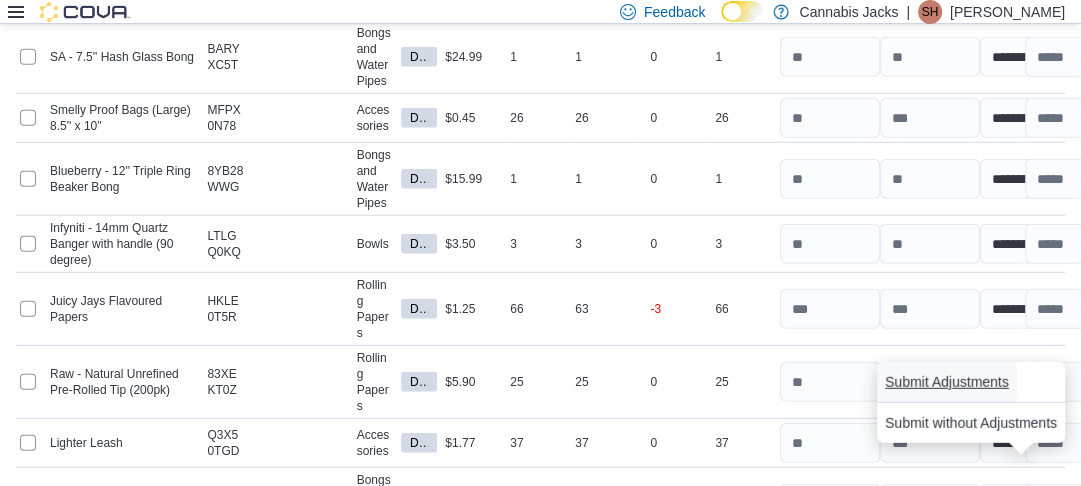 click on "Submit Adjustments" at bounding box center [947, 382] 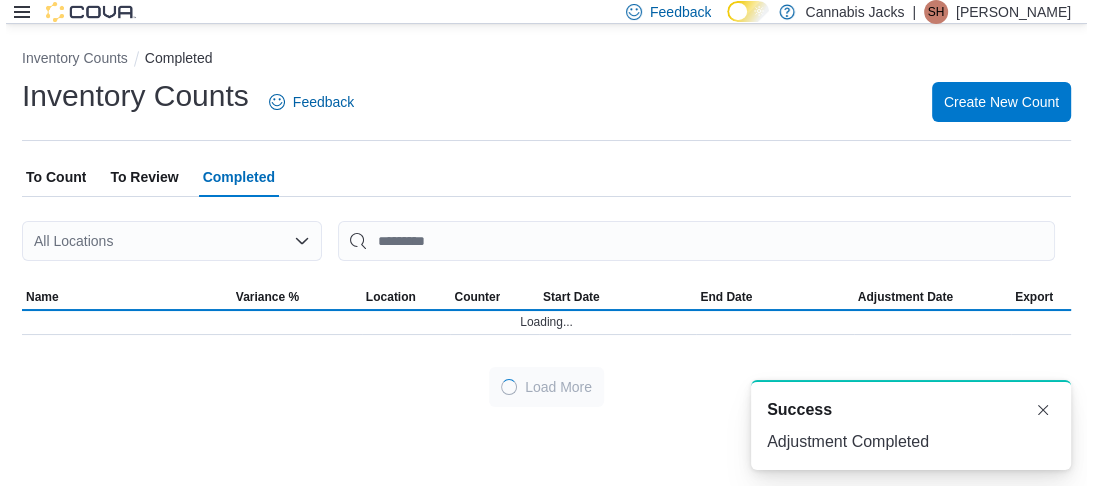 scroll, scrollTop: 0, scrollLeft: 0, axis: both 